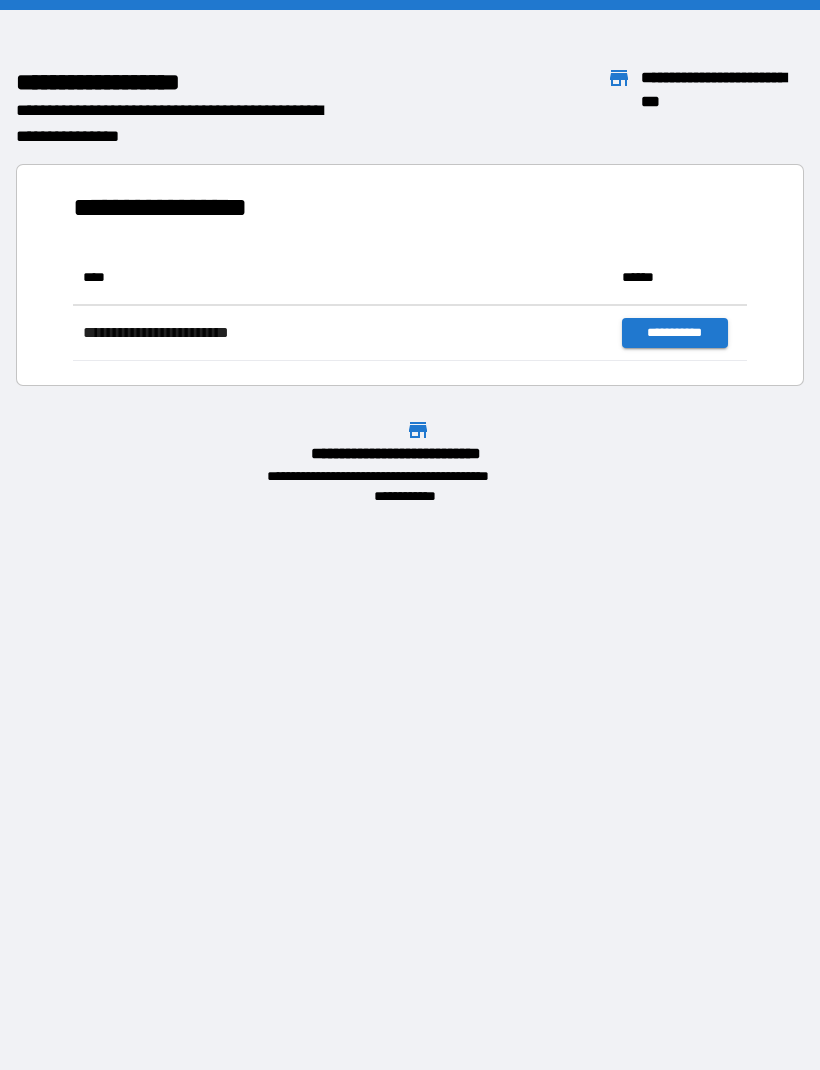 scroll, scrollTop: 0, scrollLeft: 0, axis: both 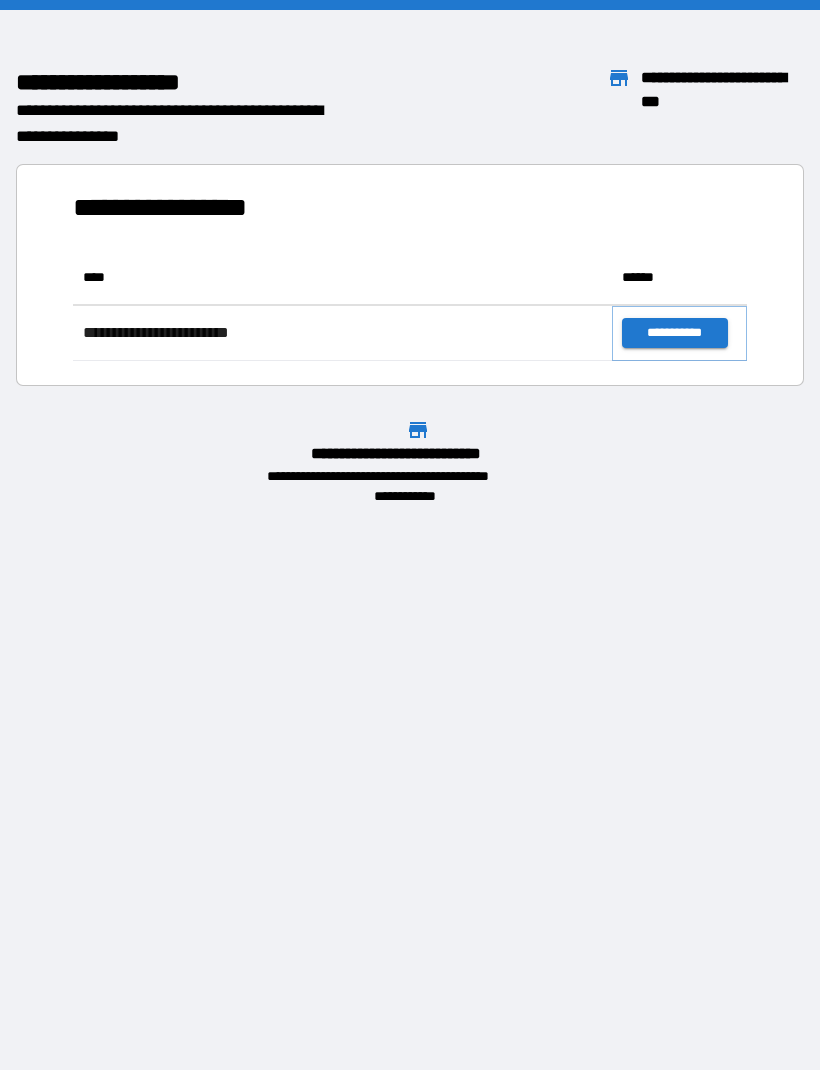 click on "**********" at bounding box center (674, 333) 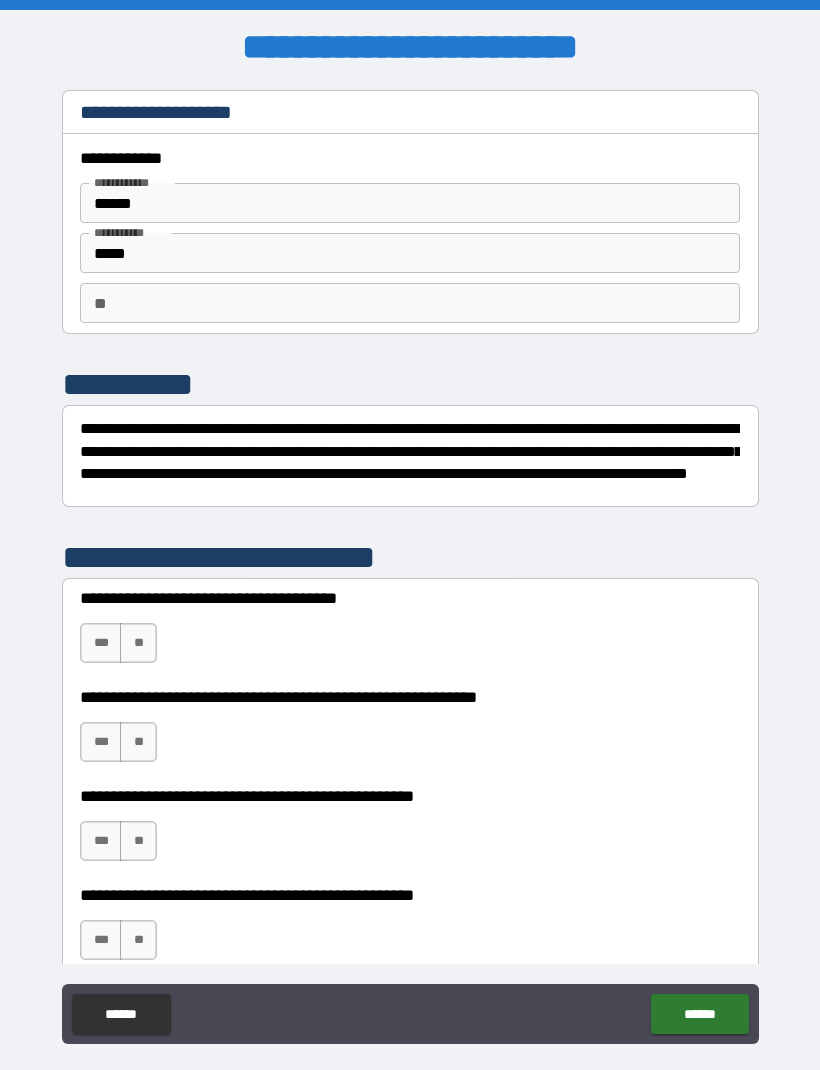 click on "***" at bounding box center [101, 643] 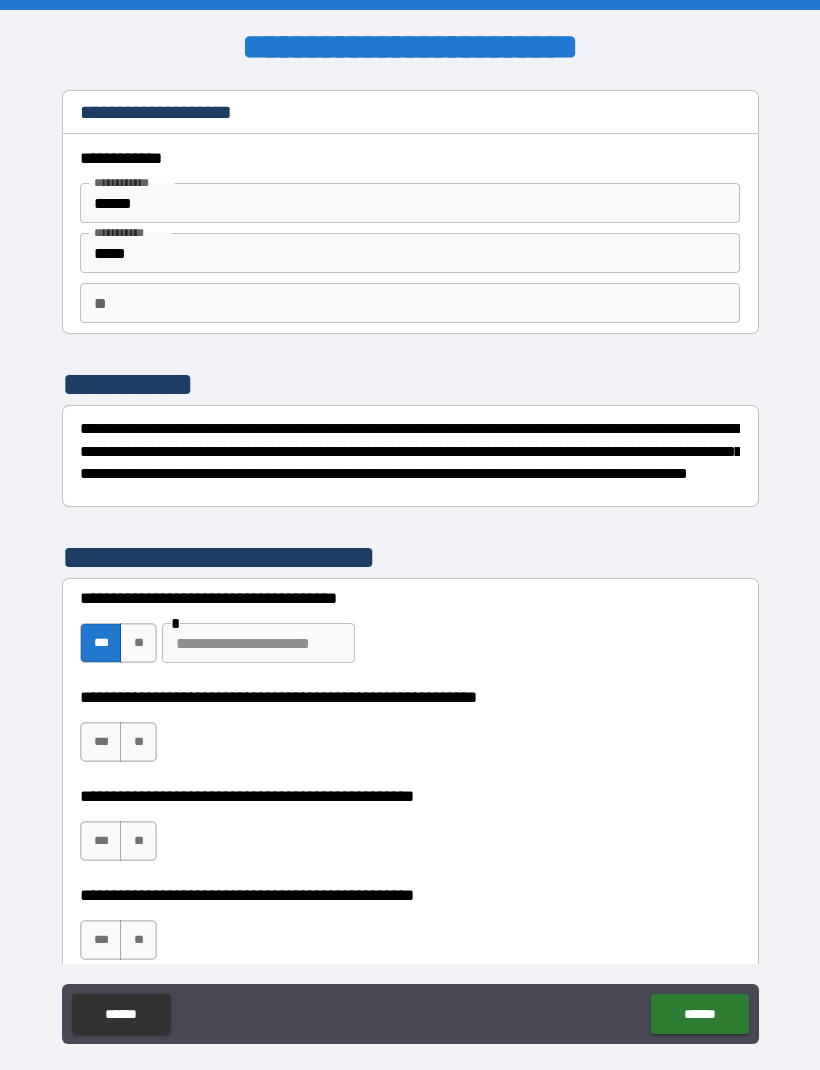 click on "**" at bounding box center [138, 643] 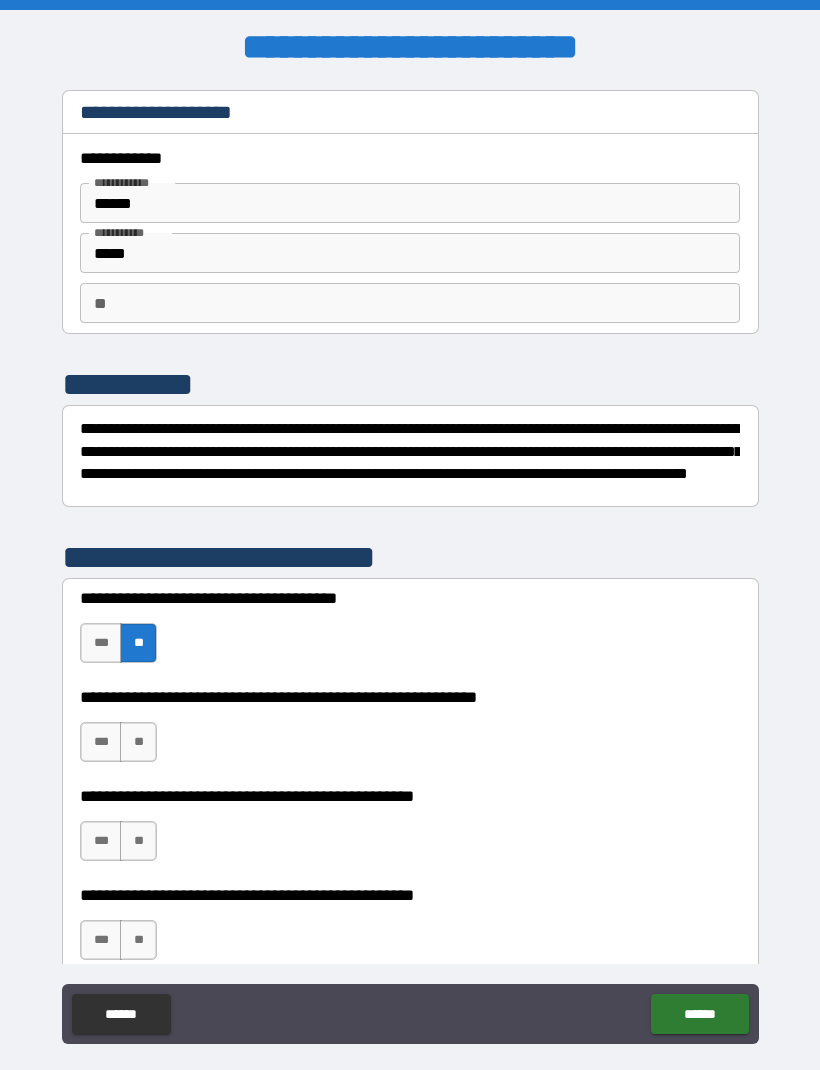 click on "**" at bounding box center (138, 742) 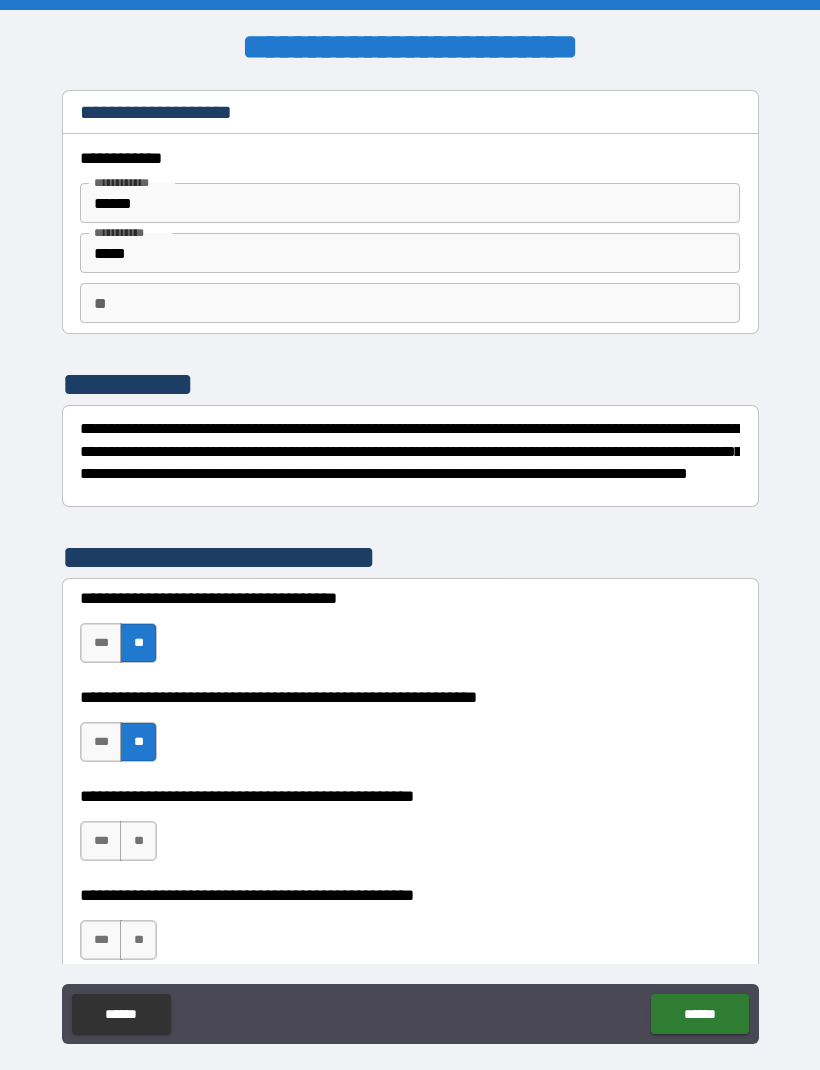 click on "***" at bounding box center [101, 742] 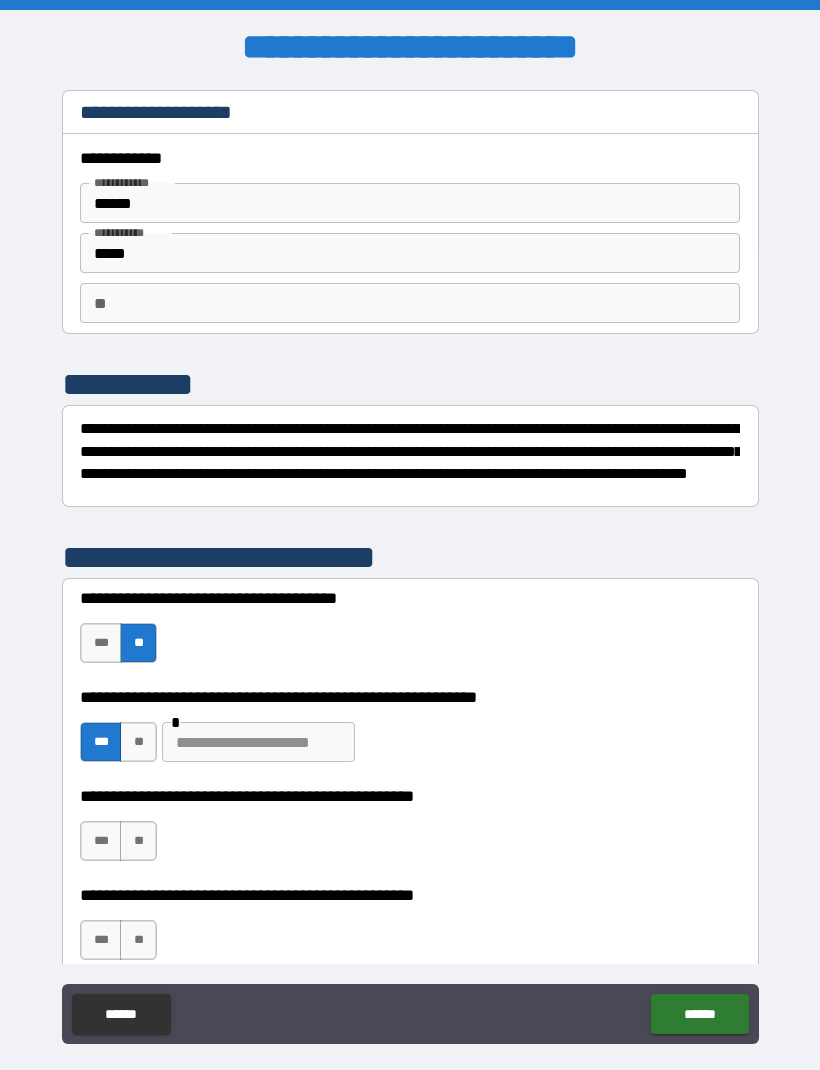 click at bounding box center (258, 742) 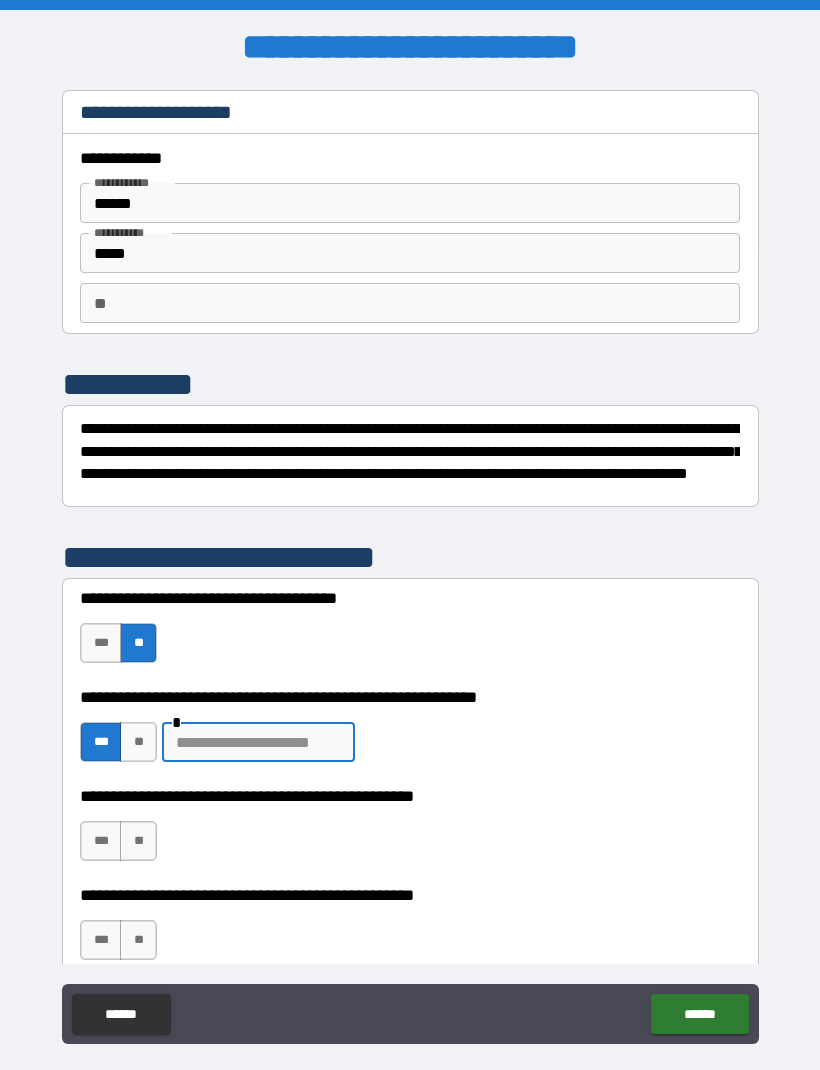 scroll, scrollTop: 40, scrollLeft: 0, axis: vertical 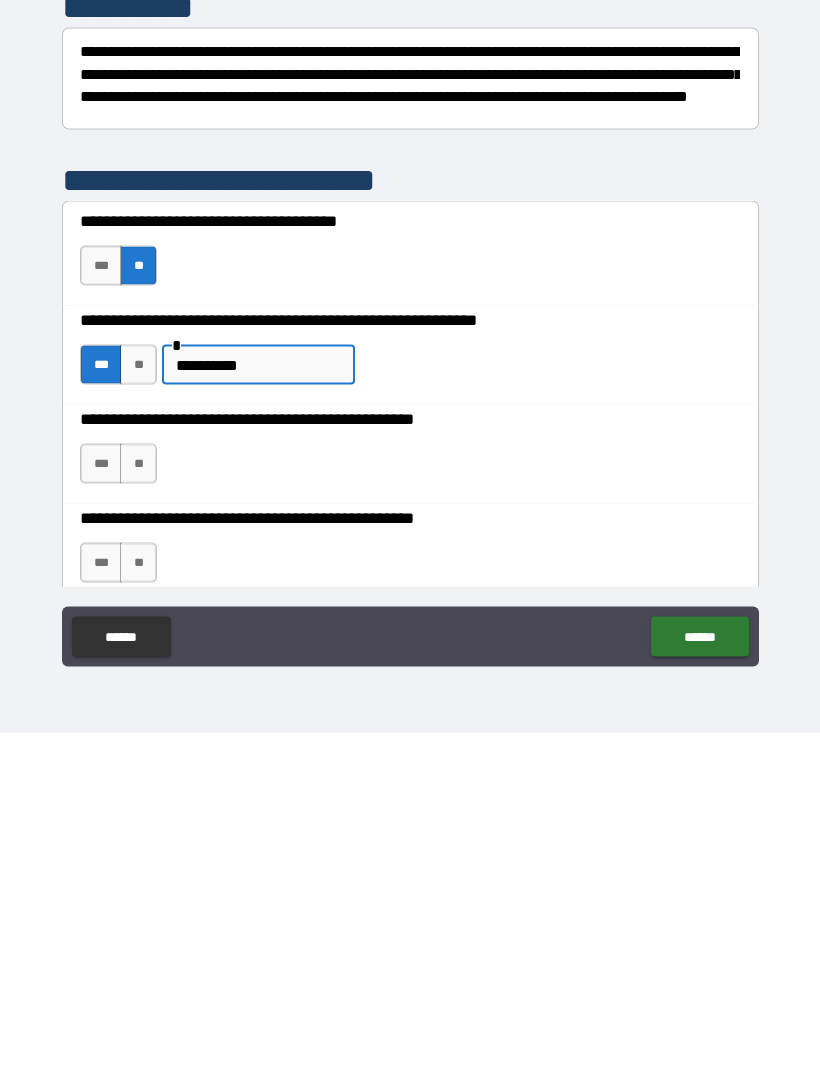 type on "*********" 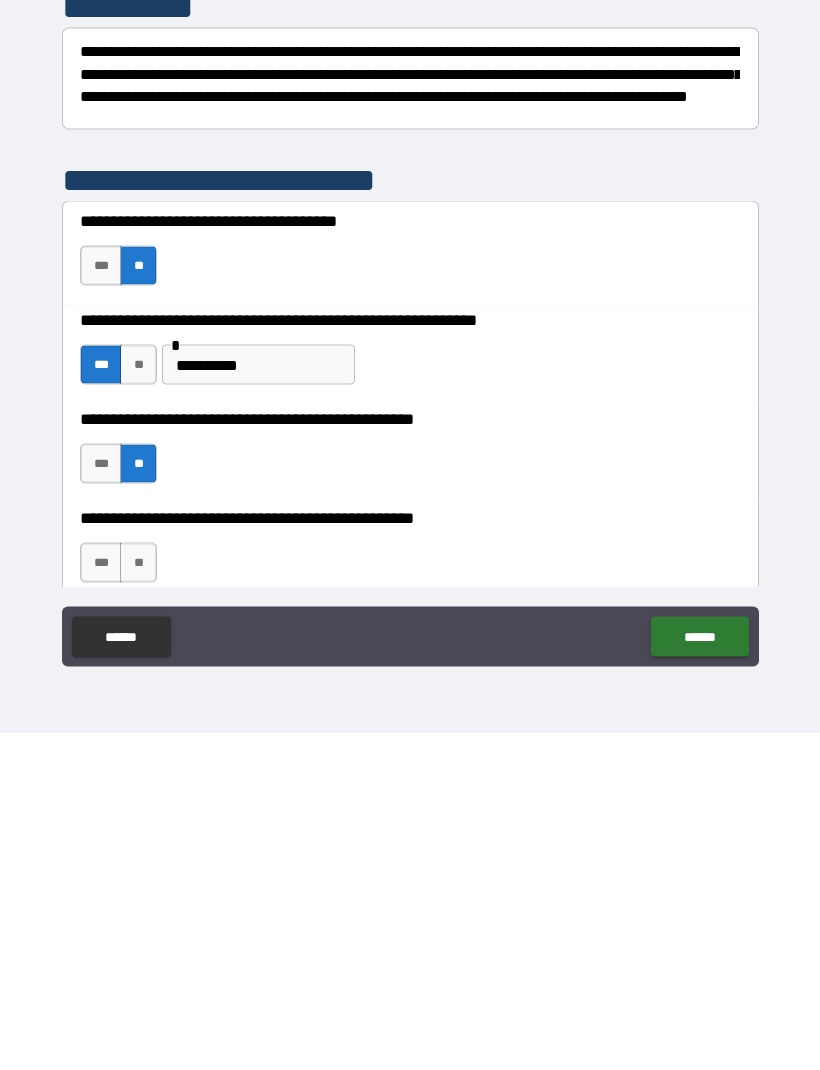 scroll, scrollTop: 66, scrollLeft: 0, axis: vertical 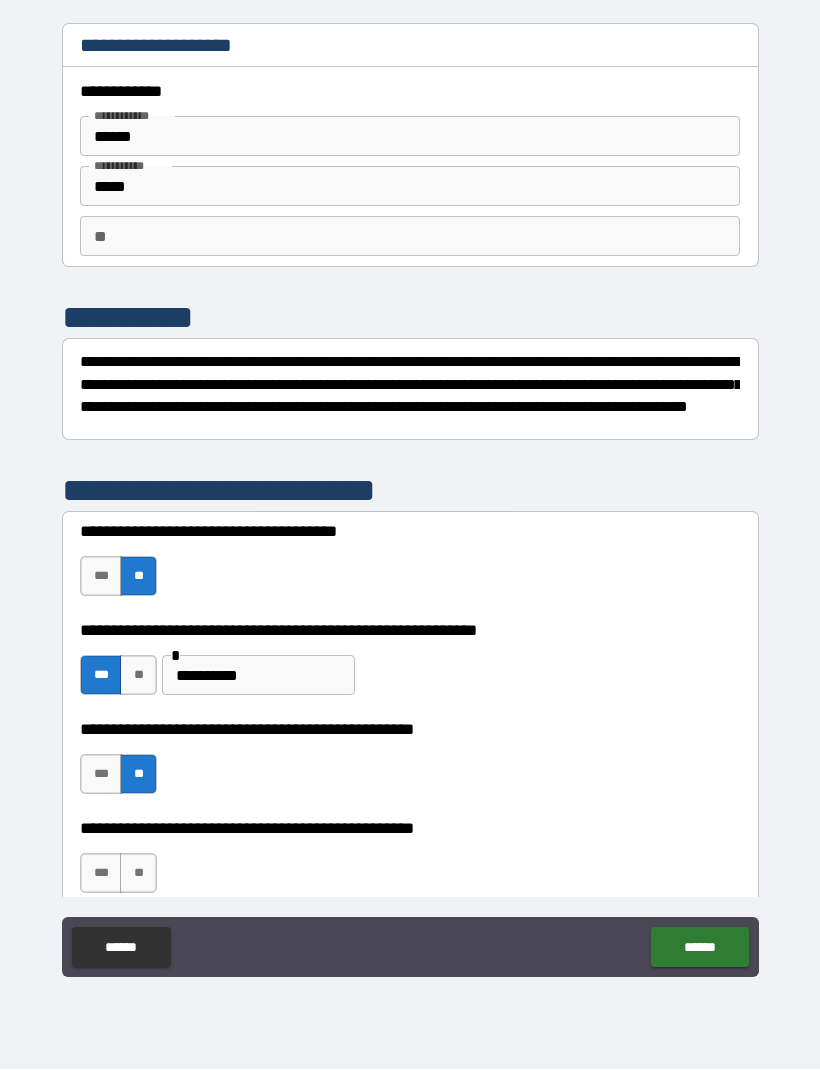 click on "***" at bounding box center [101, 874] 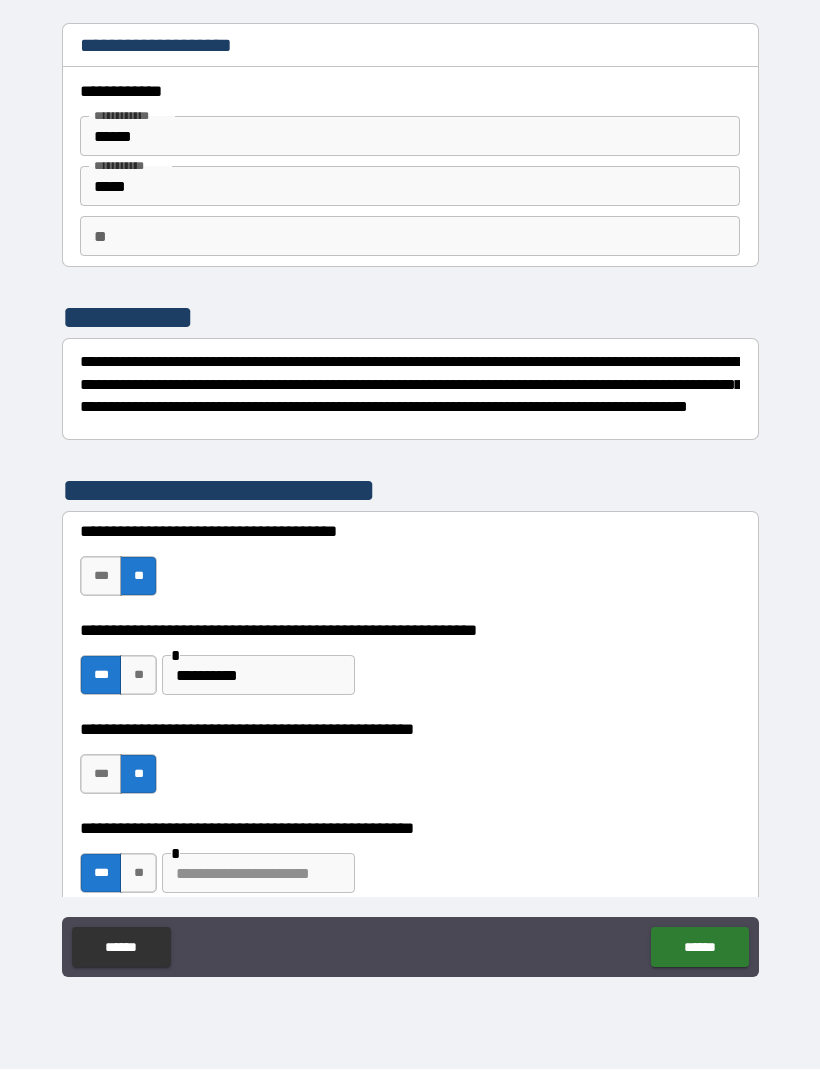 click at bounding box center (258, 874) 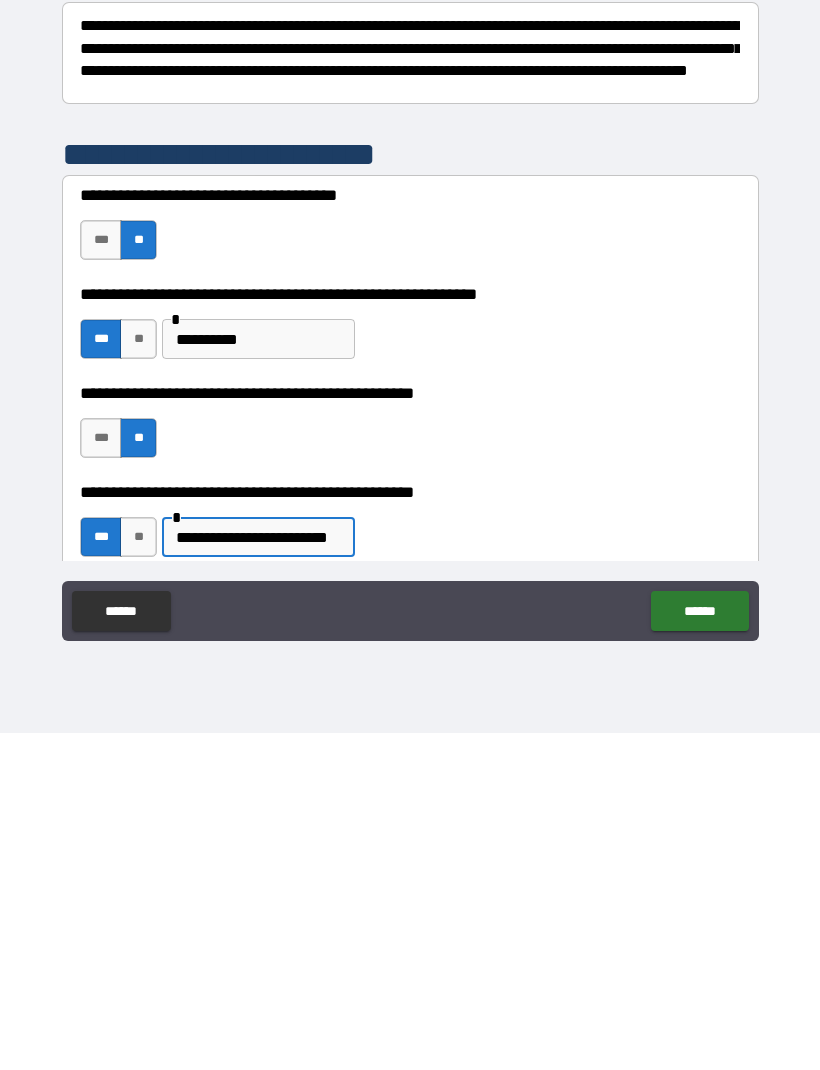 click on "**********" at bounding box center [258, 874] 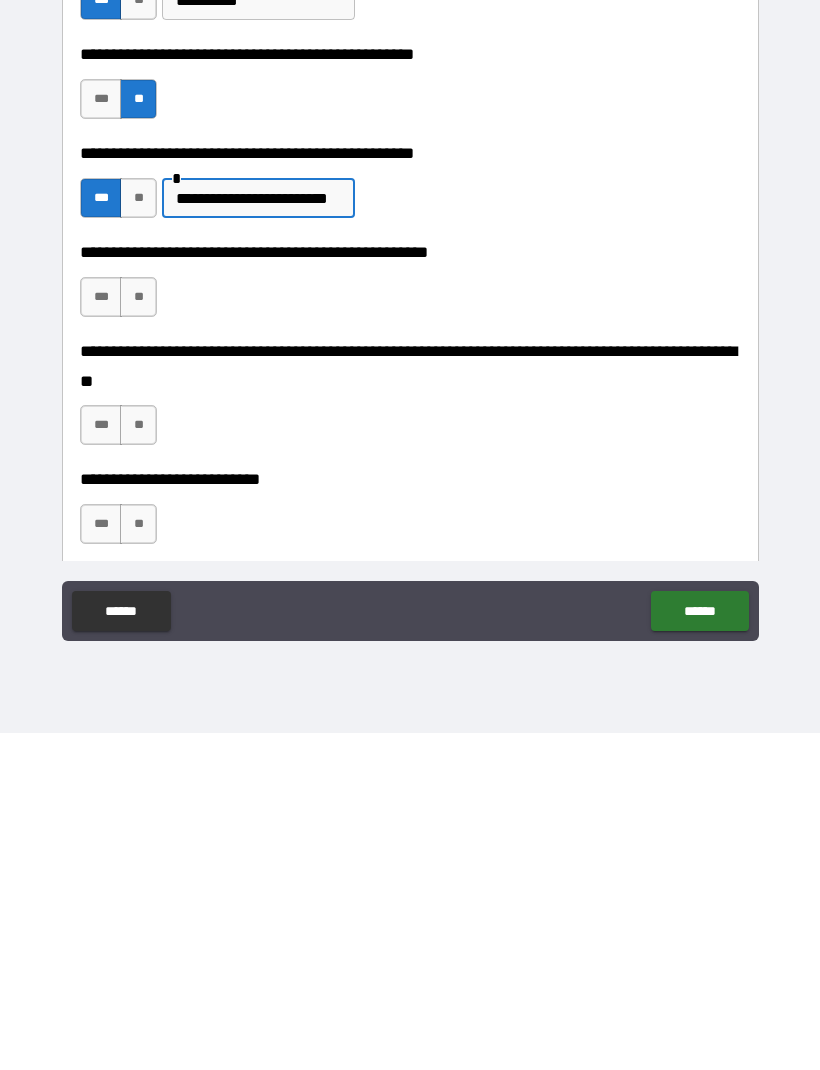 scroll, scrollTop: 352, scrollLeft: 0, axis: vertical 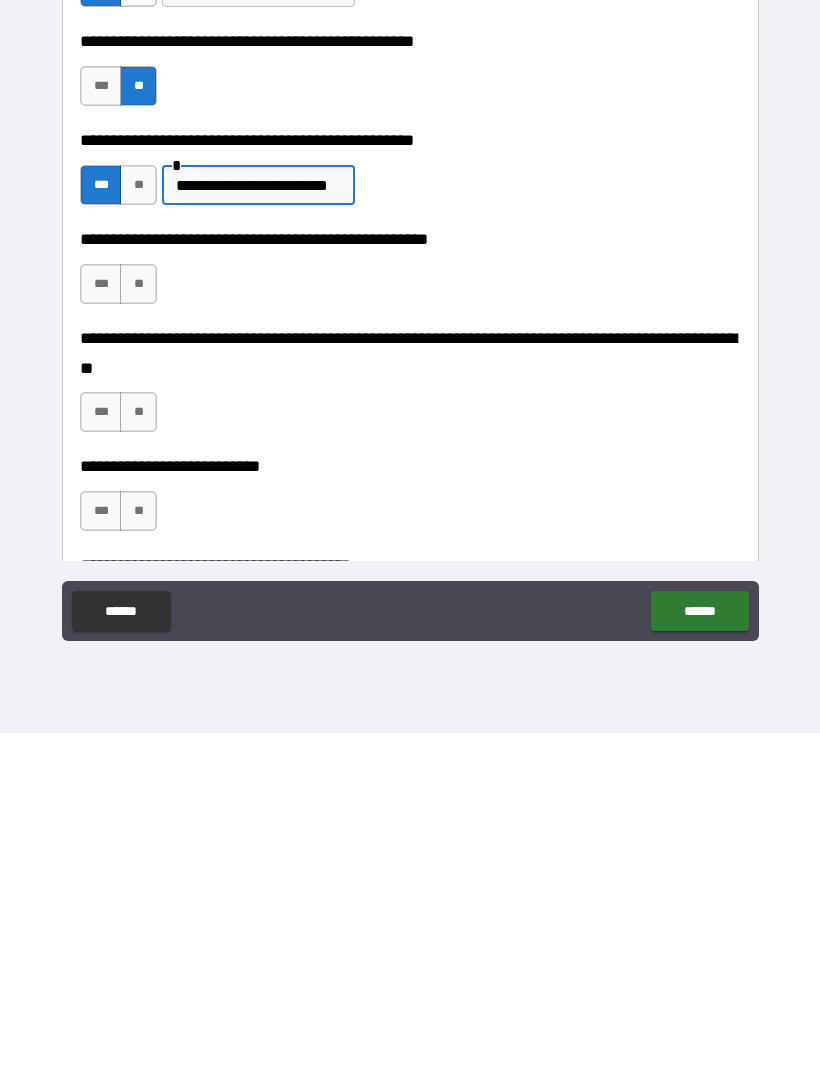 type on "**********" 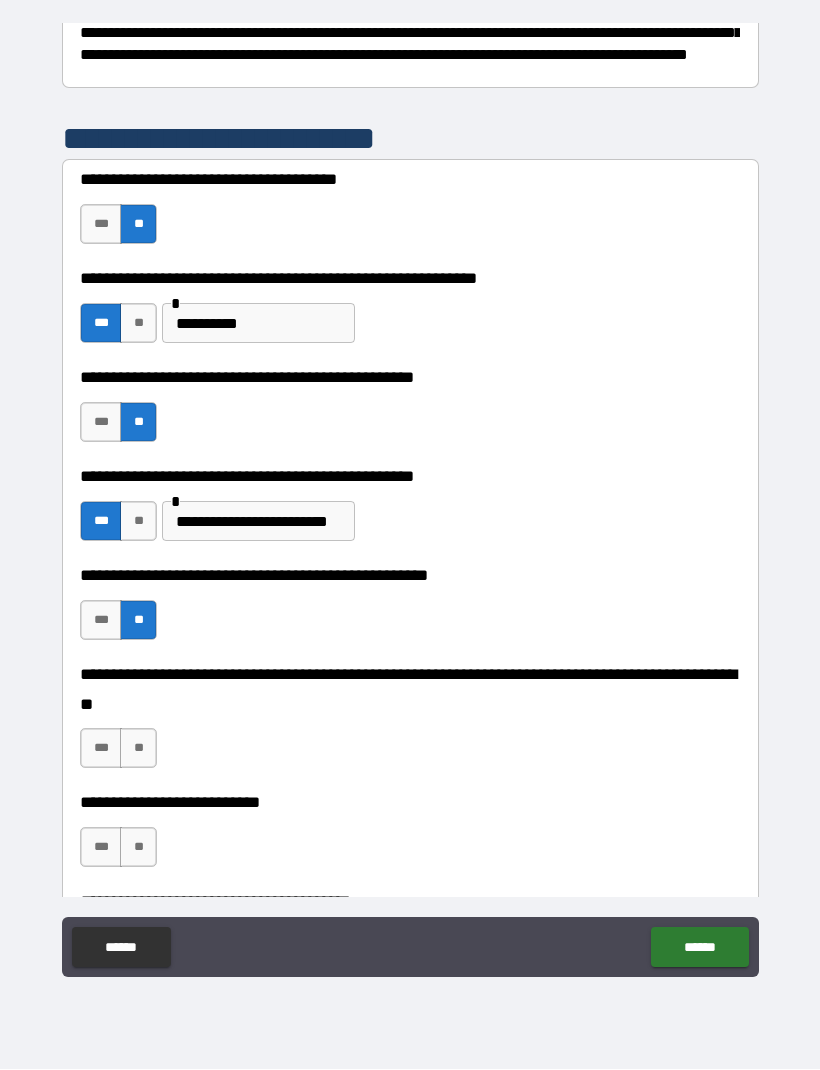 click on "**" at bounding box center [138, 749] 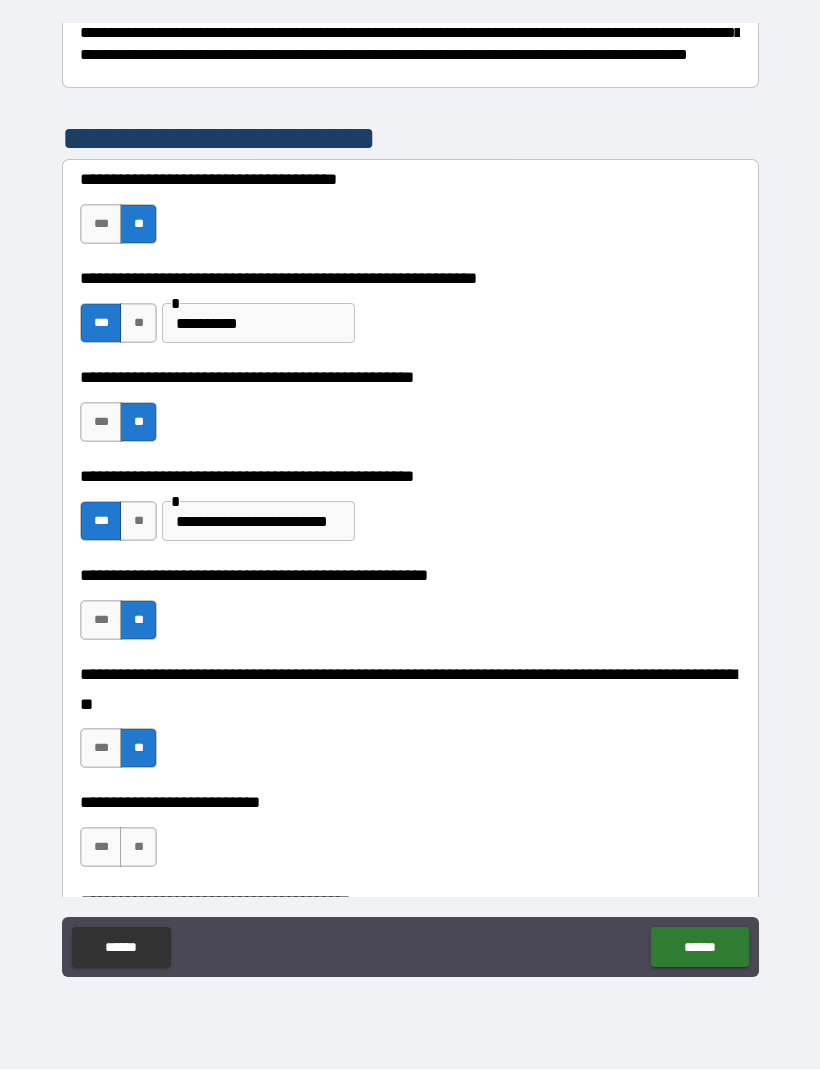 click on "**" at bounding box center [138, 848] 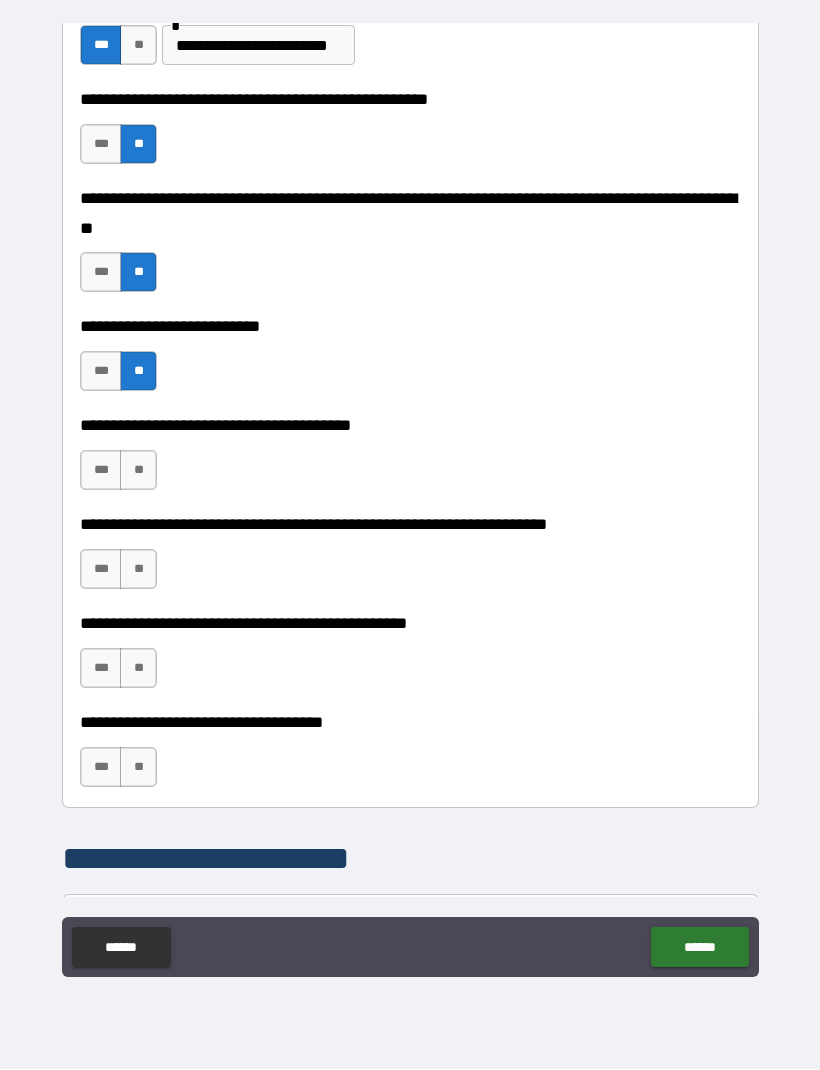 scroll, scrollTop: 833, scrollLeft: 0, axis: vertical 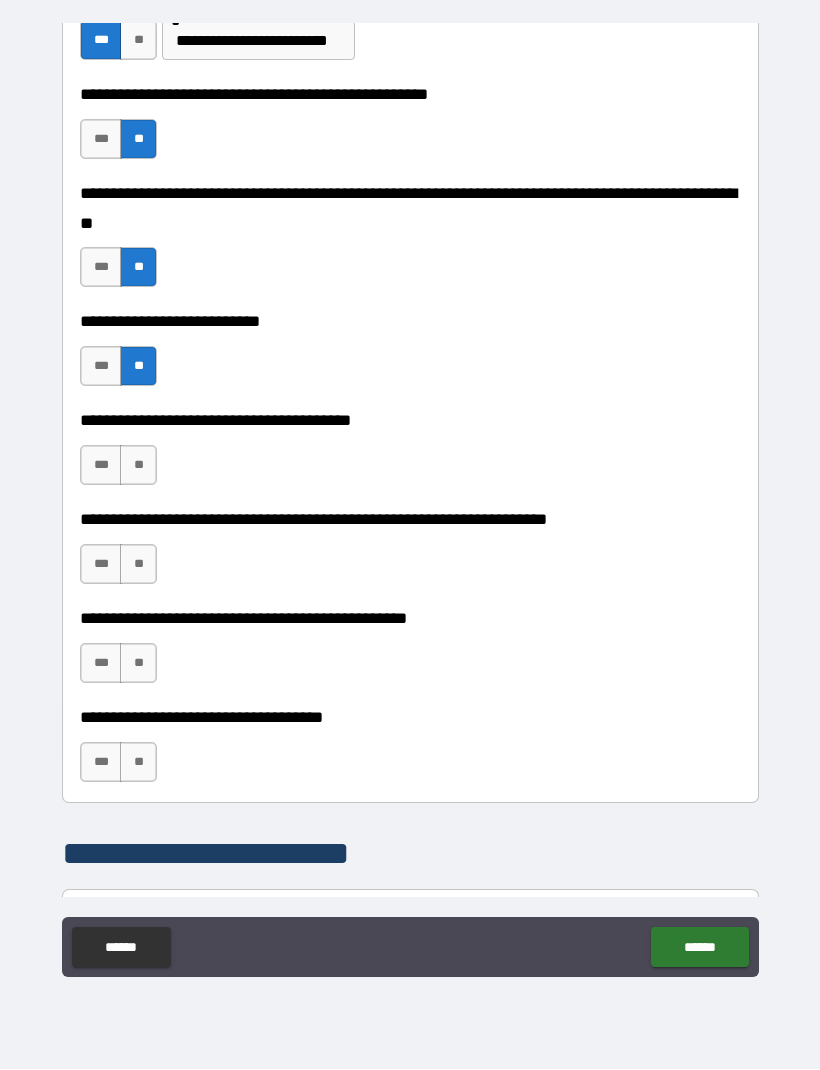 click on "**" at bounding box center (138, 466) 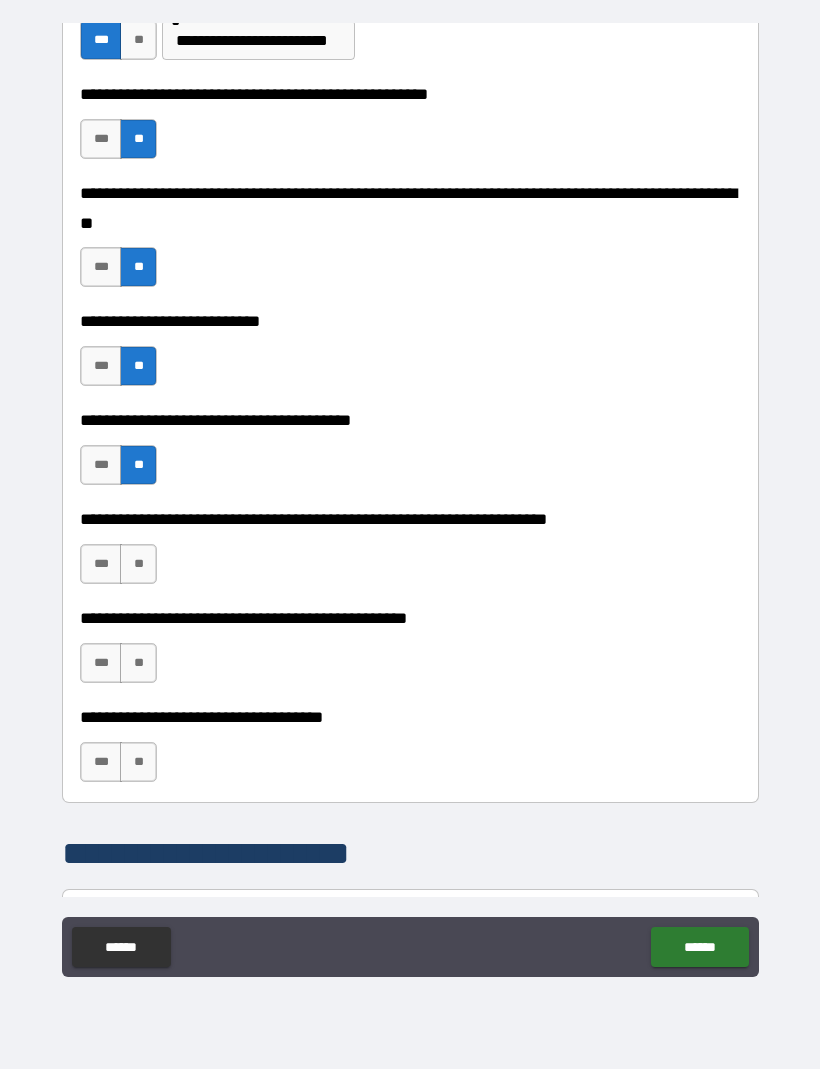 click on "**" at bounding box center [138, 565] 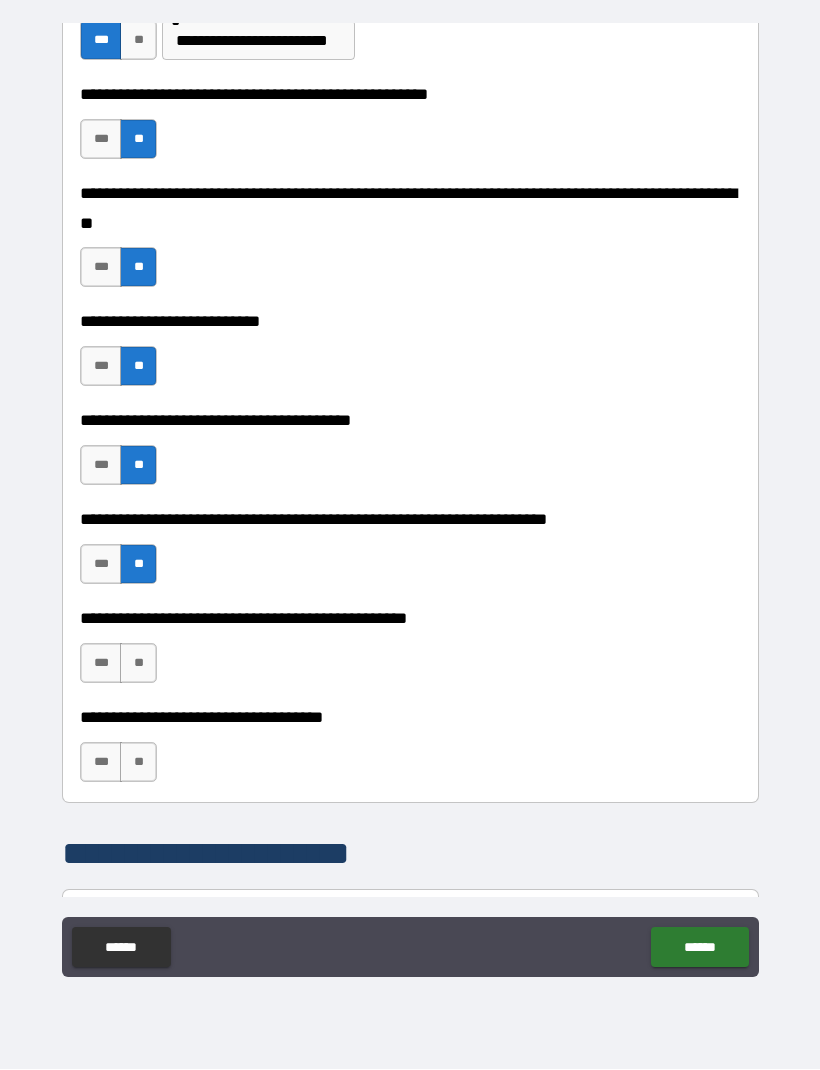 click on "**" at bounding box center [138, 664] 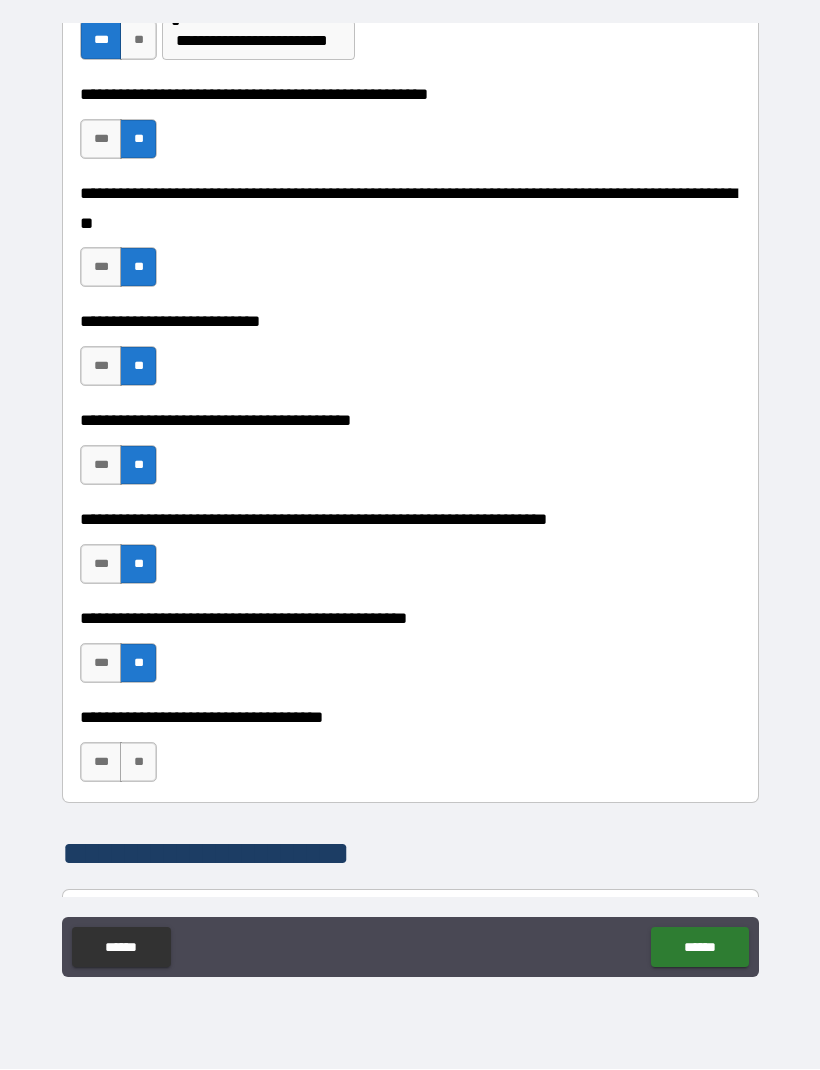 click on "**" at bounding box center [138, 763] 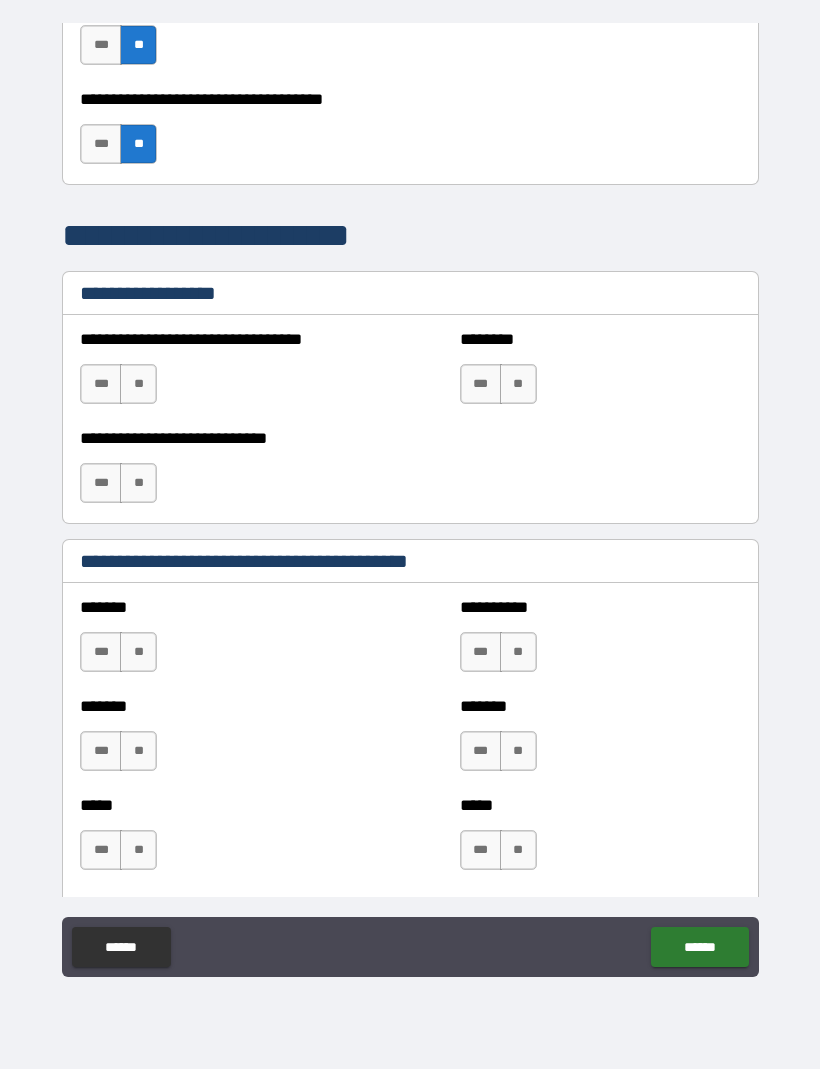 scroll, scrollTop: 1458, scrollLeft: 0, axis: vertical 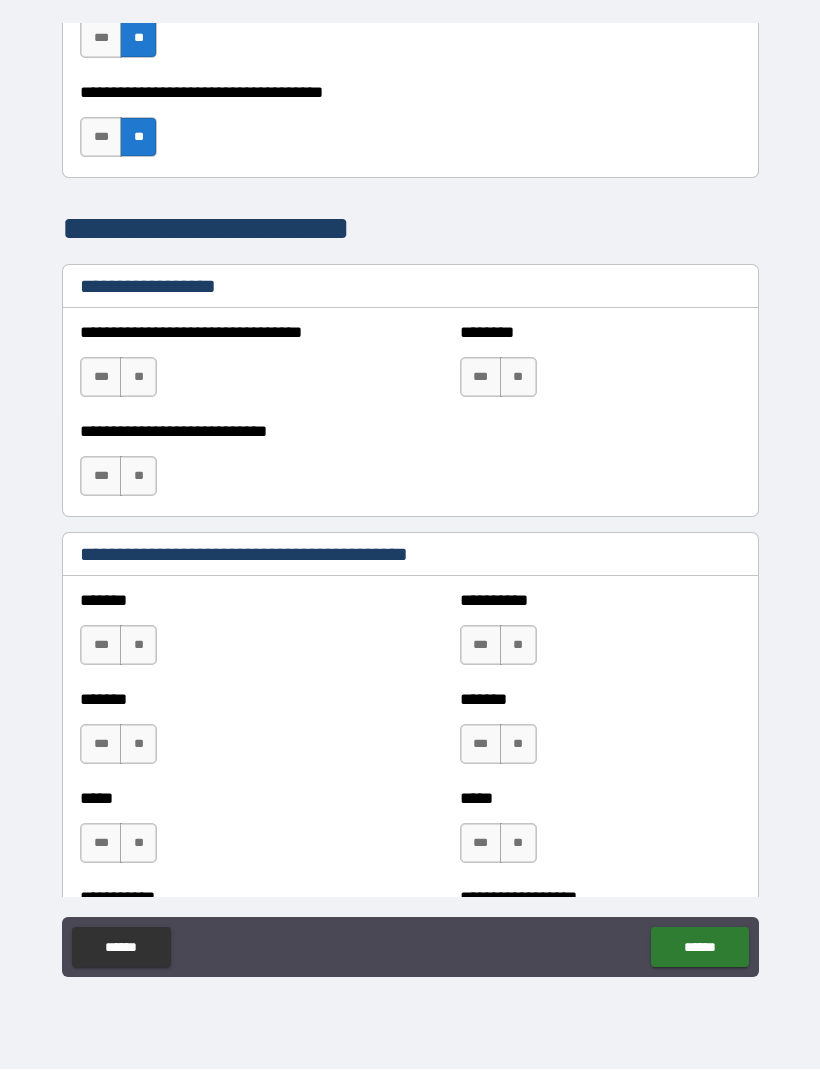 click on "***" at bounding box center (101, 378) 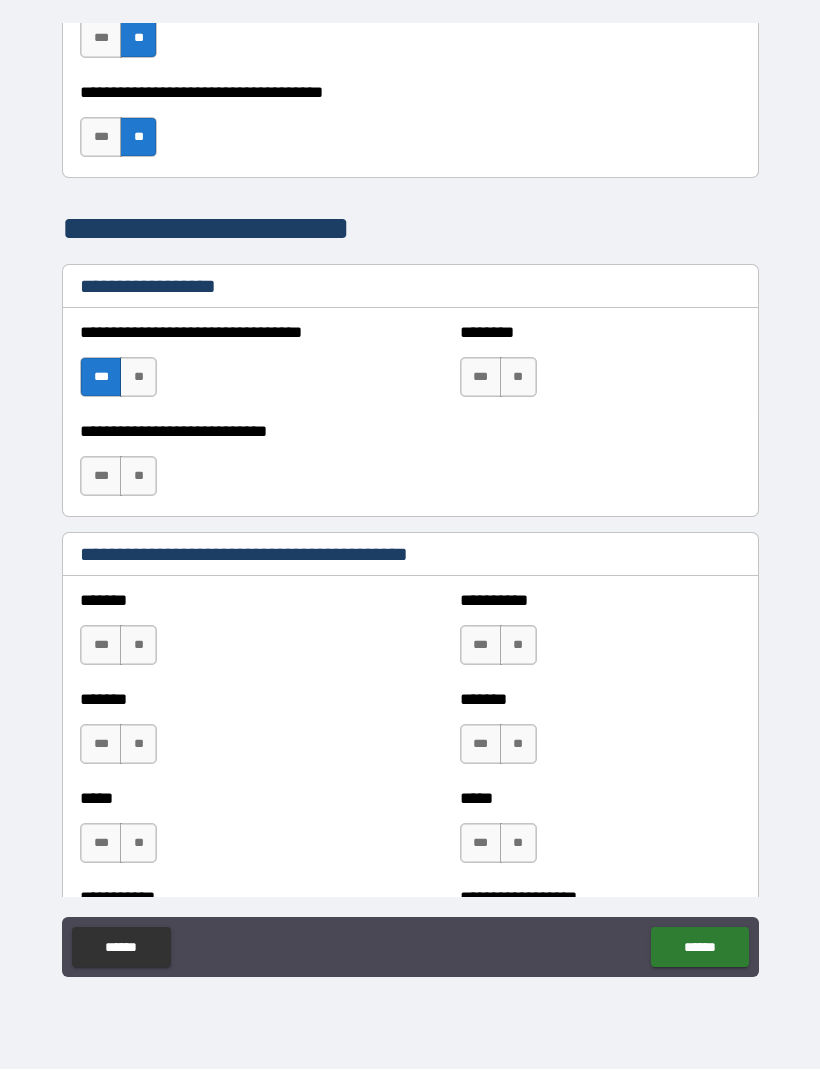 click on "**" at bounding box center [518, 378] 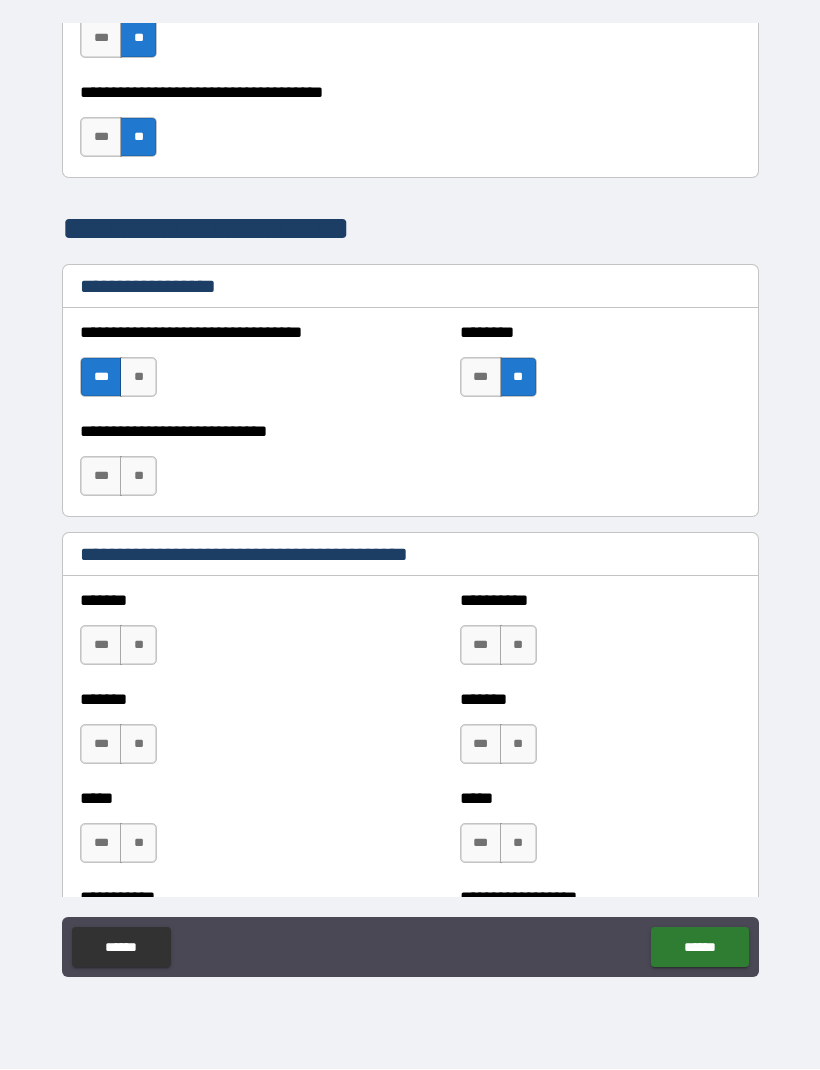 click on "**" at bounding box center [138, 477] 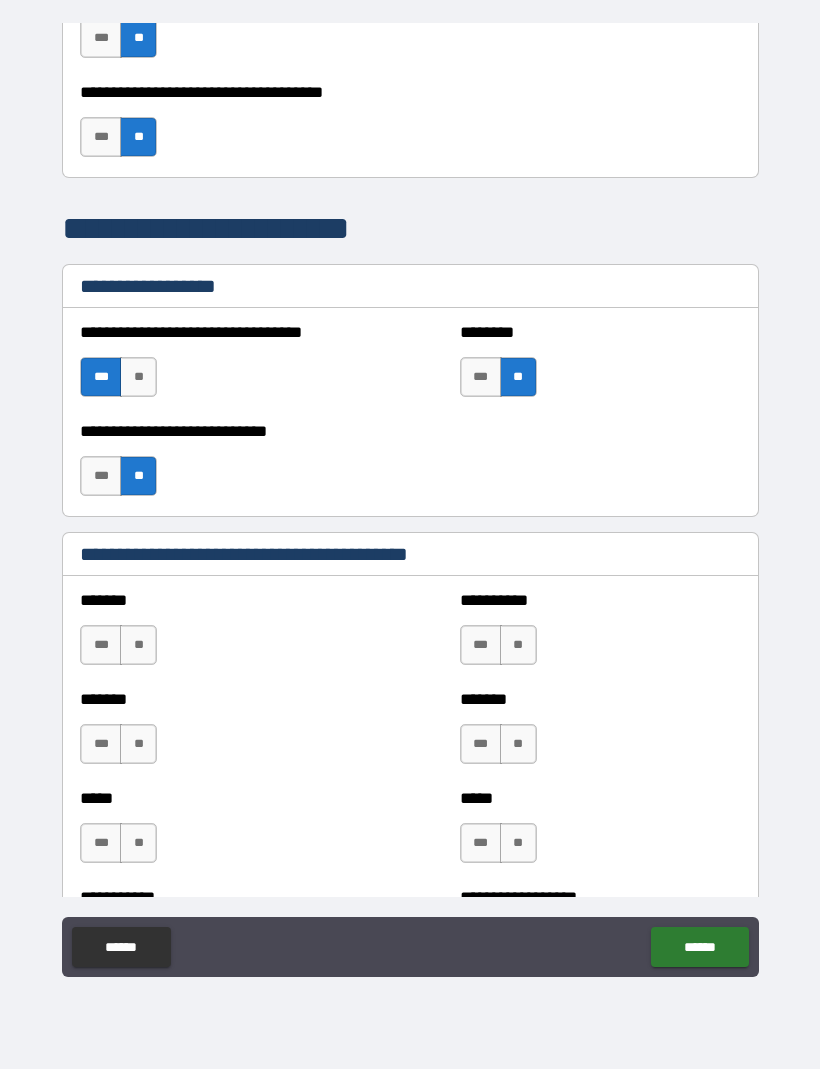 click on "**" at bounding box center [138, 646] 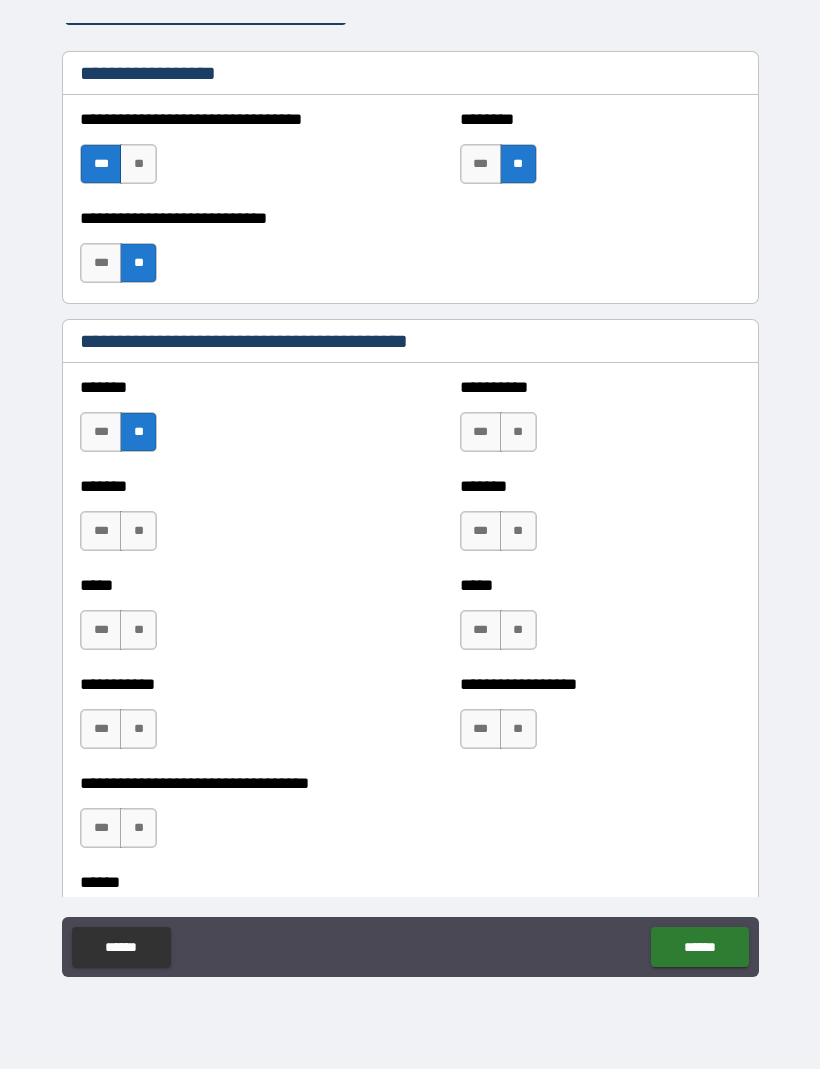scroll, scrollTop: 1697, scrollLeft: 0, axis: vertical 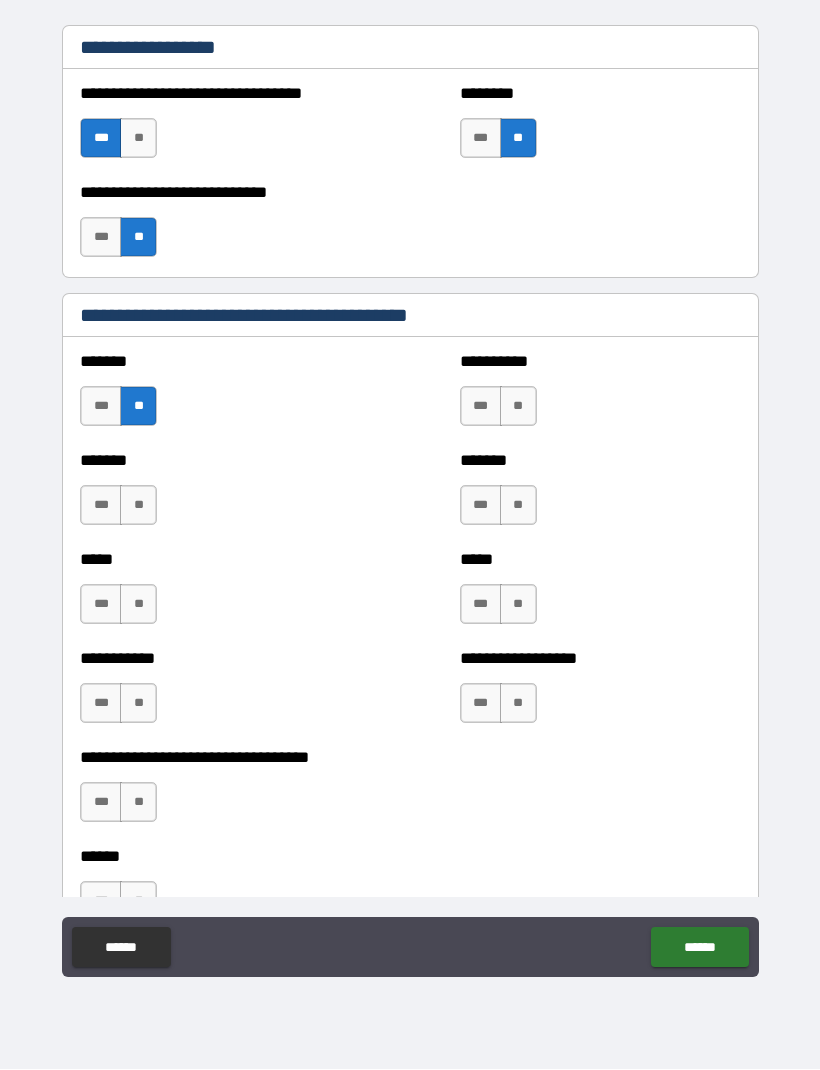 click on "**" at bounding box center [518, 506] 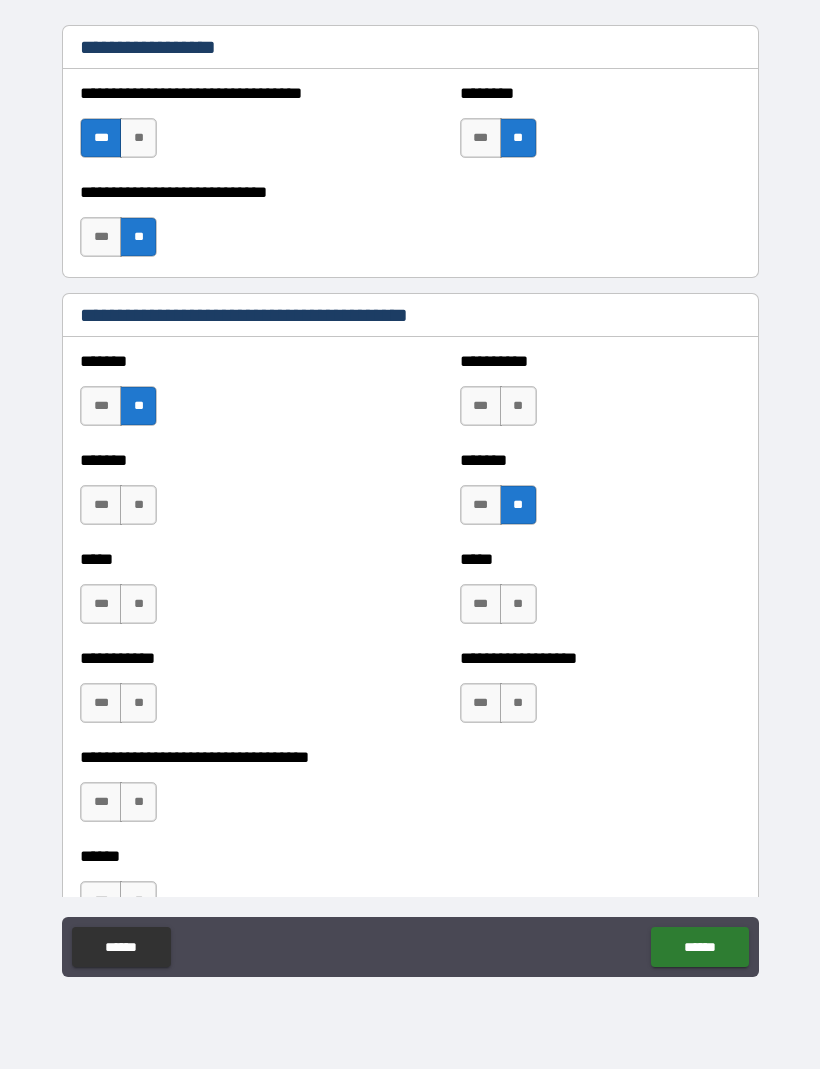 click on "**" at bounding box center [518, 407] 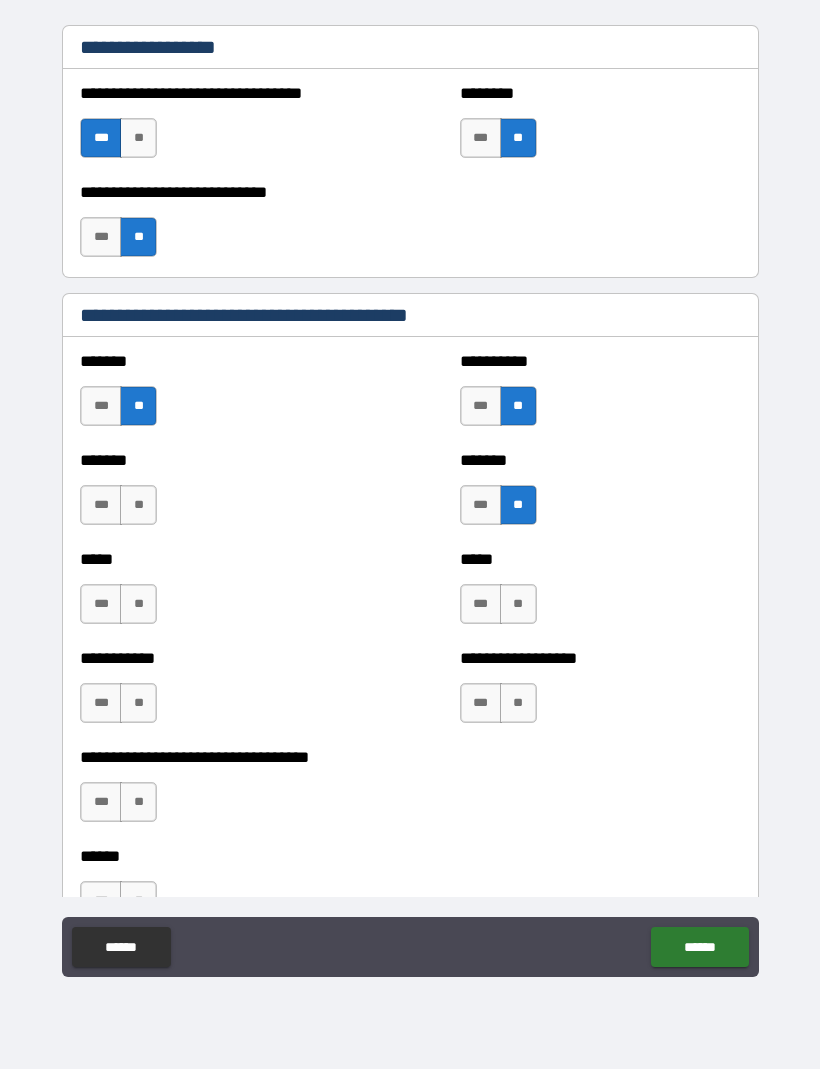 click on "**" at bounding box center [518, 605] 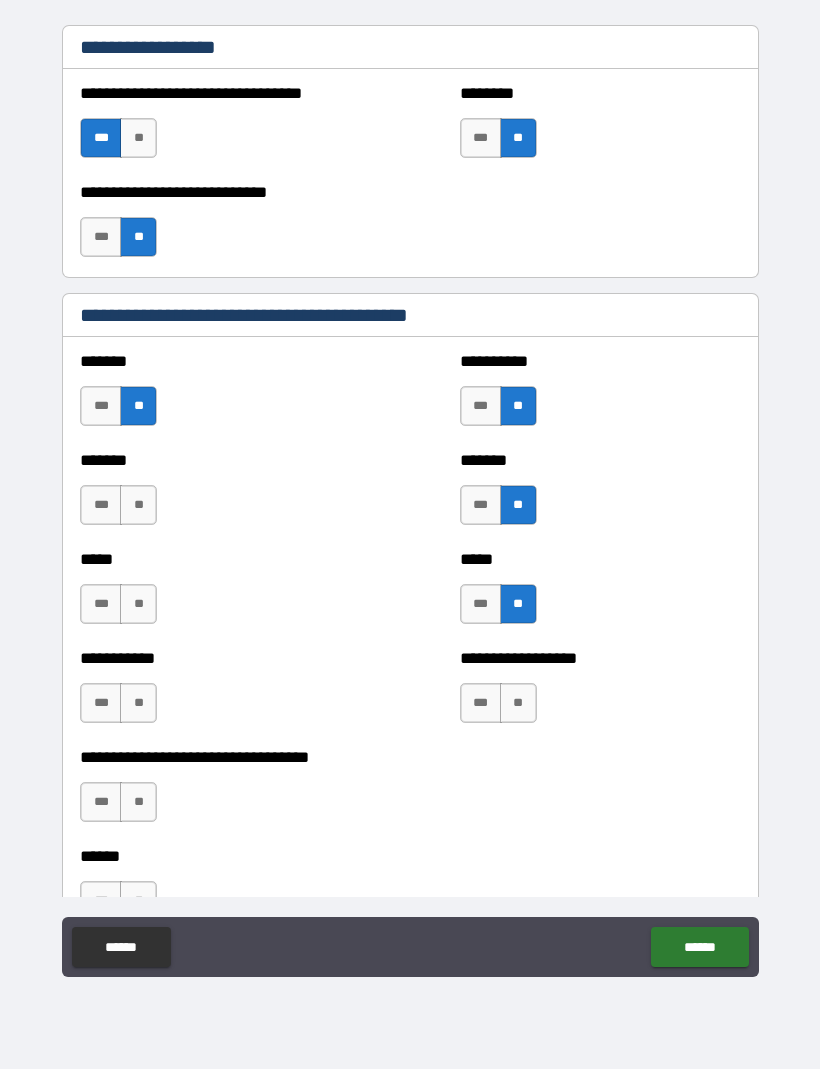 click on "**" at bounding box center (518, 704) 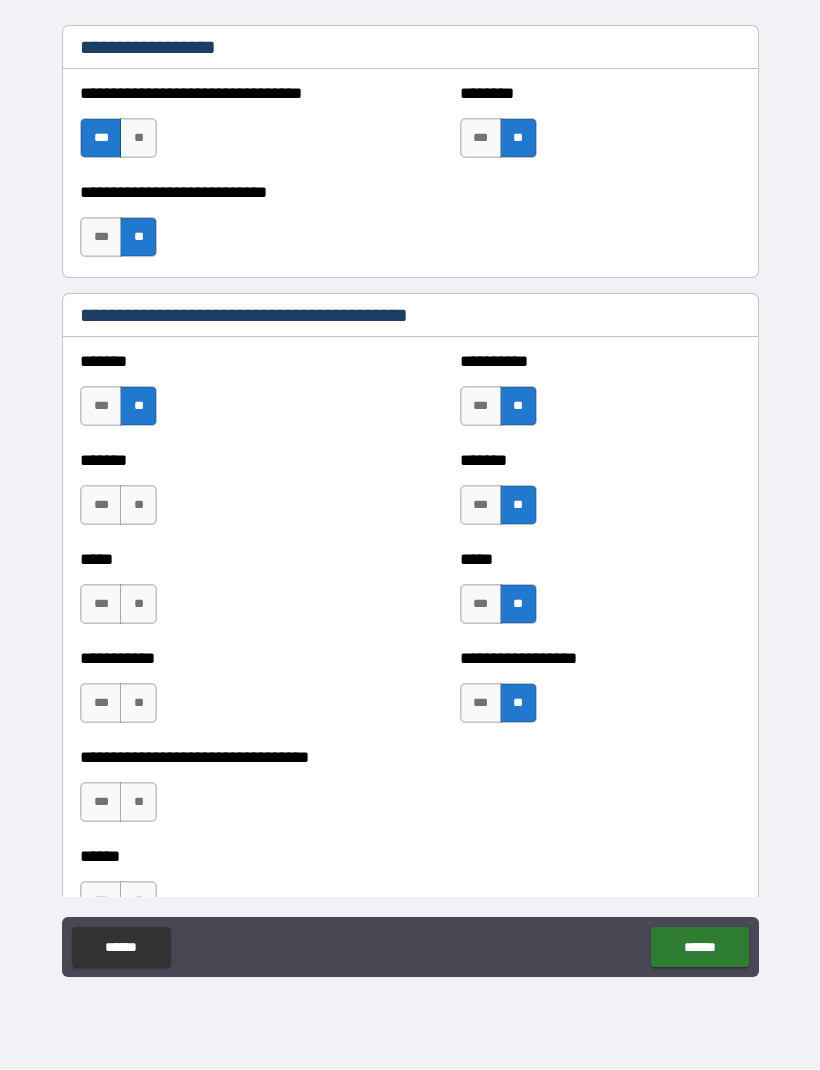 click on "**" at bounding box center [138, 704] 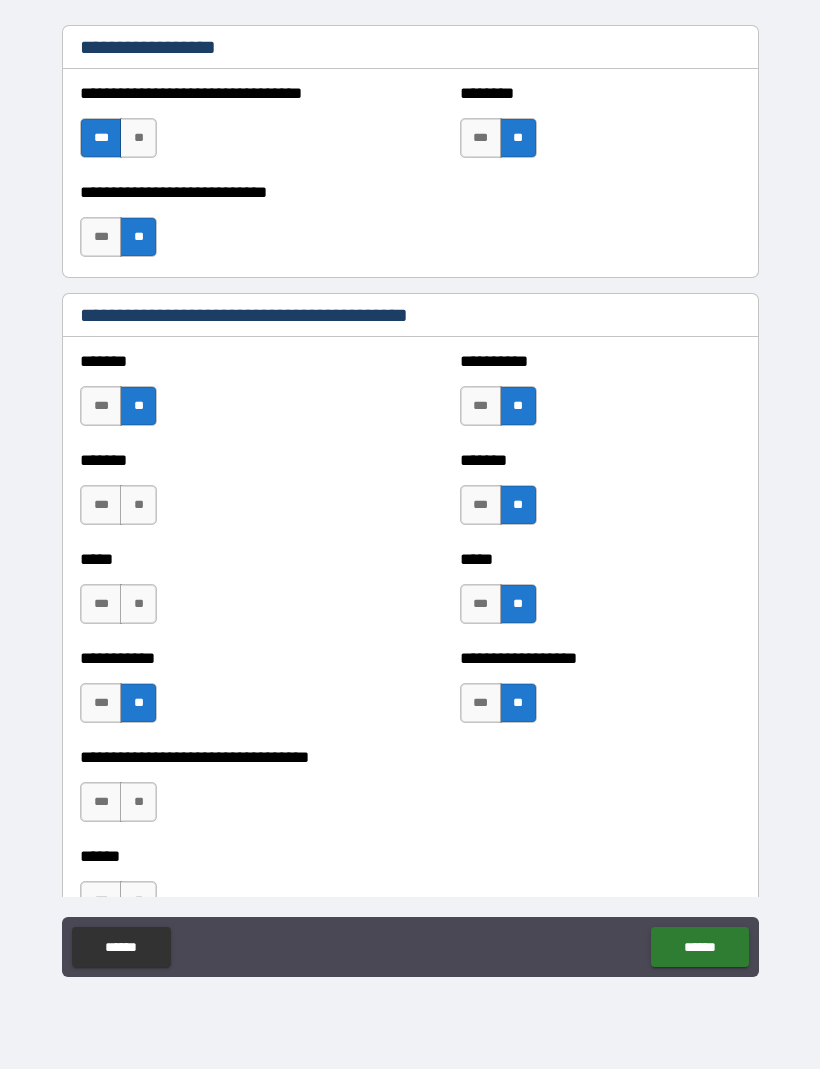 click on "**" at bounding box center (138, 605) 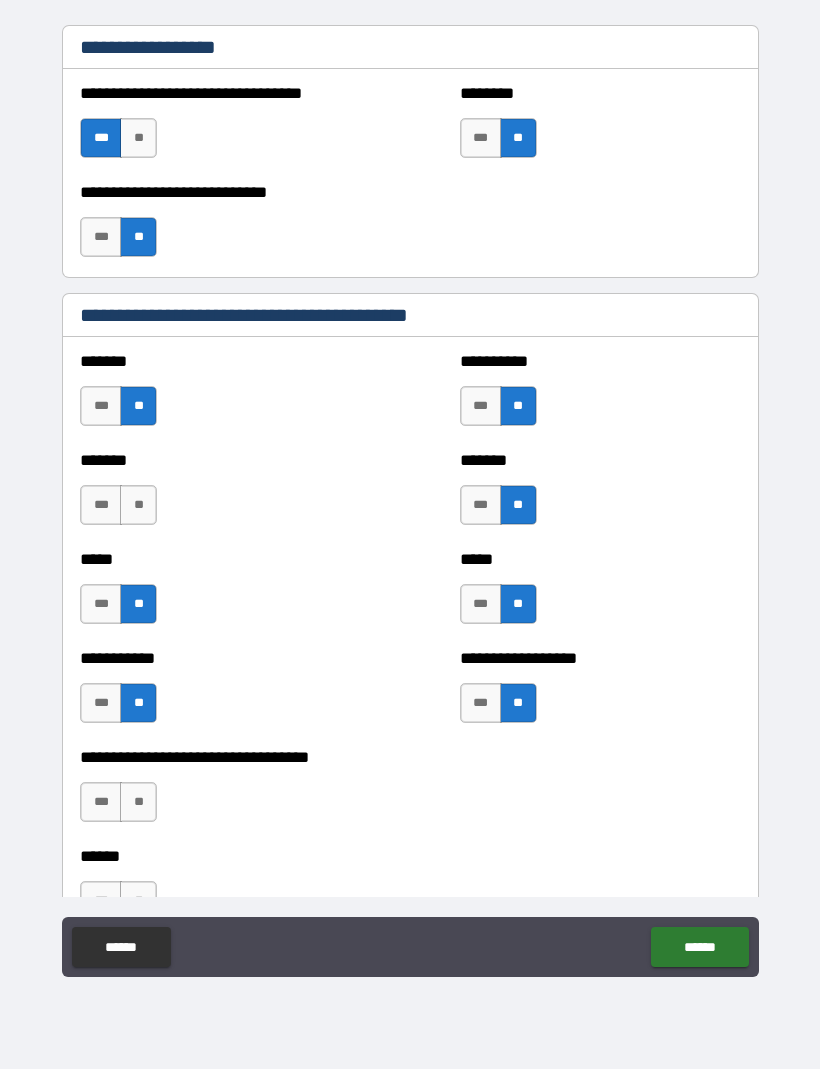 click on "**" at bounding box center [138, 506] 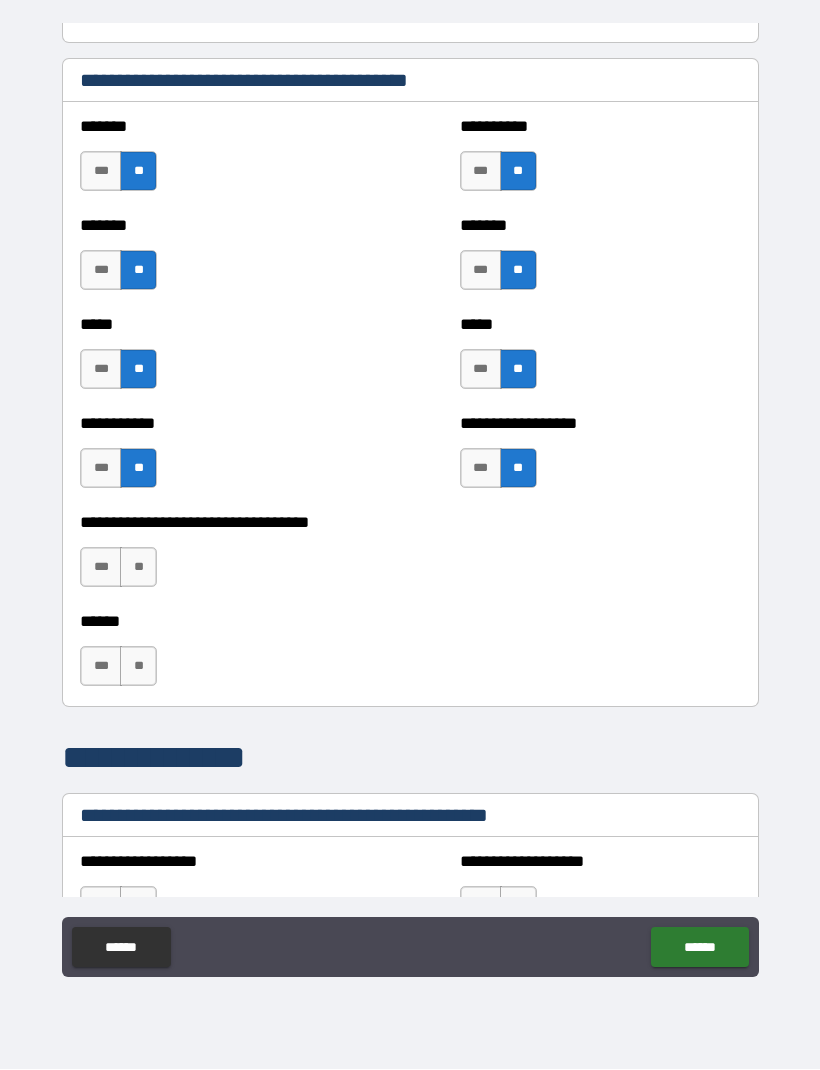 scroll, scrollTop: 1976, scrollLeft: 0, axis: vertical 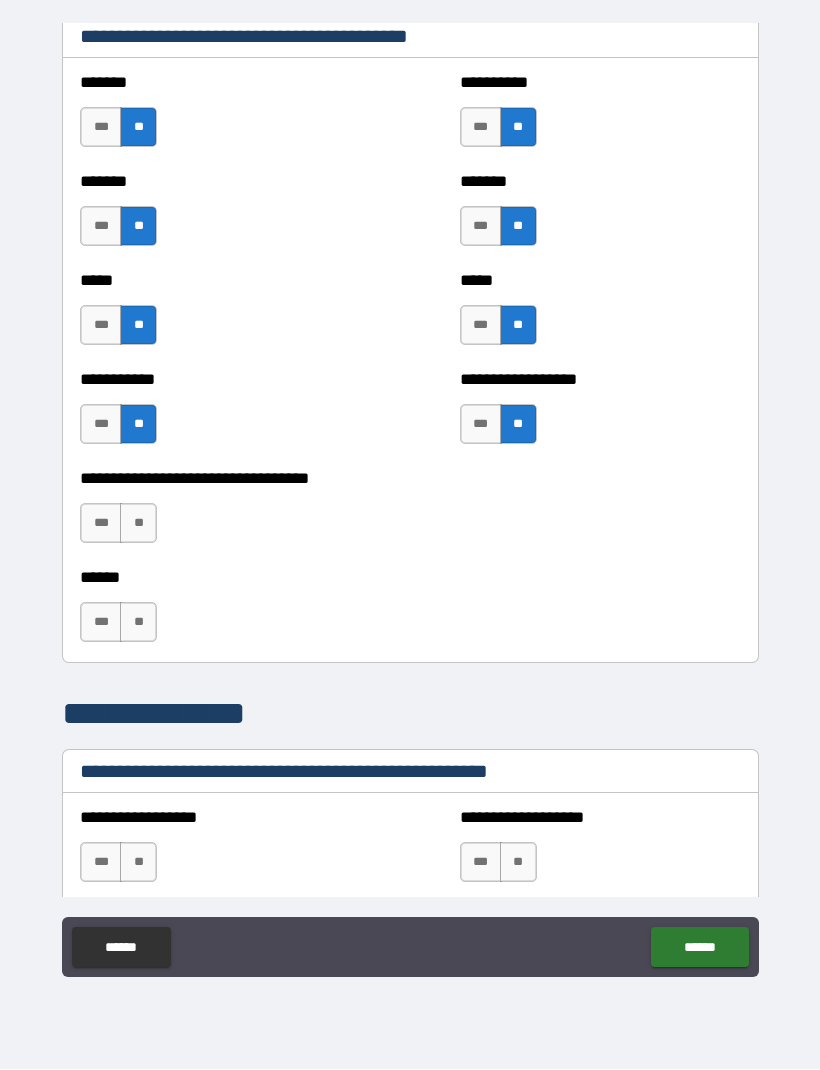 click on "**" at bounding box center (138, 524) 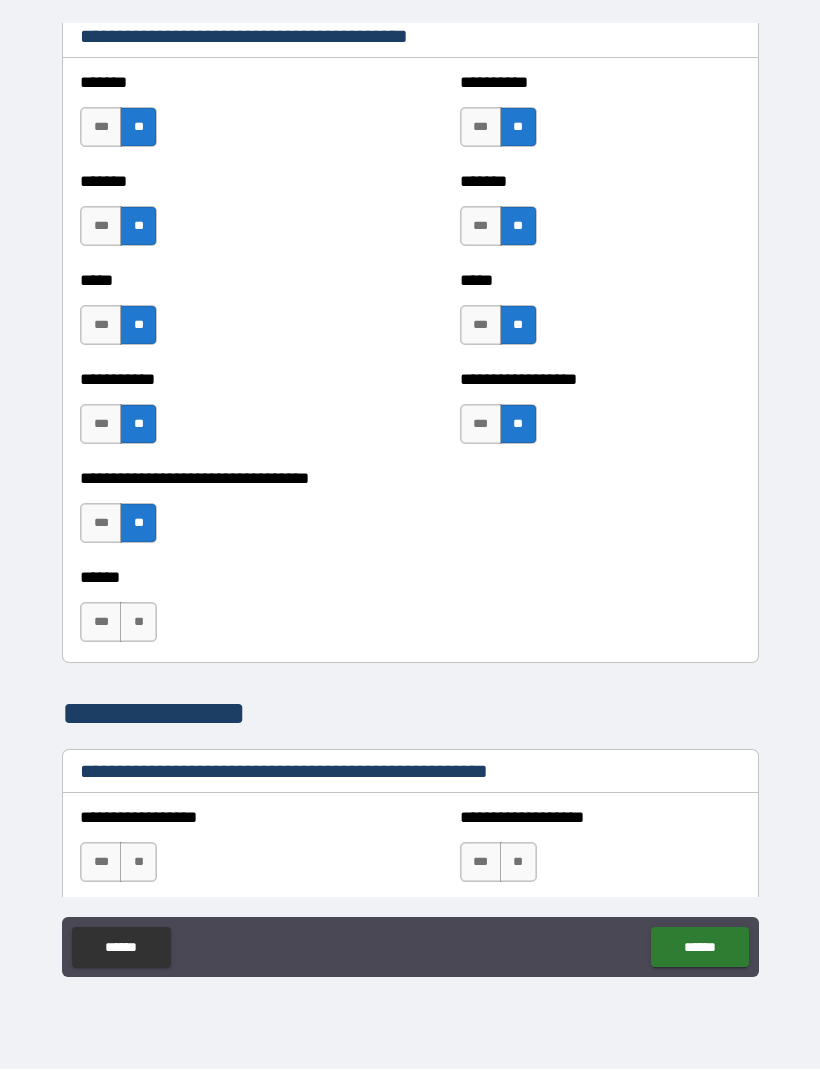 click on "**" at bounding box center (138, 623) 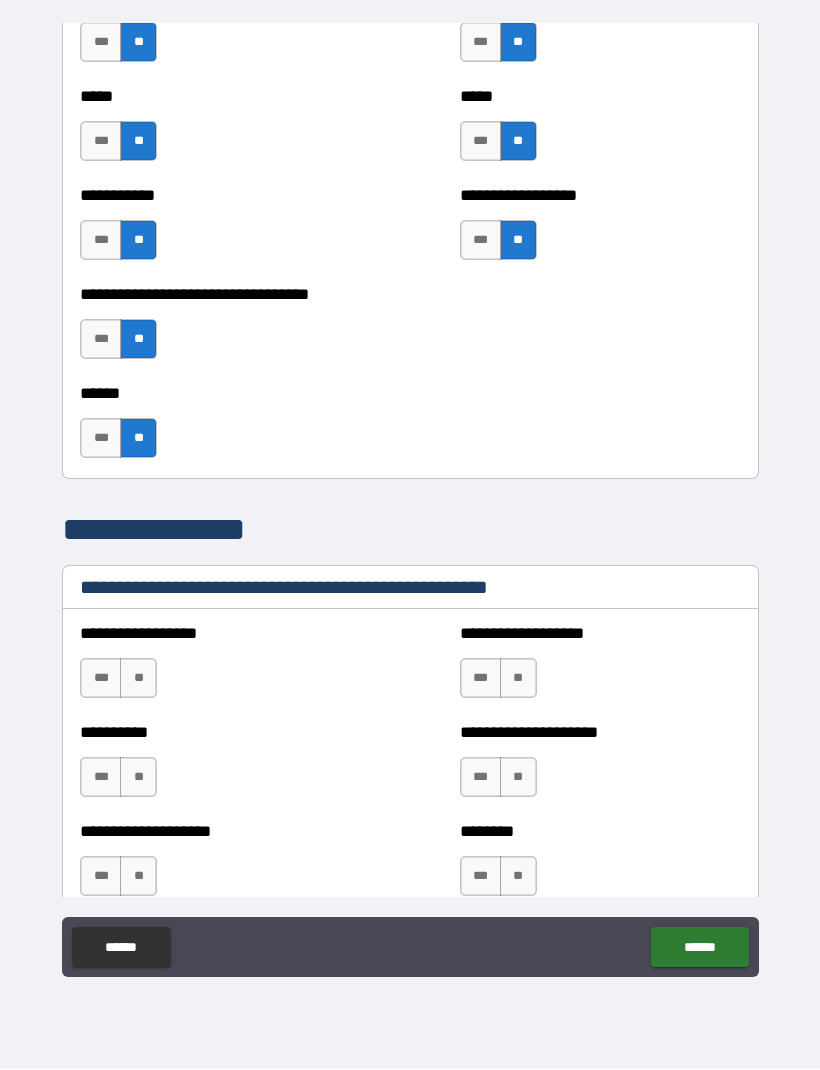 scroll, scrollTop: 2315, scrollLeft: 0, axis: vertical 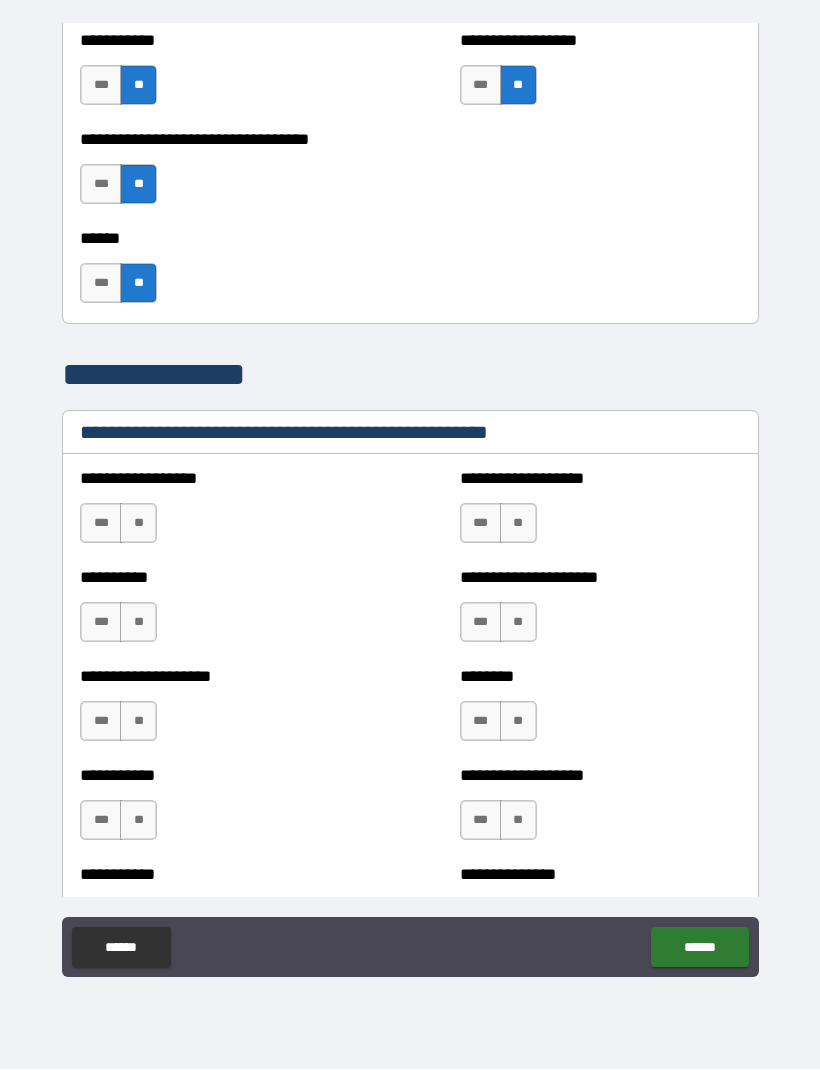 click on "**" at bounding box center [138, 524] 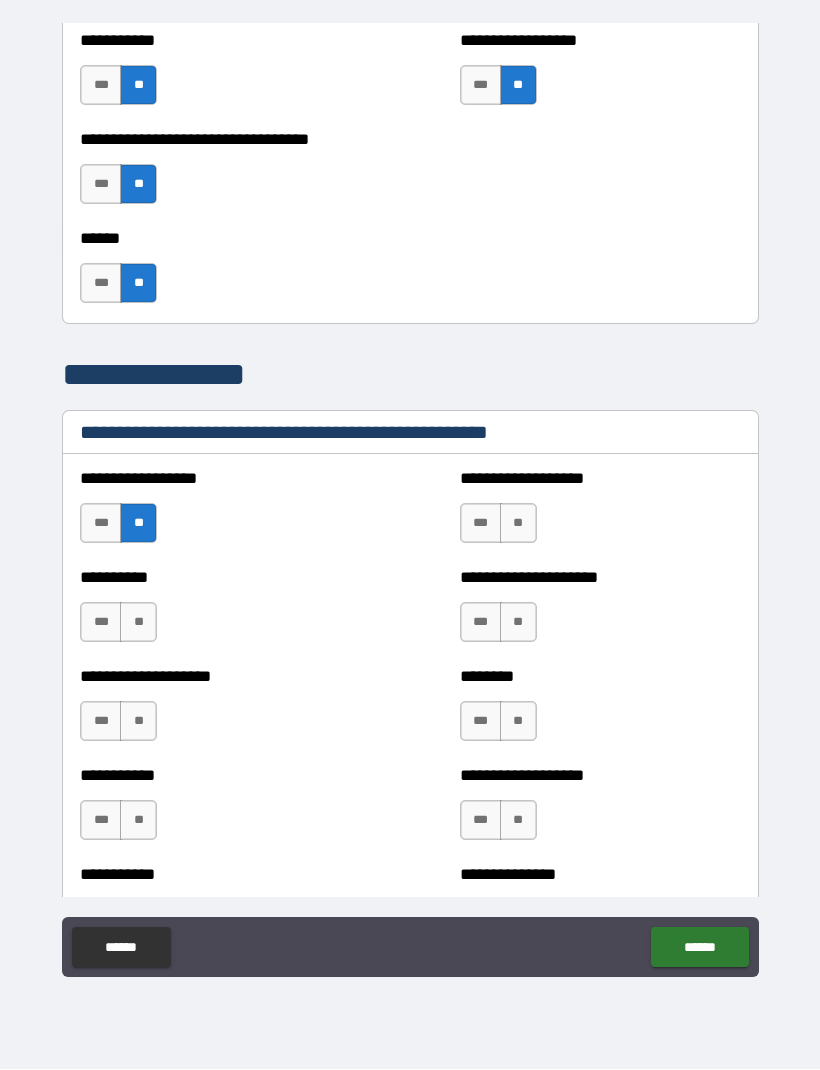 click on "**" at bounding box center [138, 623] 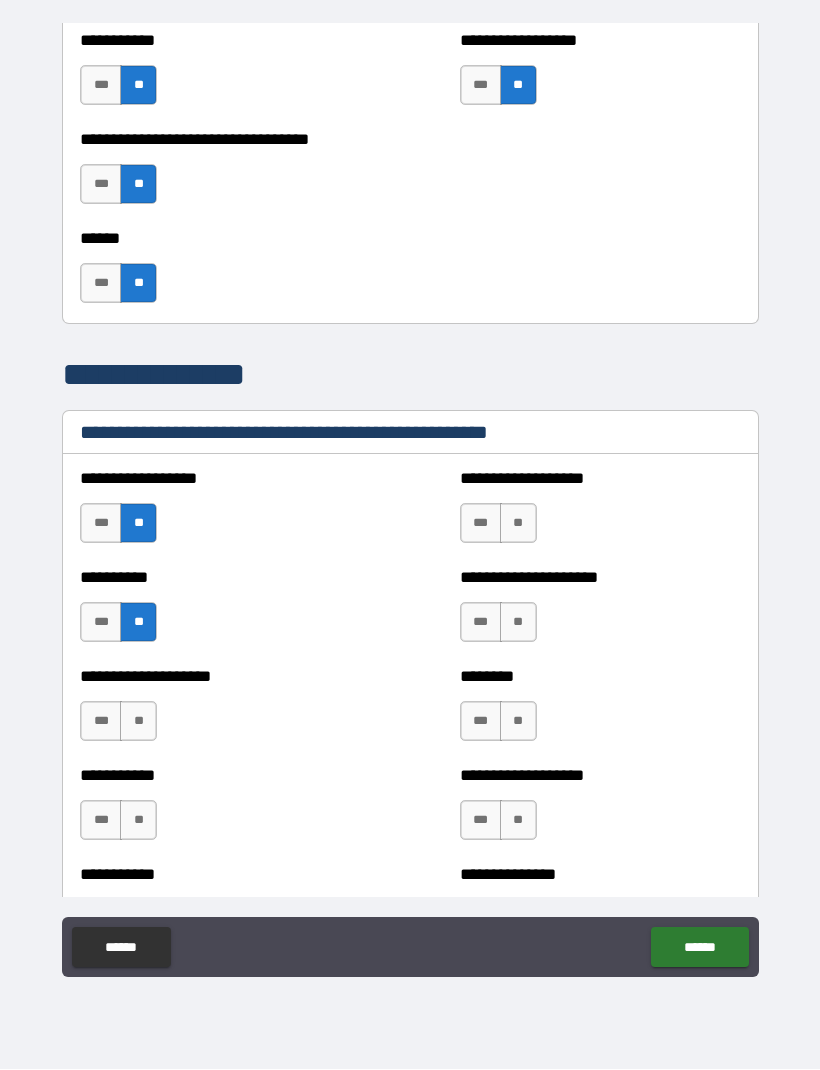 click on "**" at bounding box center (138, 722) 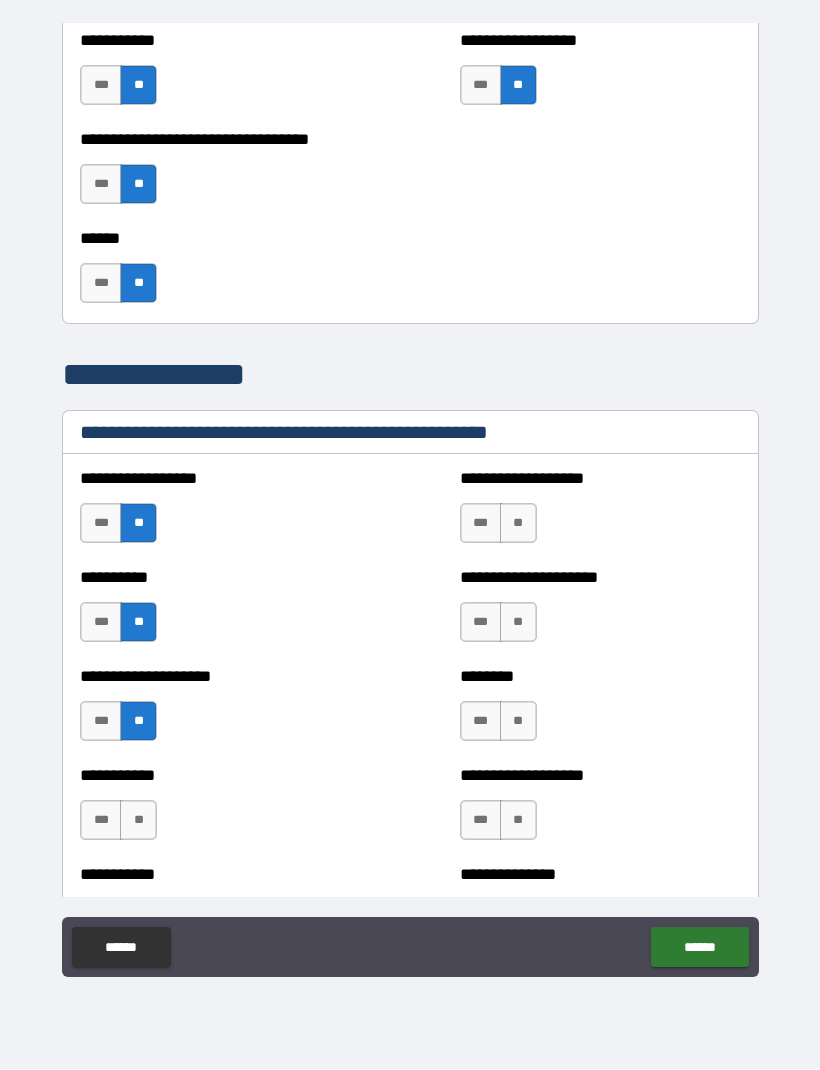 click on "**" at bounding box center (138, 821) 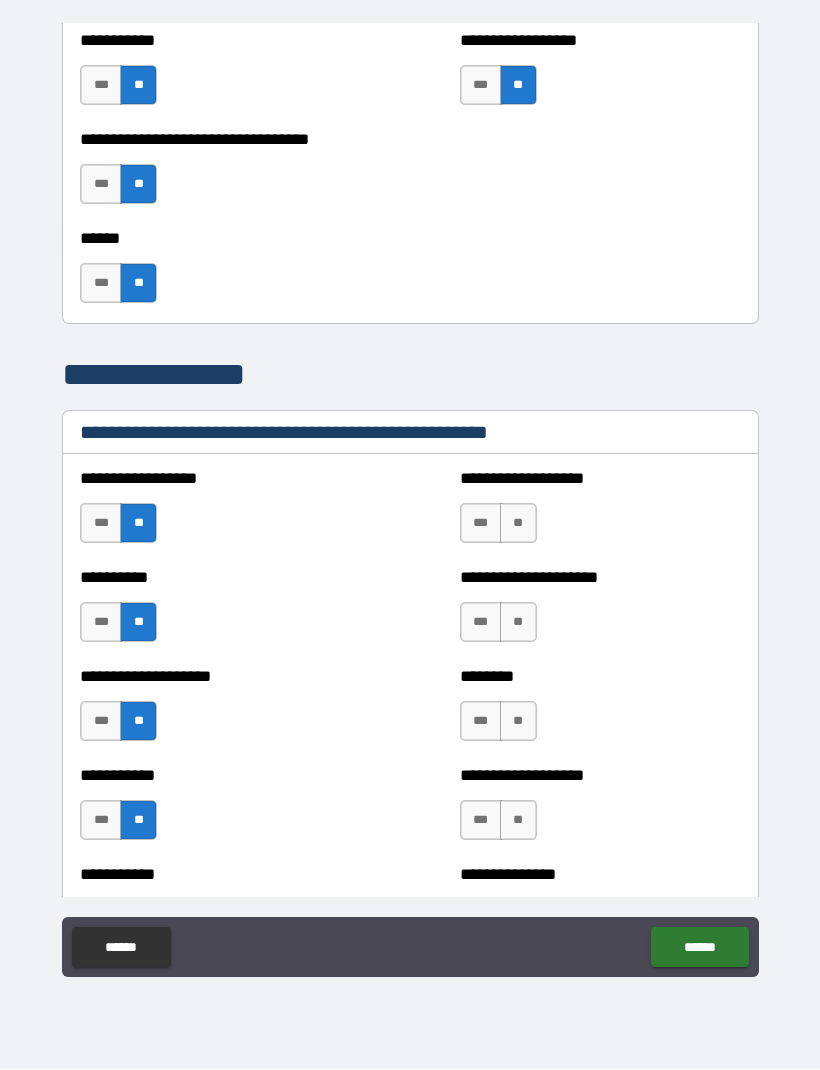 click on "**" at bounding box center (518, 524) 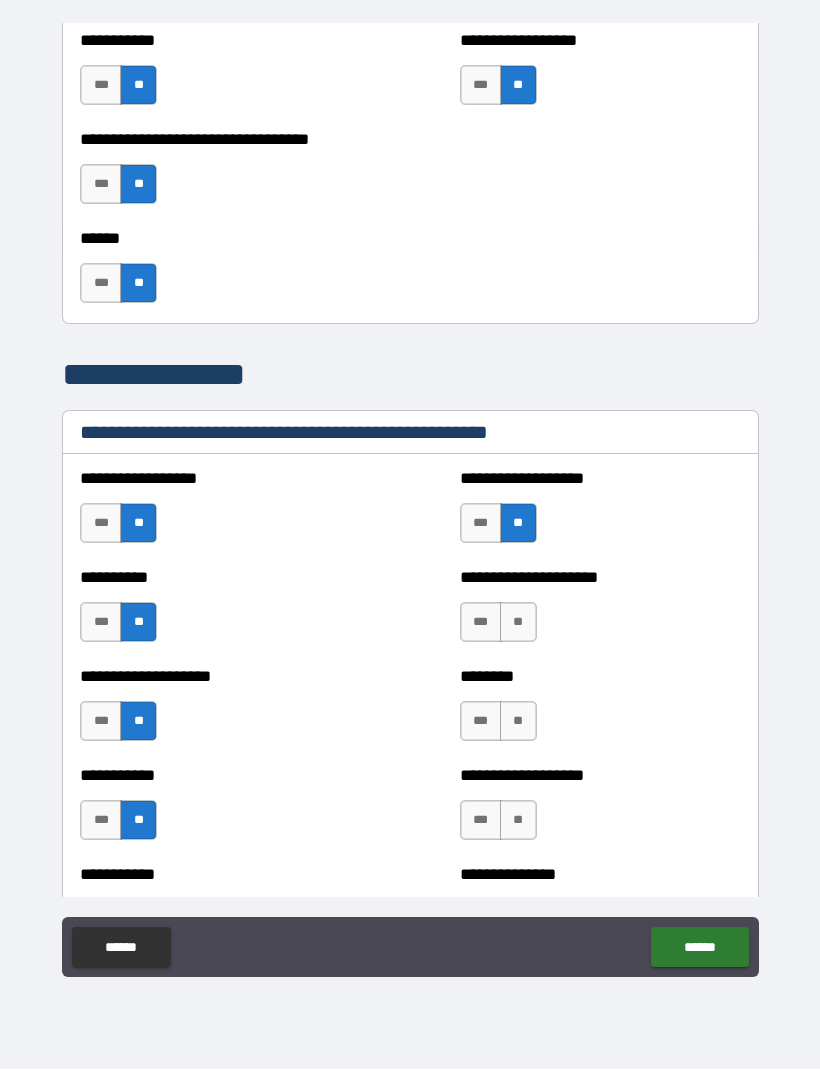 click on "**" at bounding box center [518, 623] 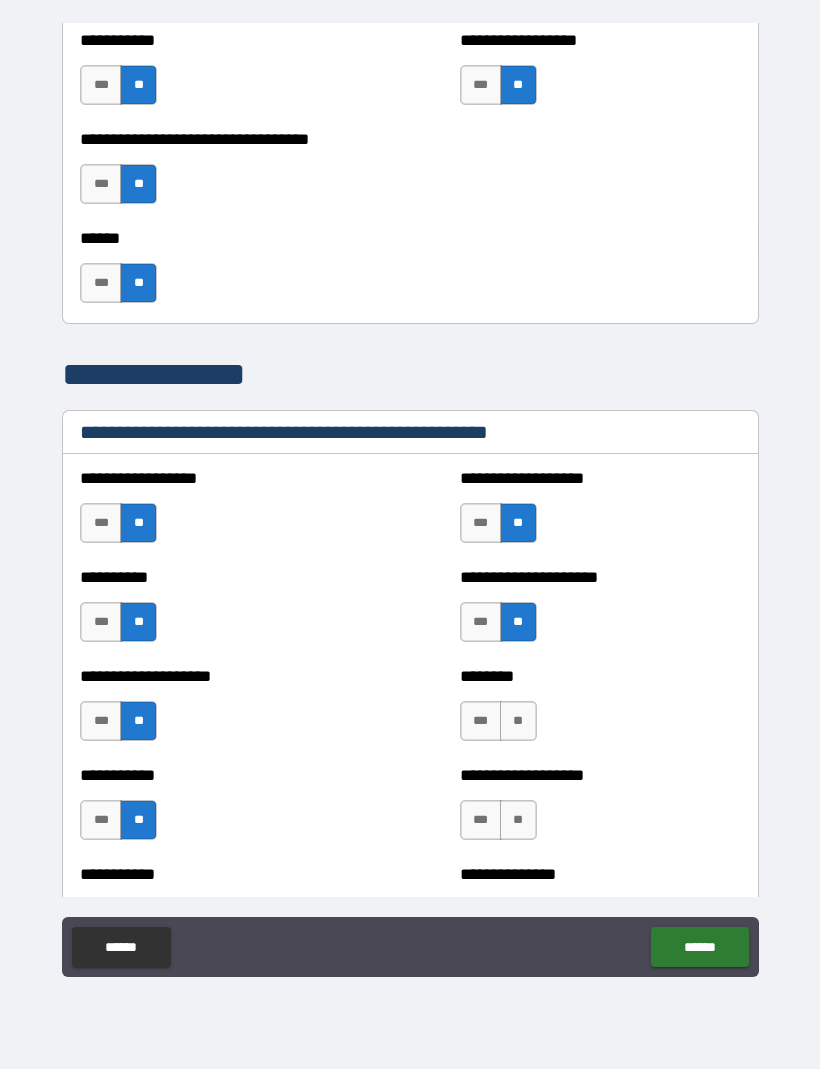 click on "**" at bounding box center (518, 722) 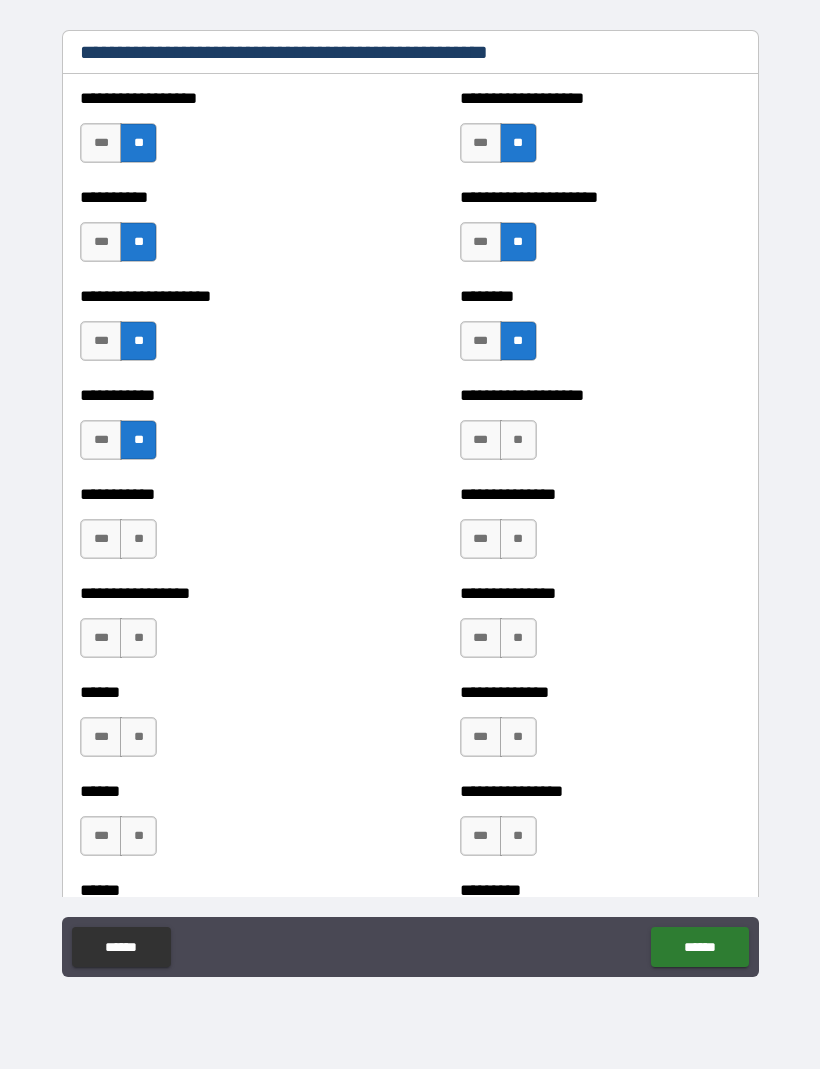 scroll, scrollTop: 2700, scrollLeft: 0, axis: vertical 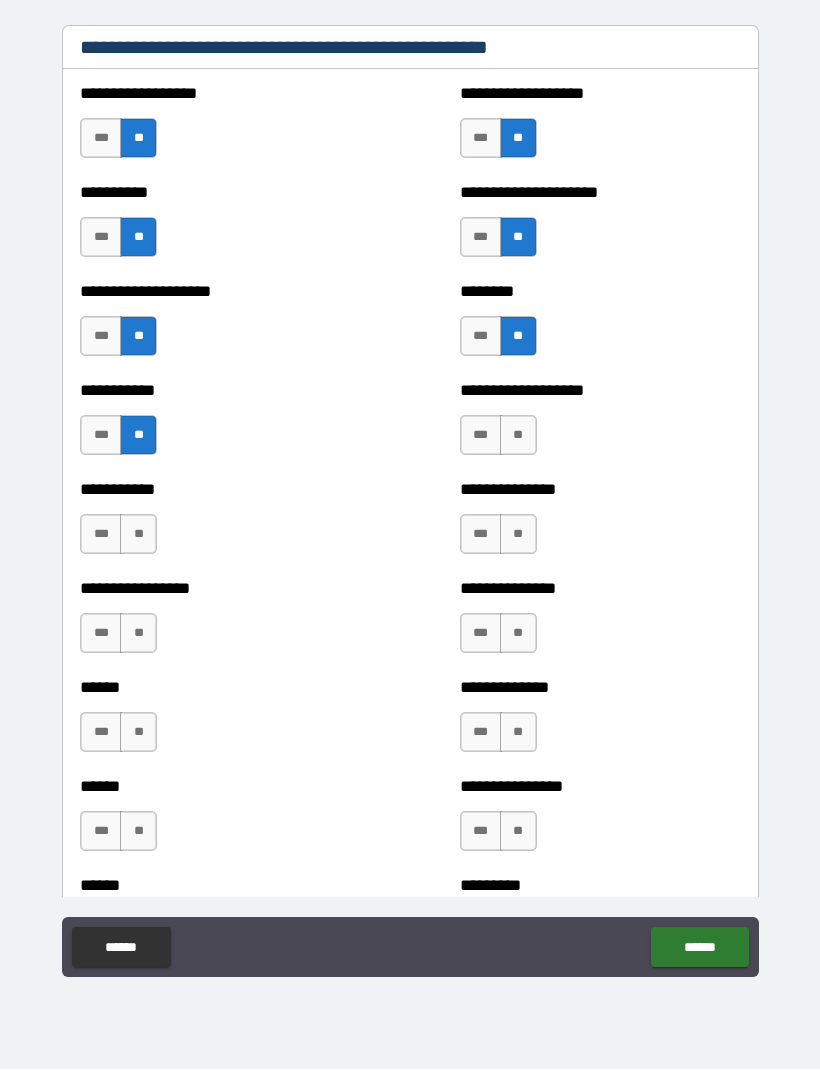 click on "**" at bounding box center [518, 436] 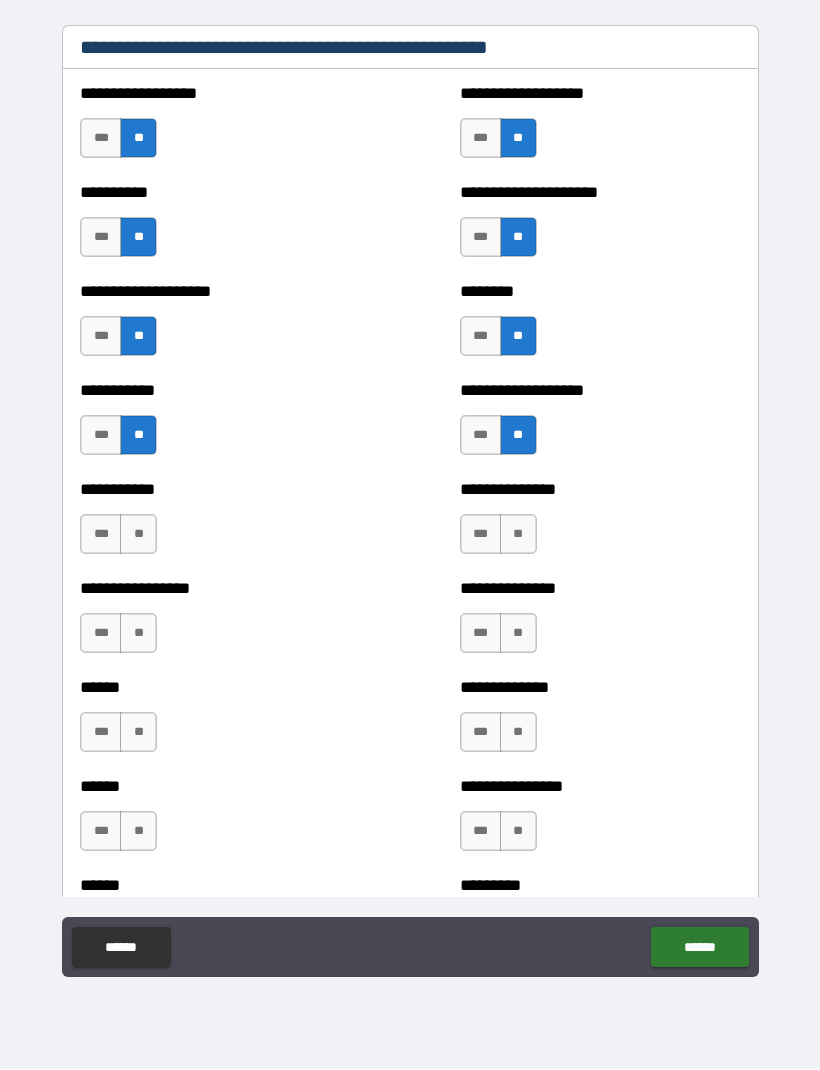 click on "**" at bounding box center (518, 535) 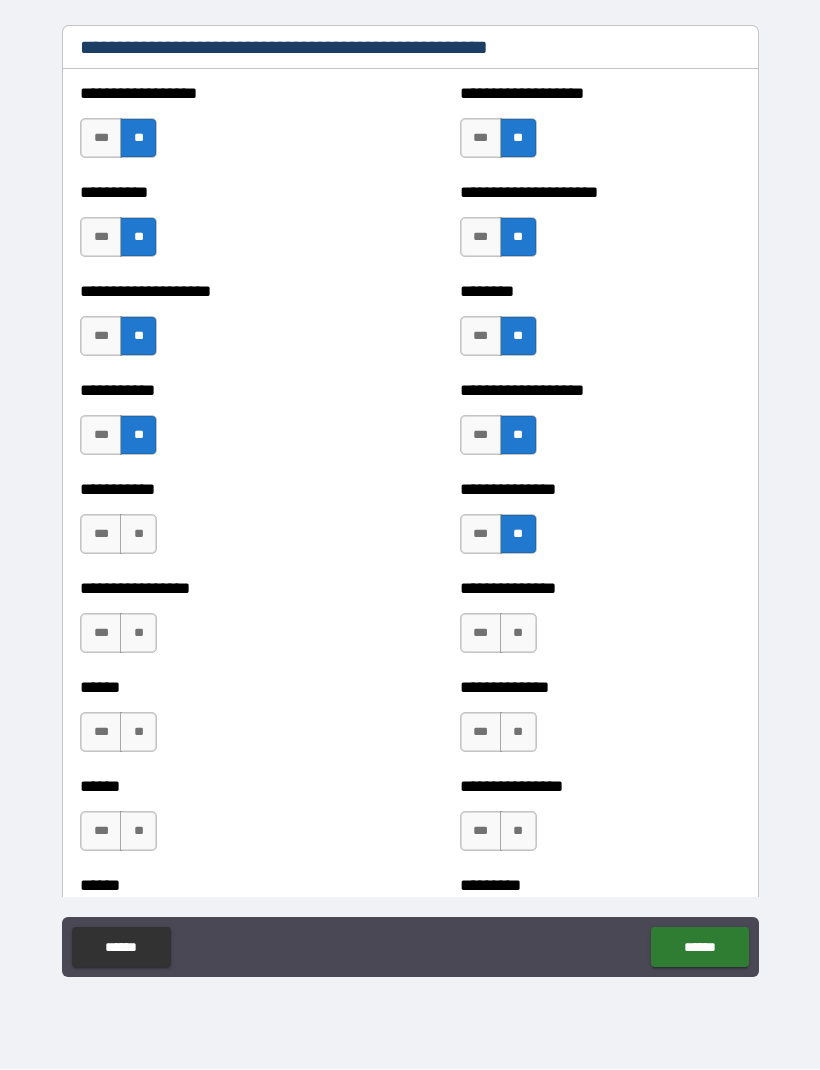 click on "**" at bounding box center (518, 634) 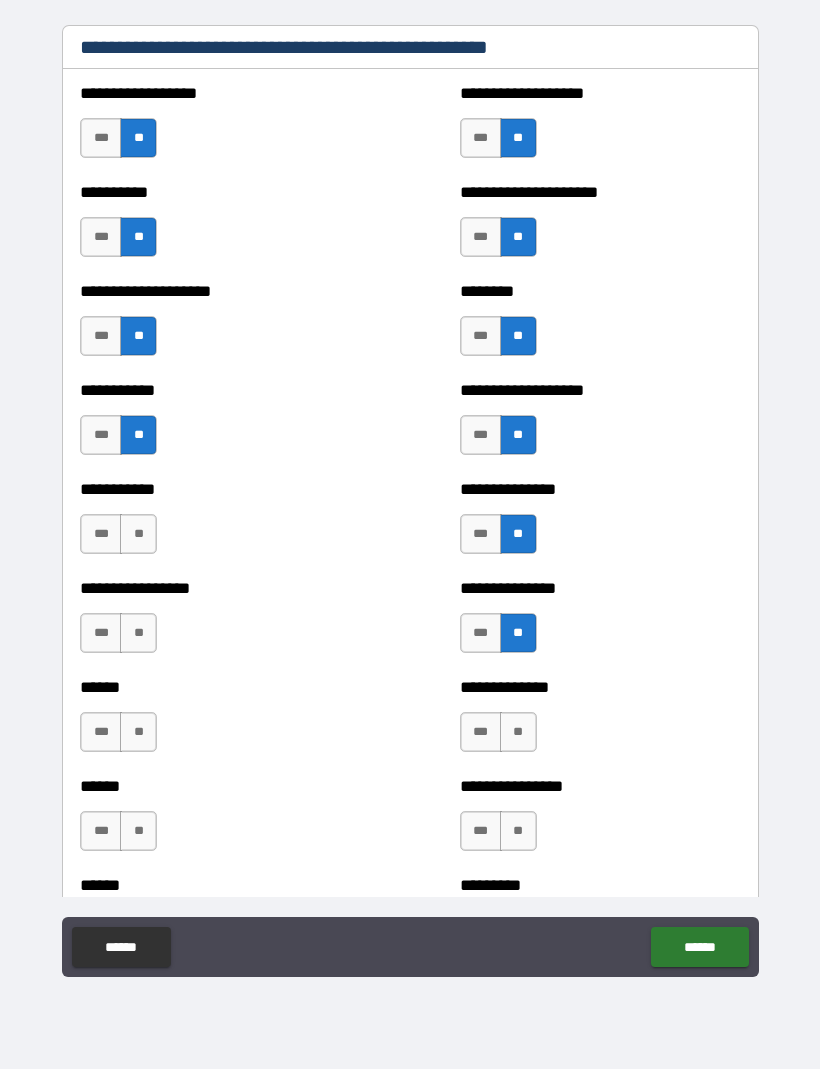 click on "**" at bounding box center (518, 733) 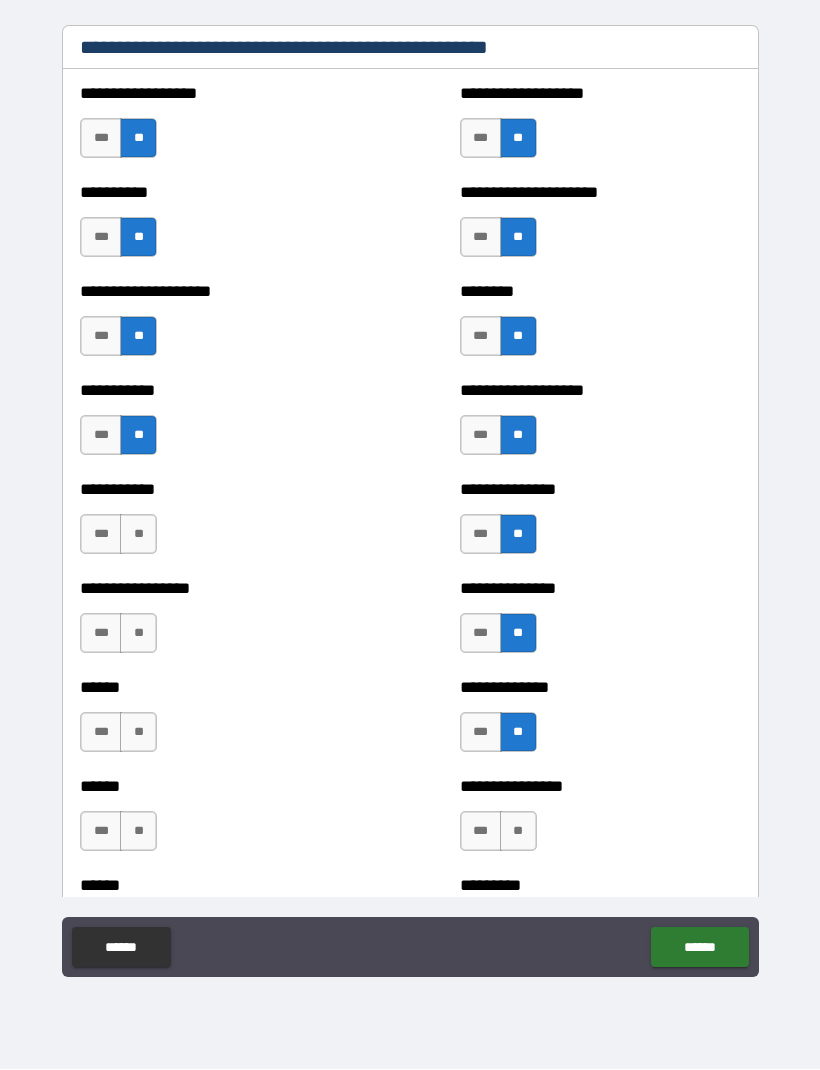 click on "**" at bounding box center [518, 832] 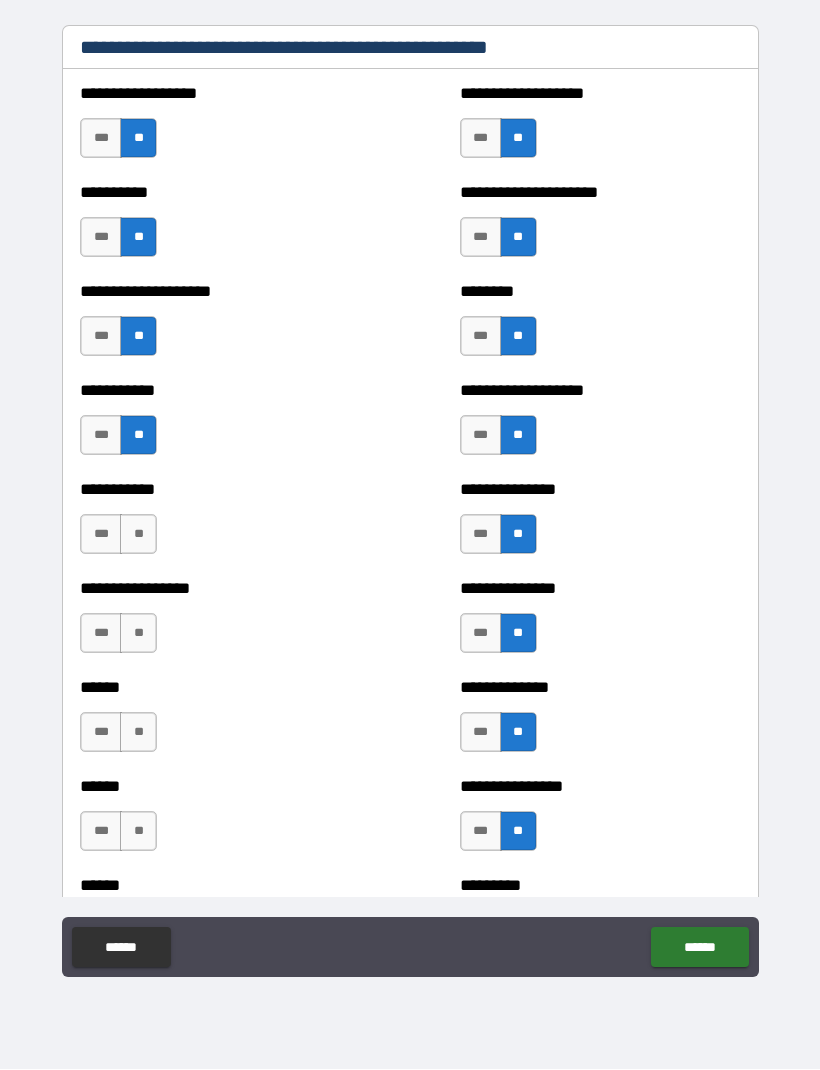 click on "**" at bounding box center (138, 634) 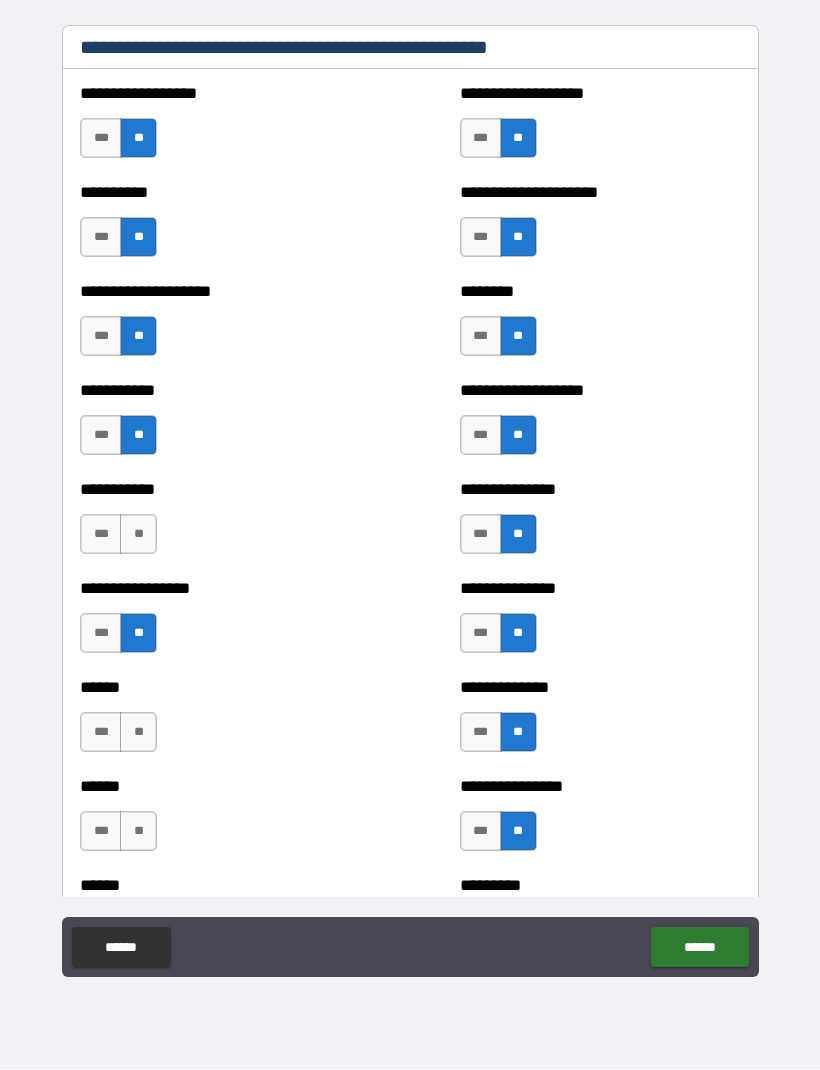 click on "**" at bounding box center (138, 535) 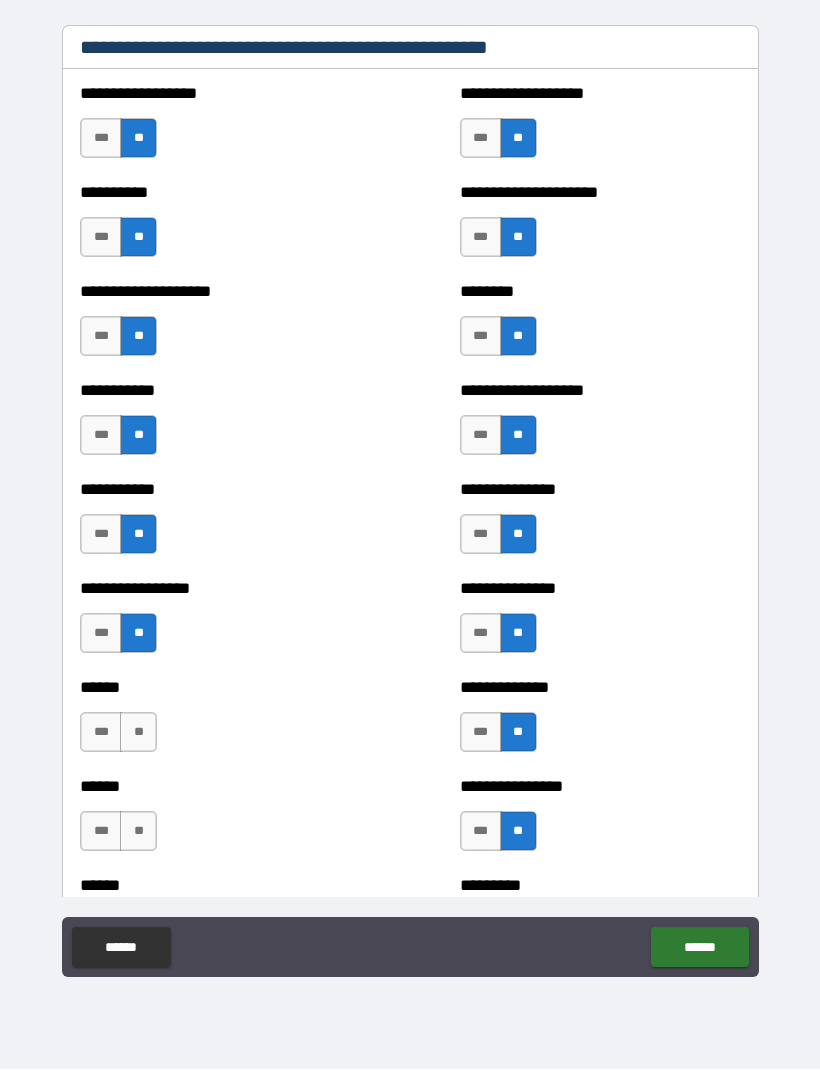 click on "**" at bounding box center (138, 733) 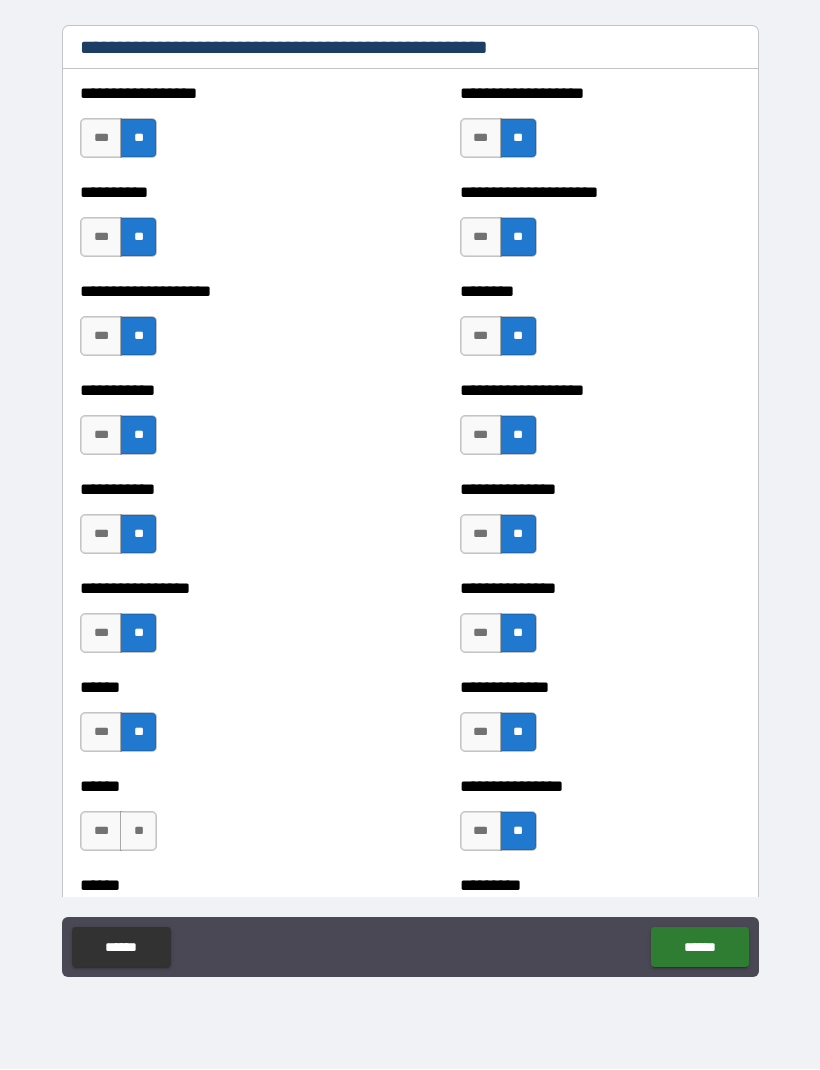click on "**" at bounding box center (138, 832) 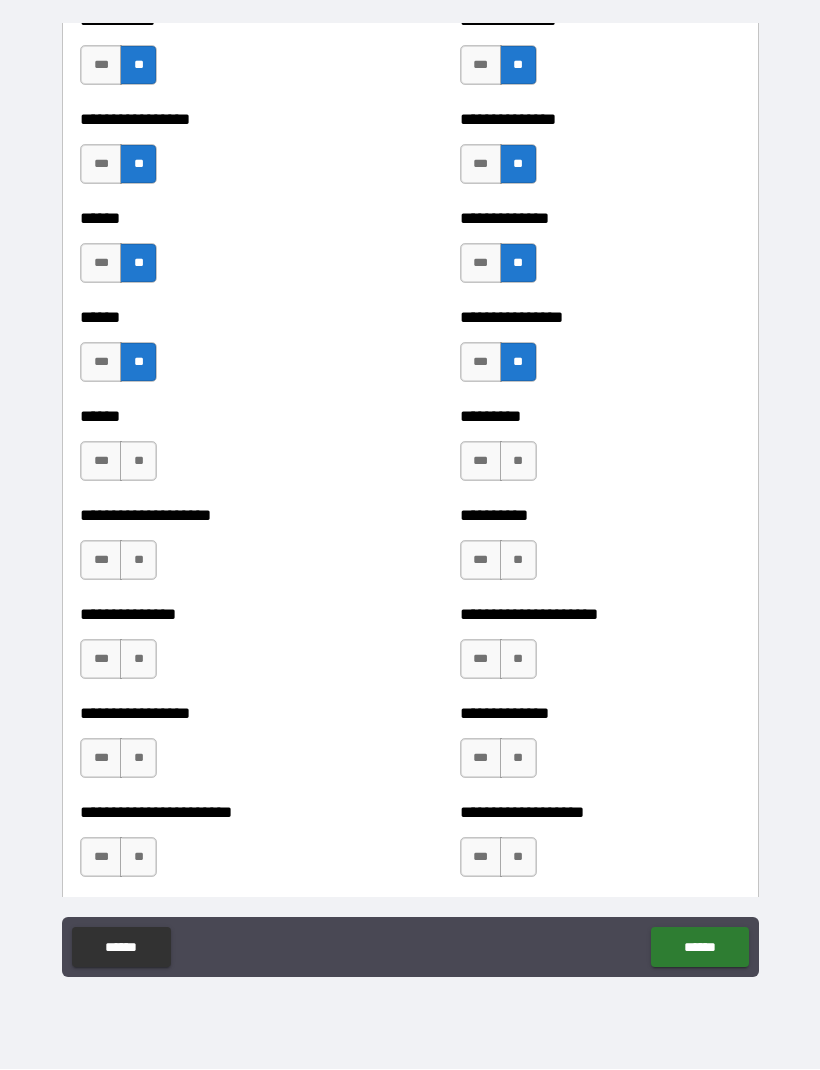scroll, scrollTop: 3176, scrollLeft: 0, axis: vertical 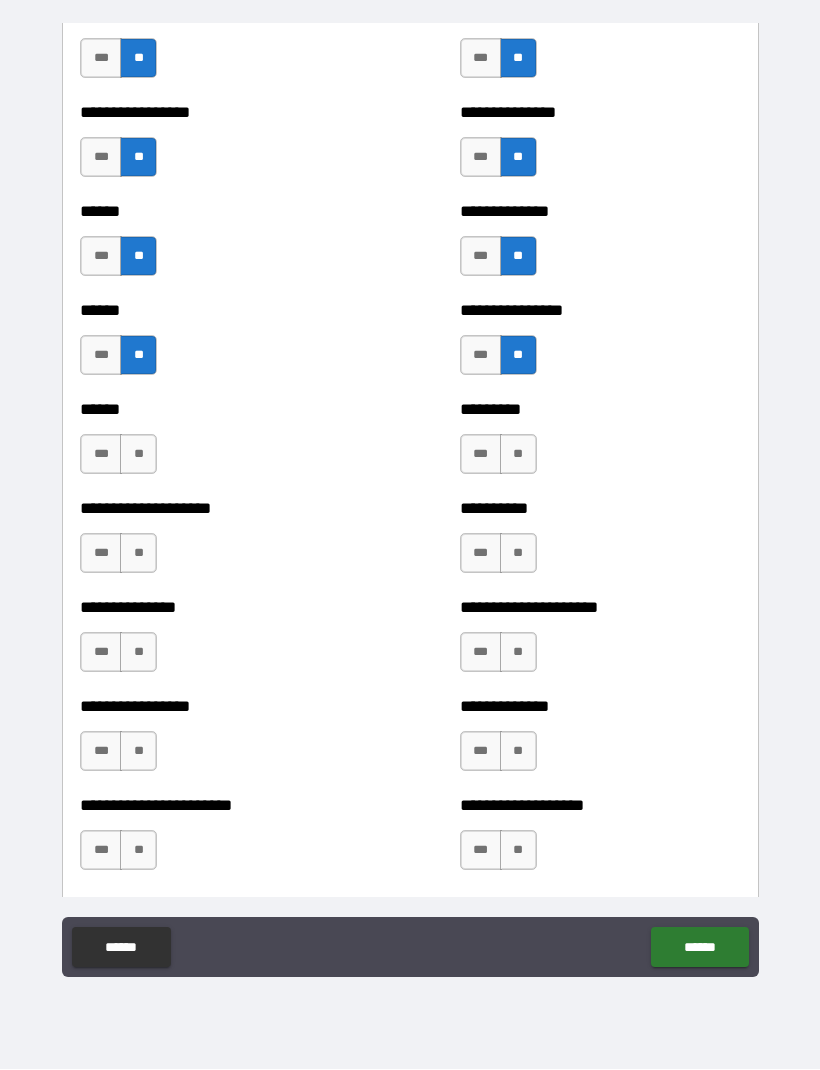 click on "**" at bounding box center (138, 455) 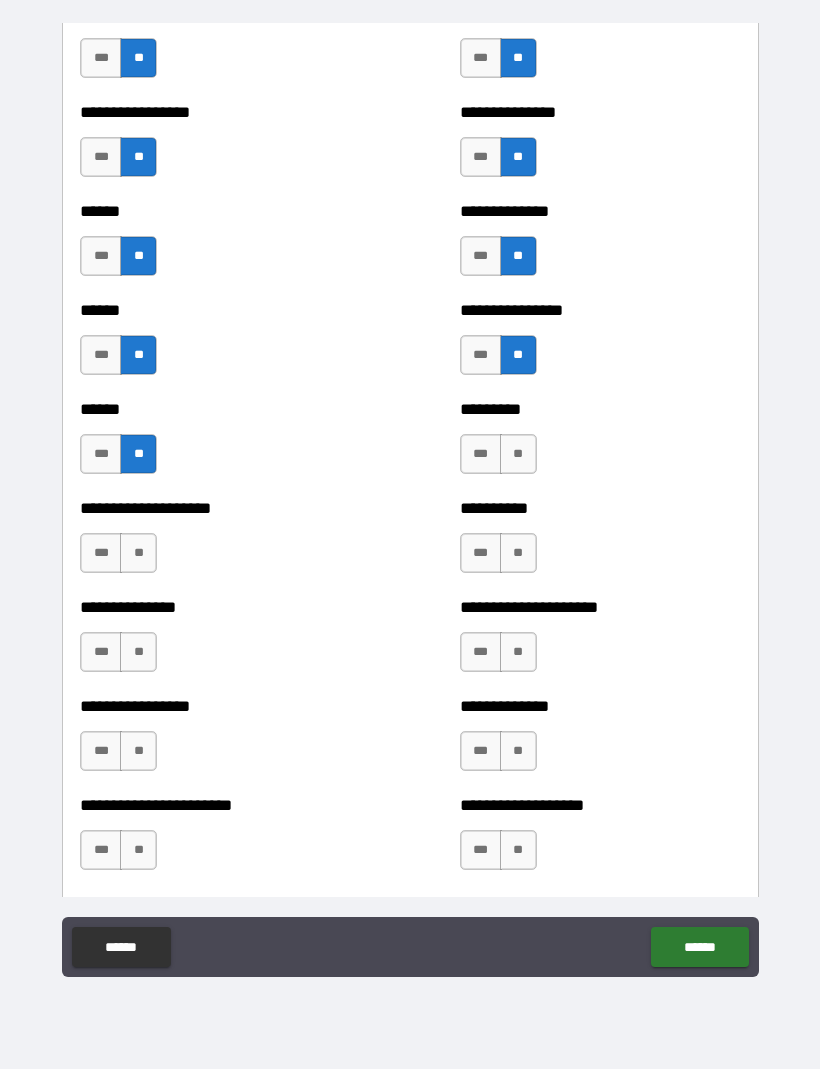 click on "**" at bounding box center [138, 554] 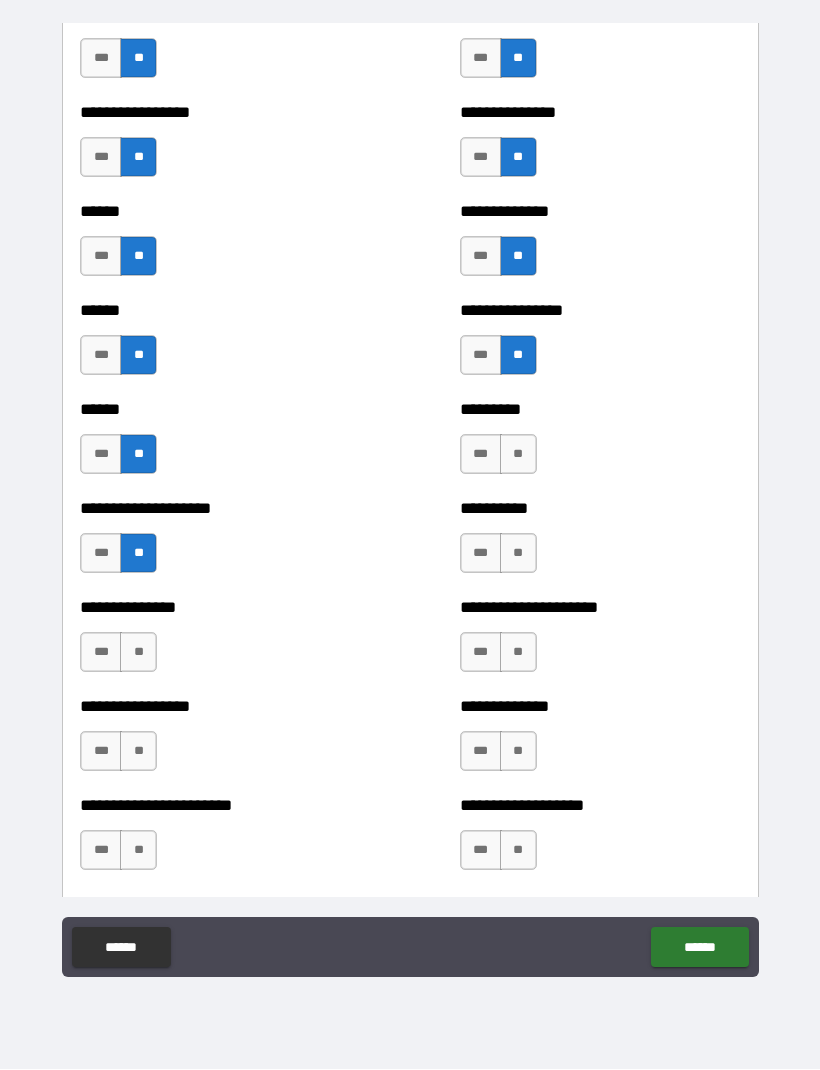 click on "**" at bounding box center (138, 653) 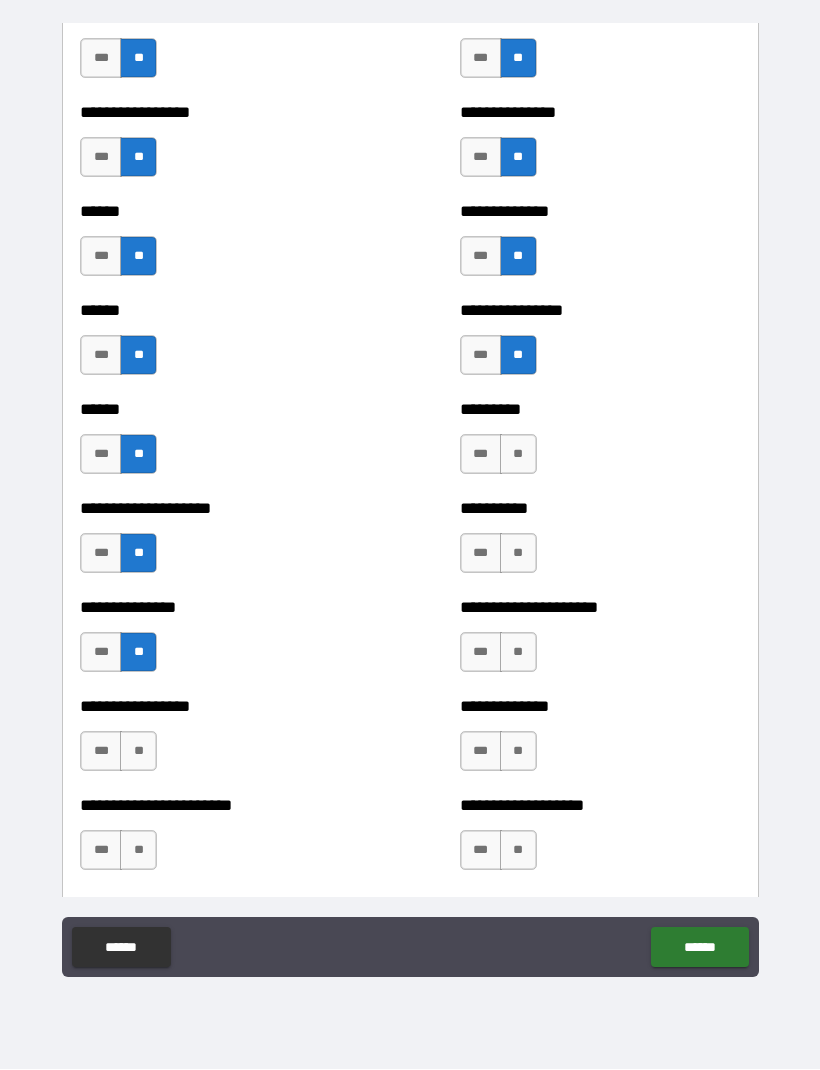 click on "**" at bounding box center (138, 752) 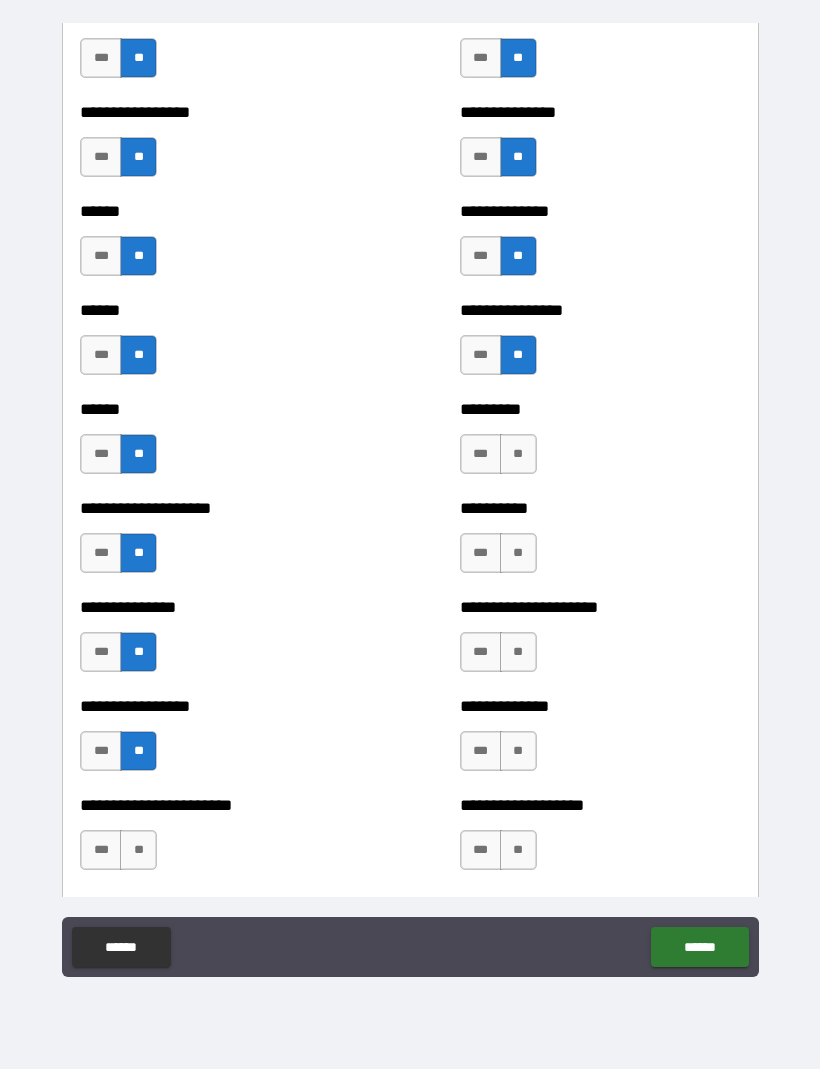 click on "**" at bounding box center [138, 851] 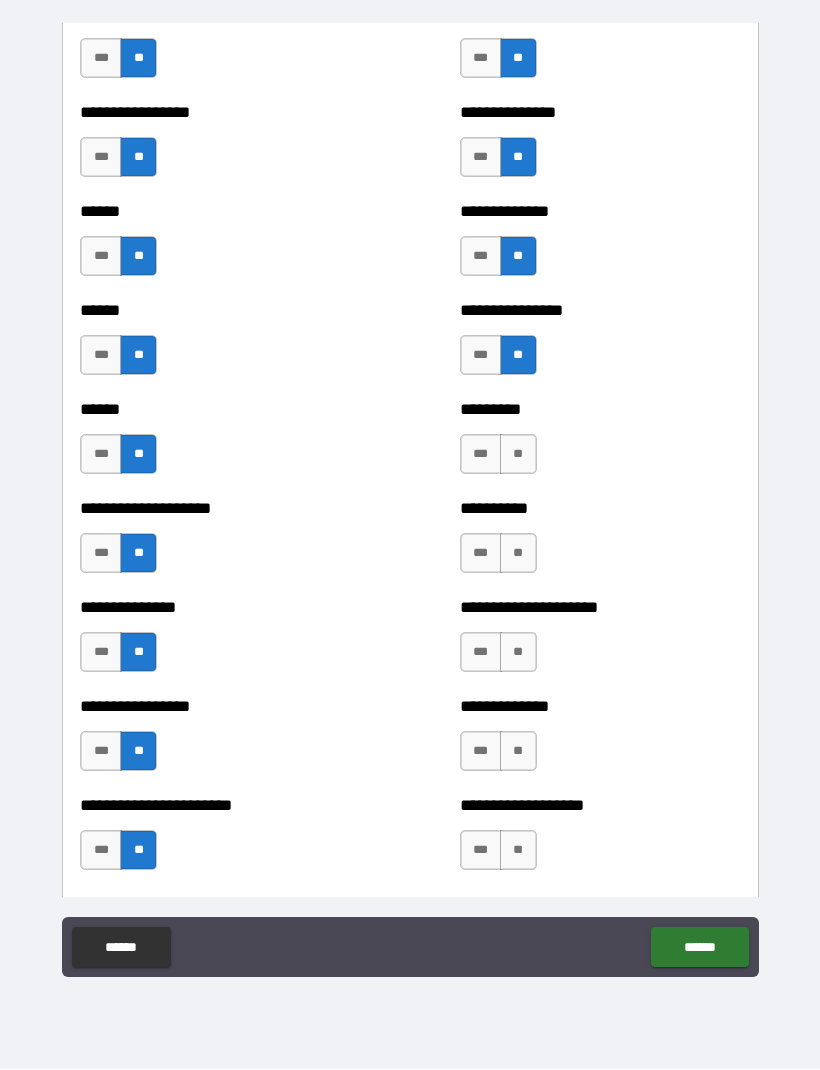 click on "**" at bounding box center (518, 455) 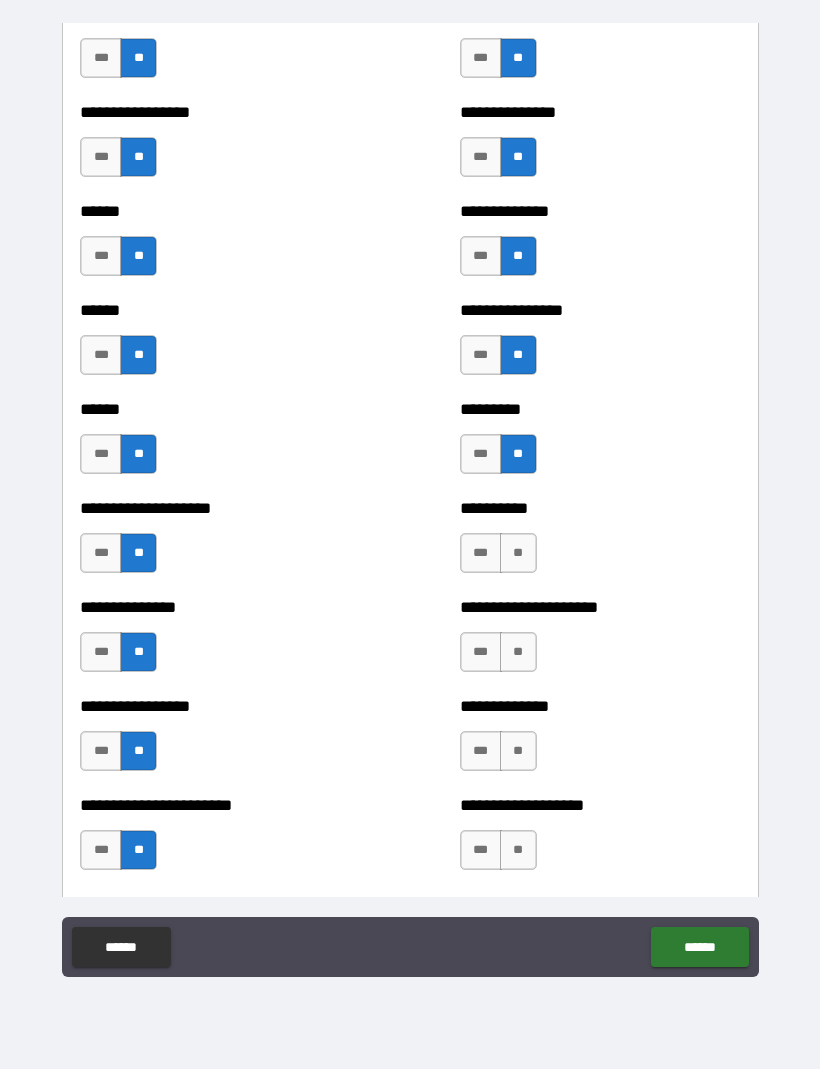 click on "**" at bounding box center [518, 554] 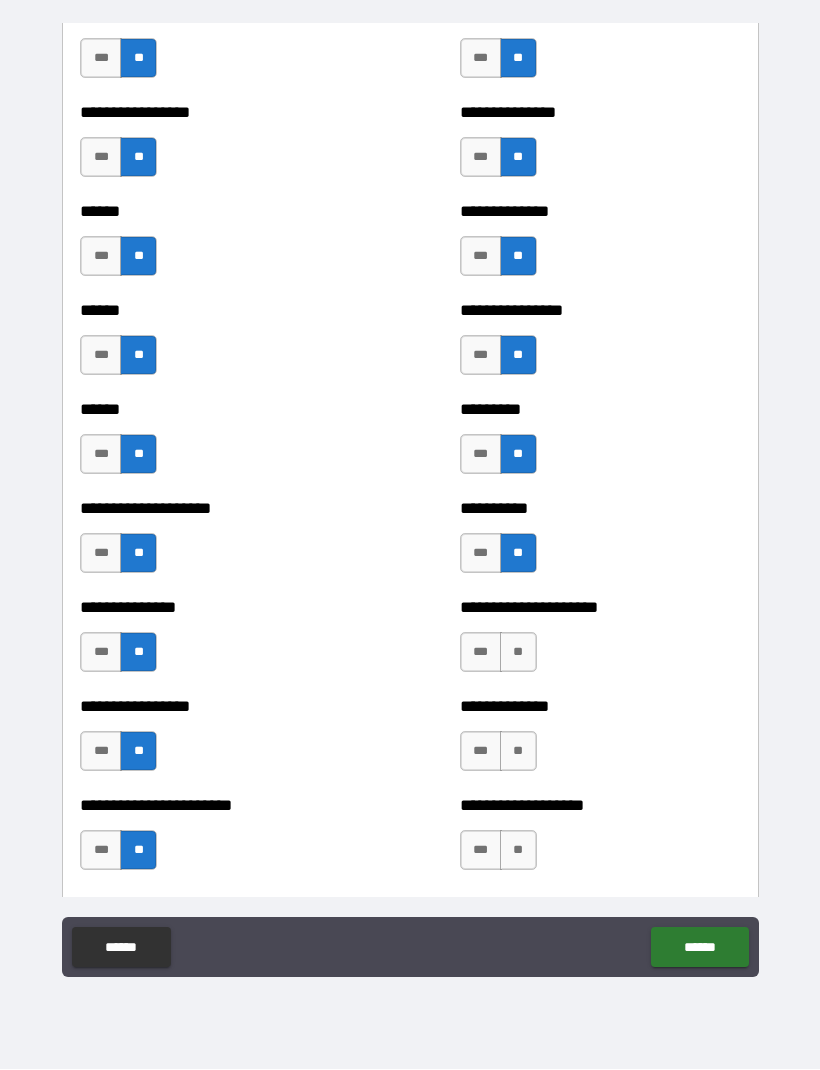 click on "**" at bounding box center (518, 653) 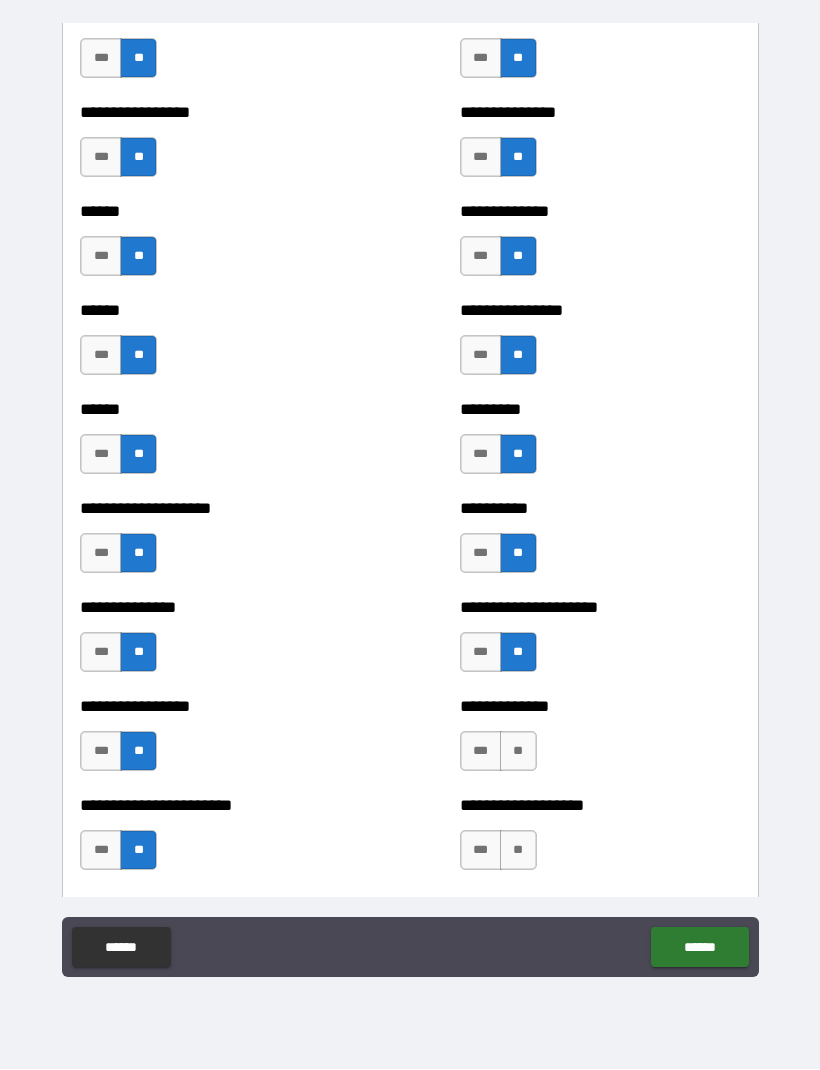 click on "**" at bounding box center [518, 752] 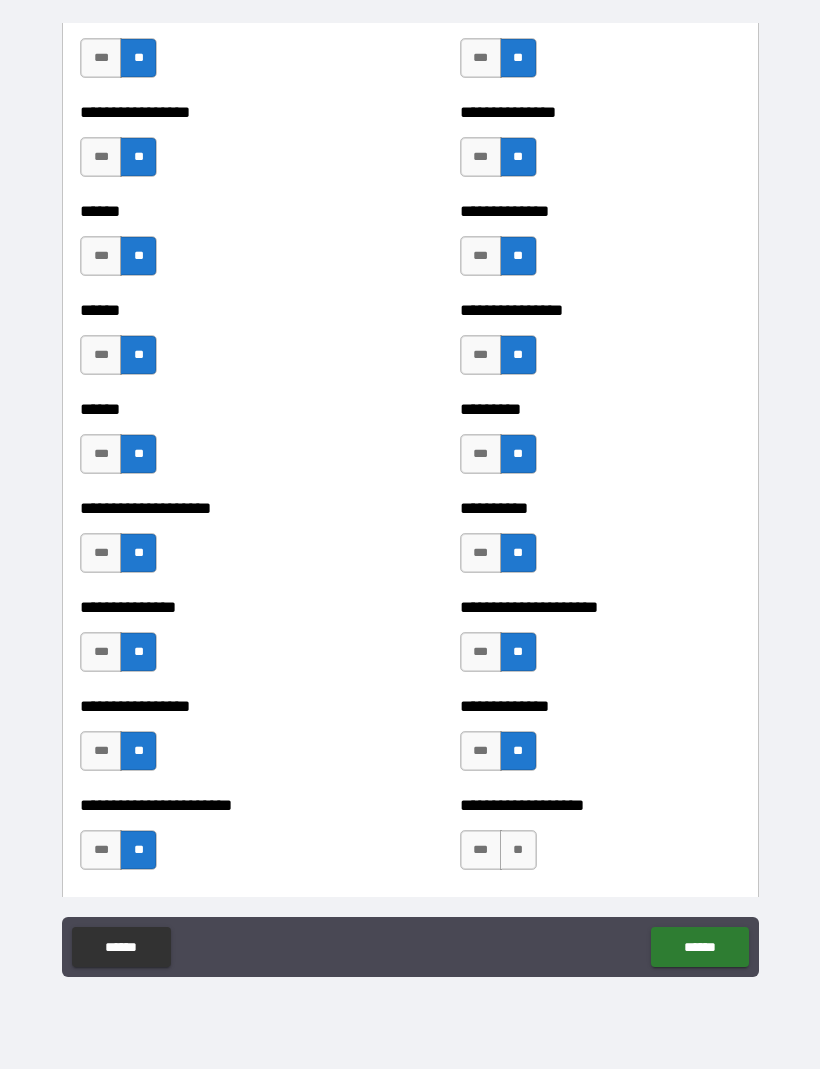 click on "**" at bounding box center (518, 851) 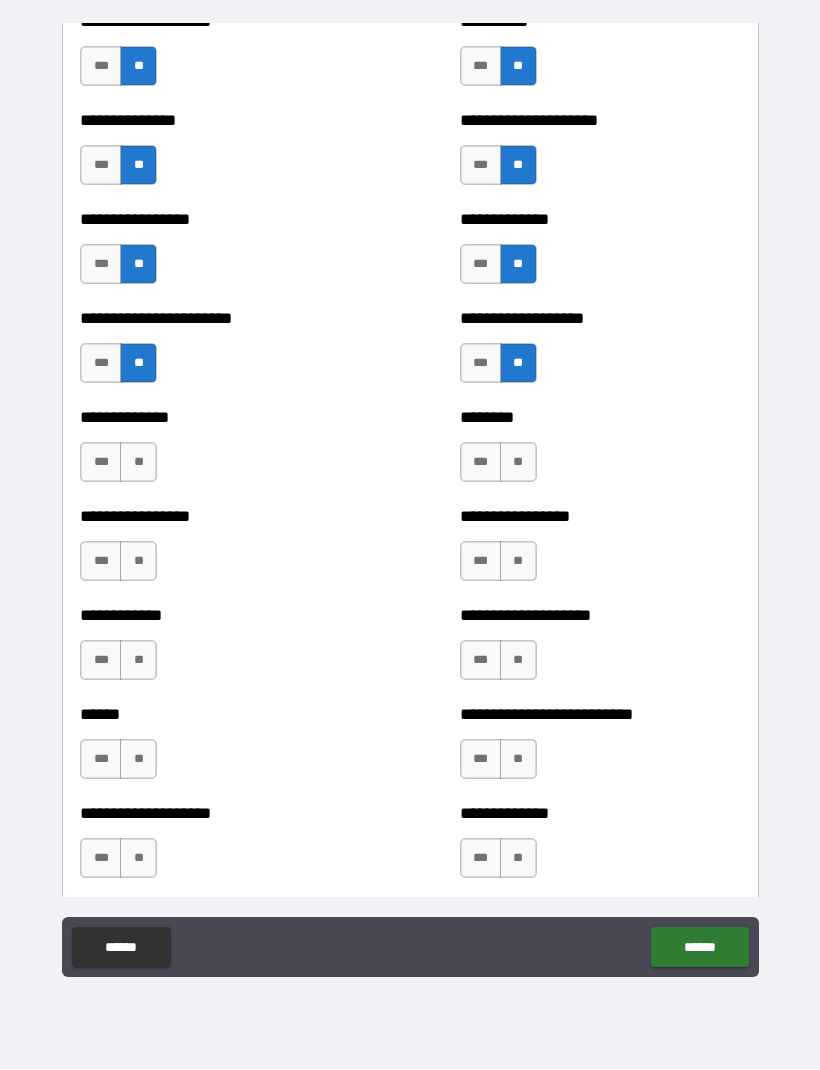 scroll, scrollTop: 3733, scrollLeft: 0, axis: vertical 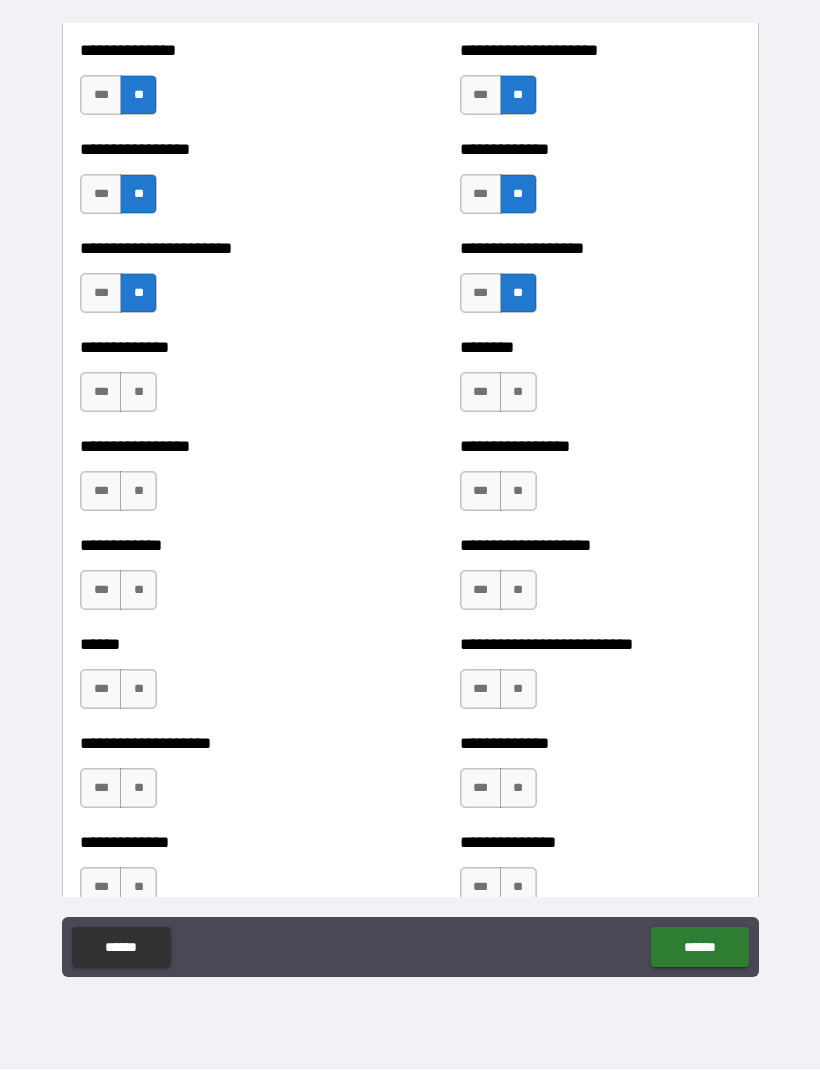 click on "**" at bounding box center (518, 393) 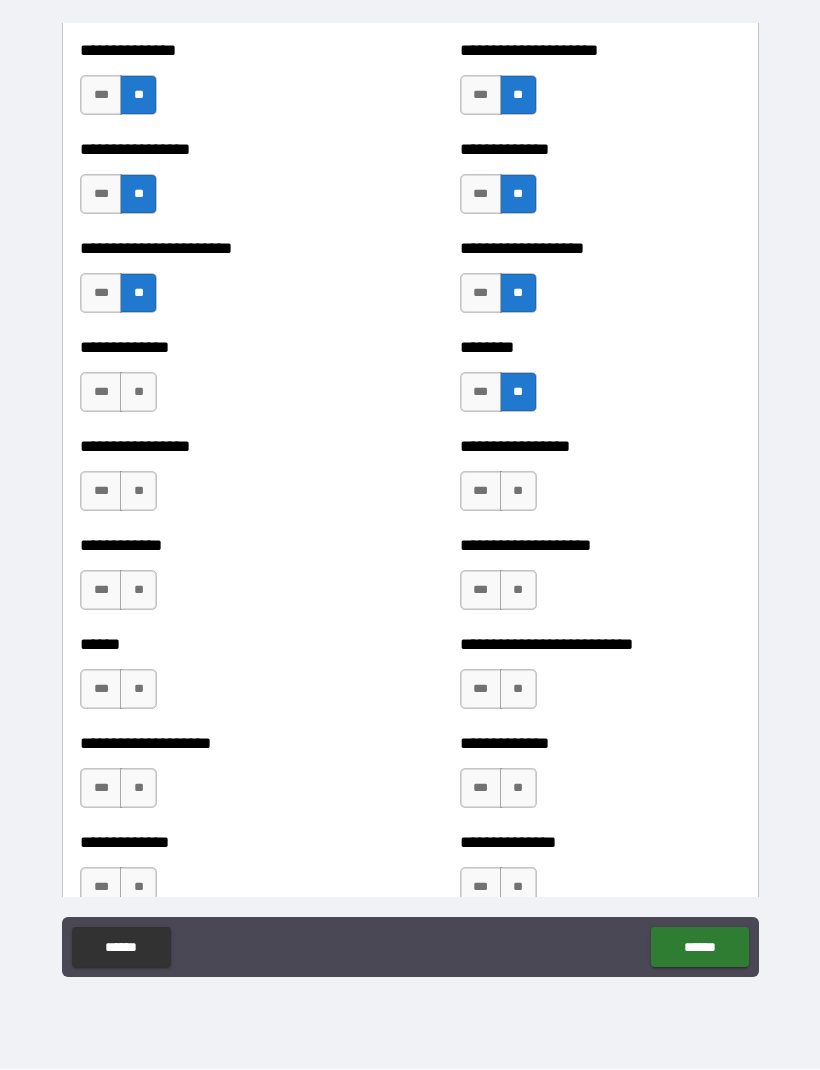 click on "**" at bounding box center (518, 492) 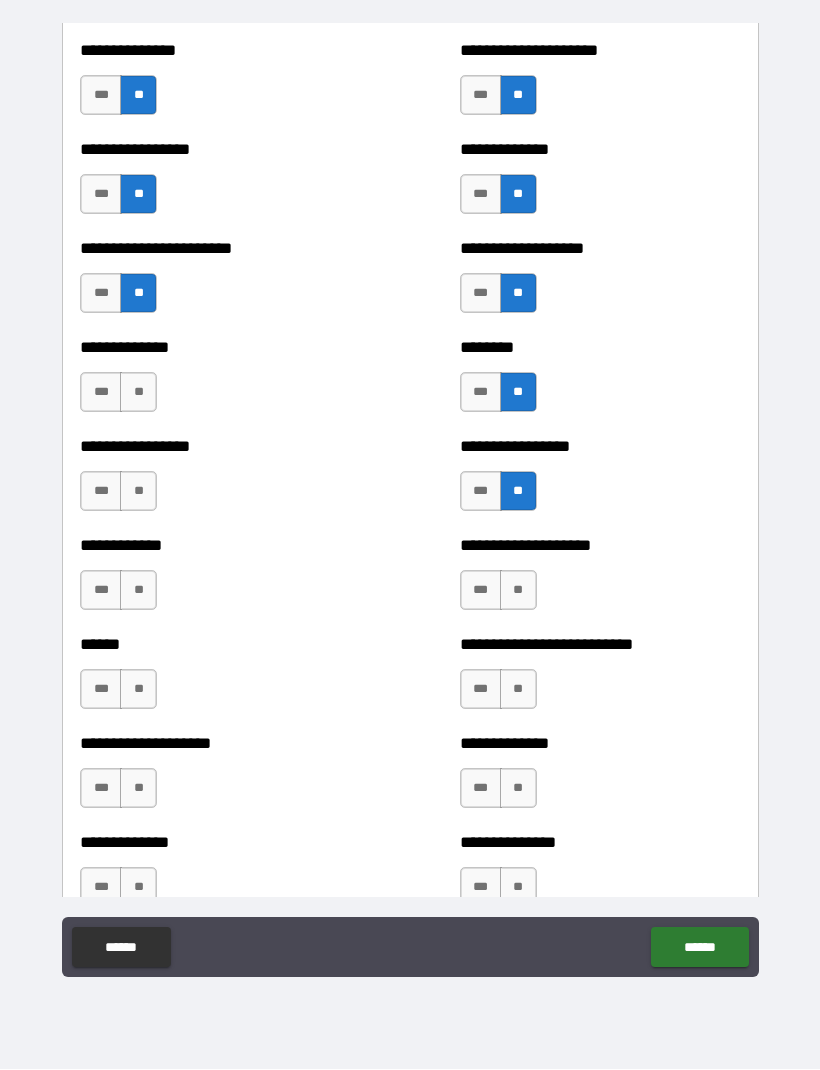 click on "**" at bounding box center (518, 591) 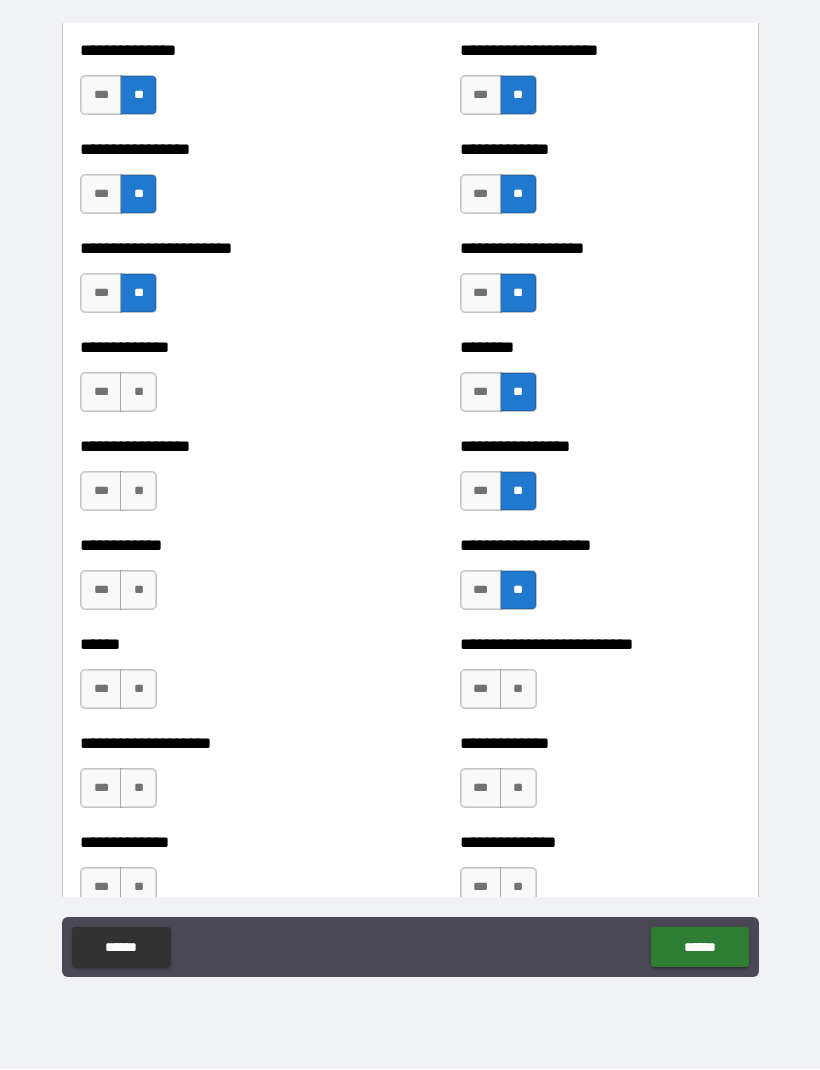 click on "**" at bounding box center (518, 690) 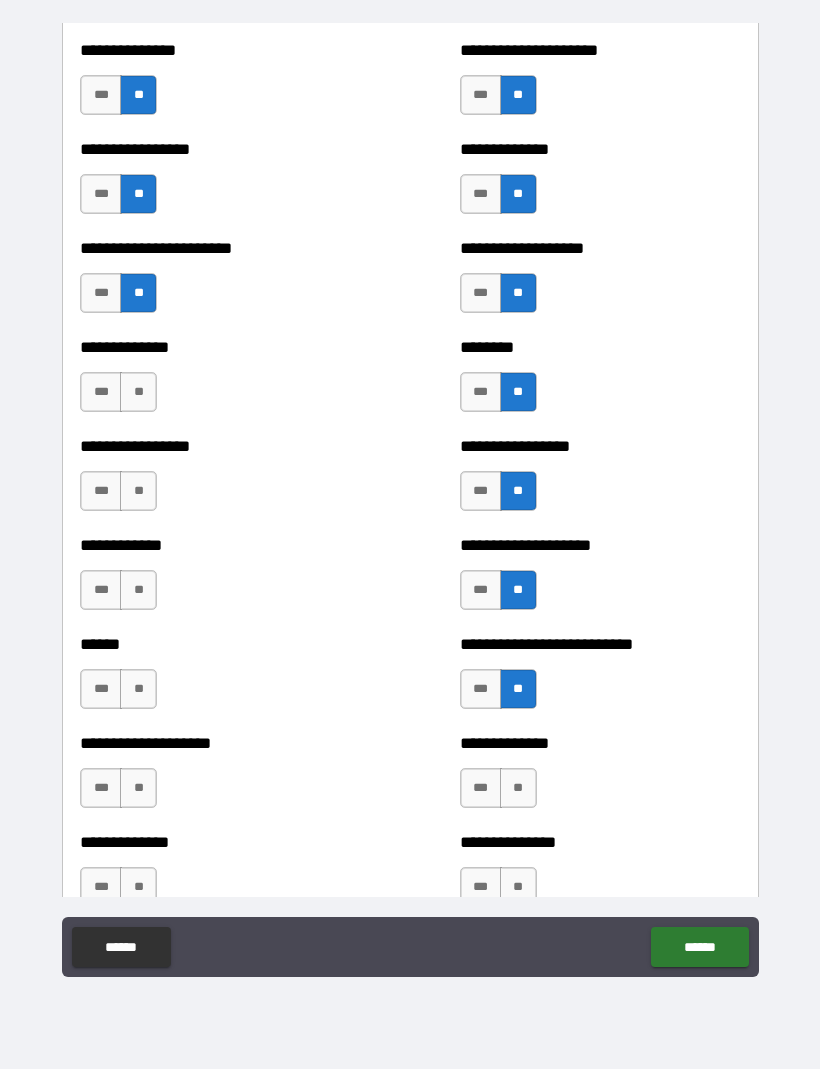 click on "**" at bounding box center [518, 789] 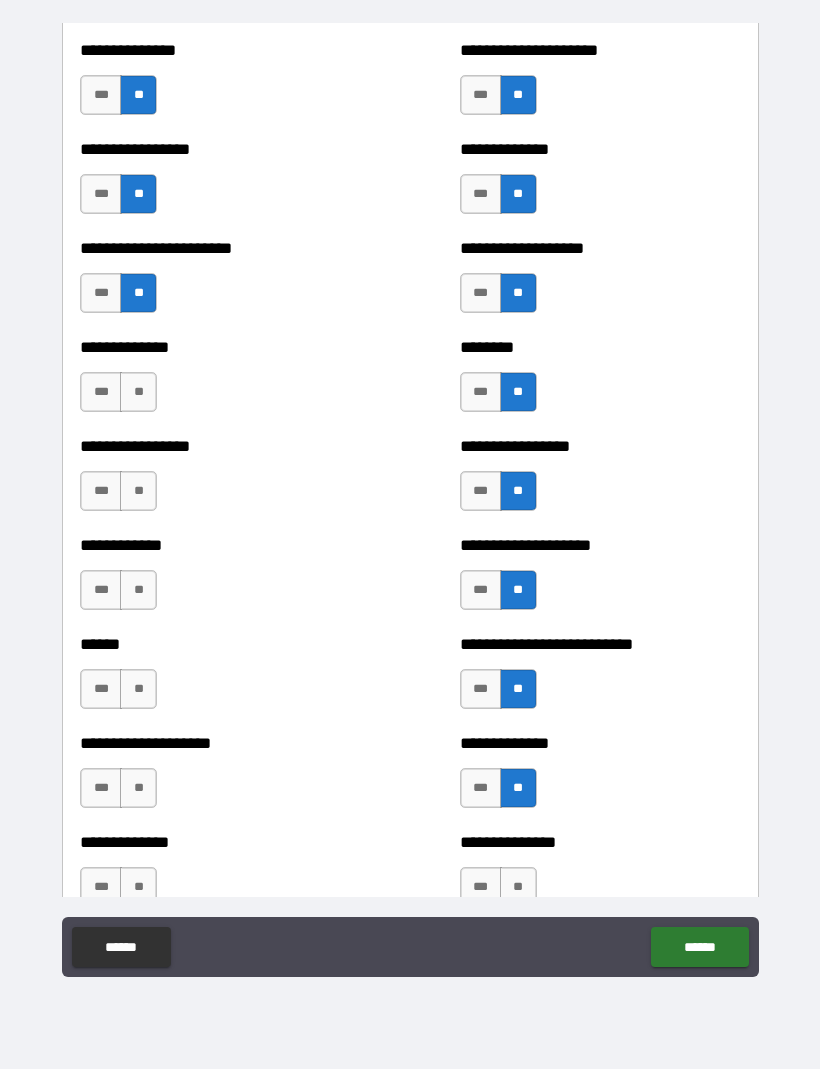 click on "**" at bounding box center (518, 888) 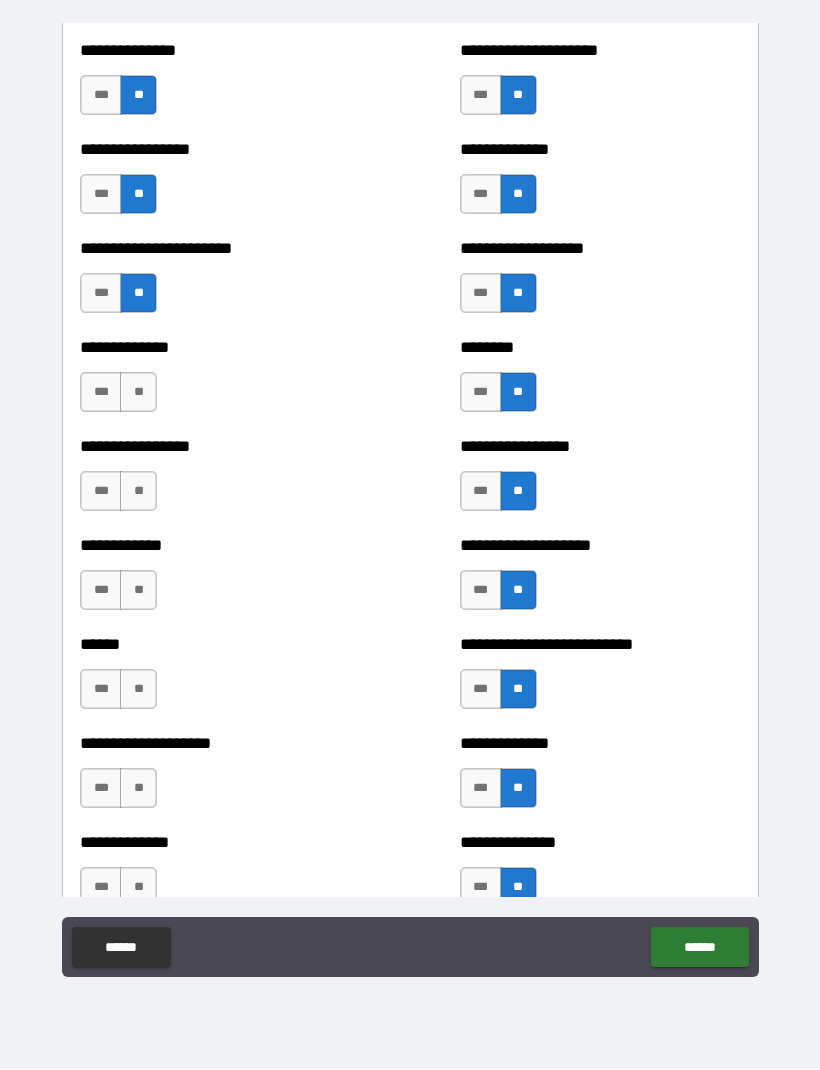 click on "**" at bounding box center [138, 888] 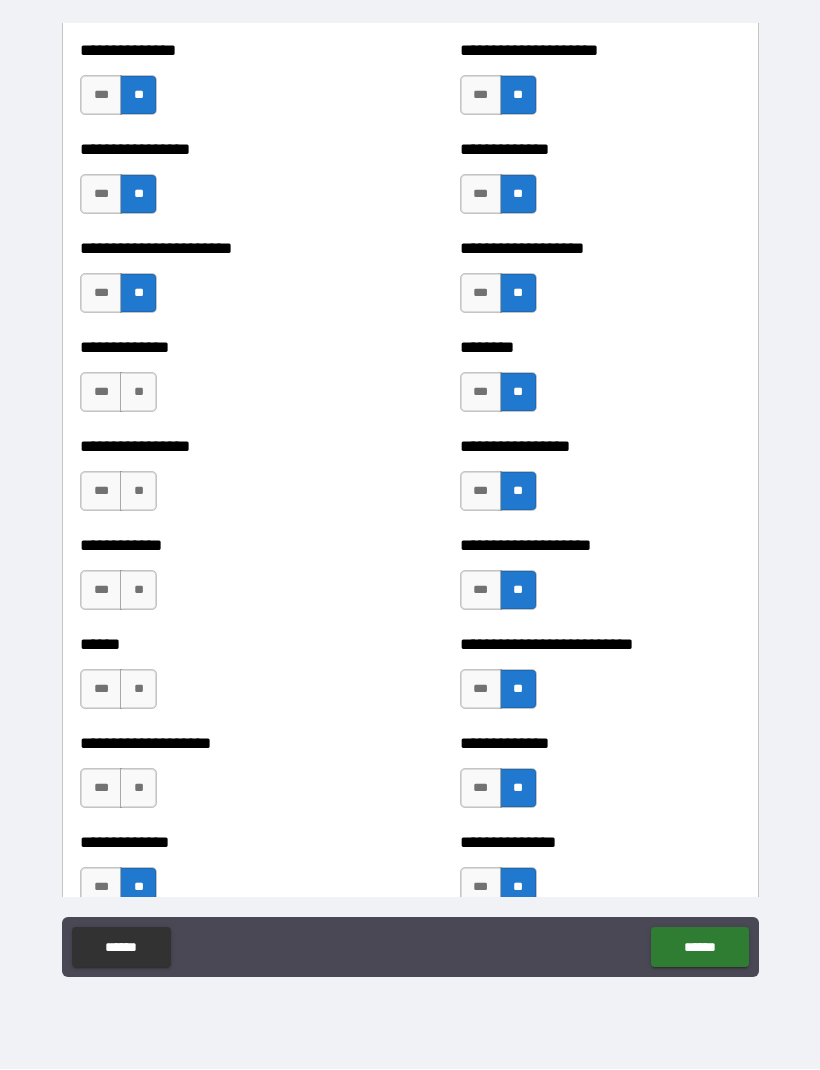 click on "*** **" at bounding box center [118, 789] 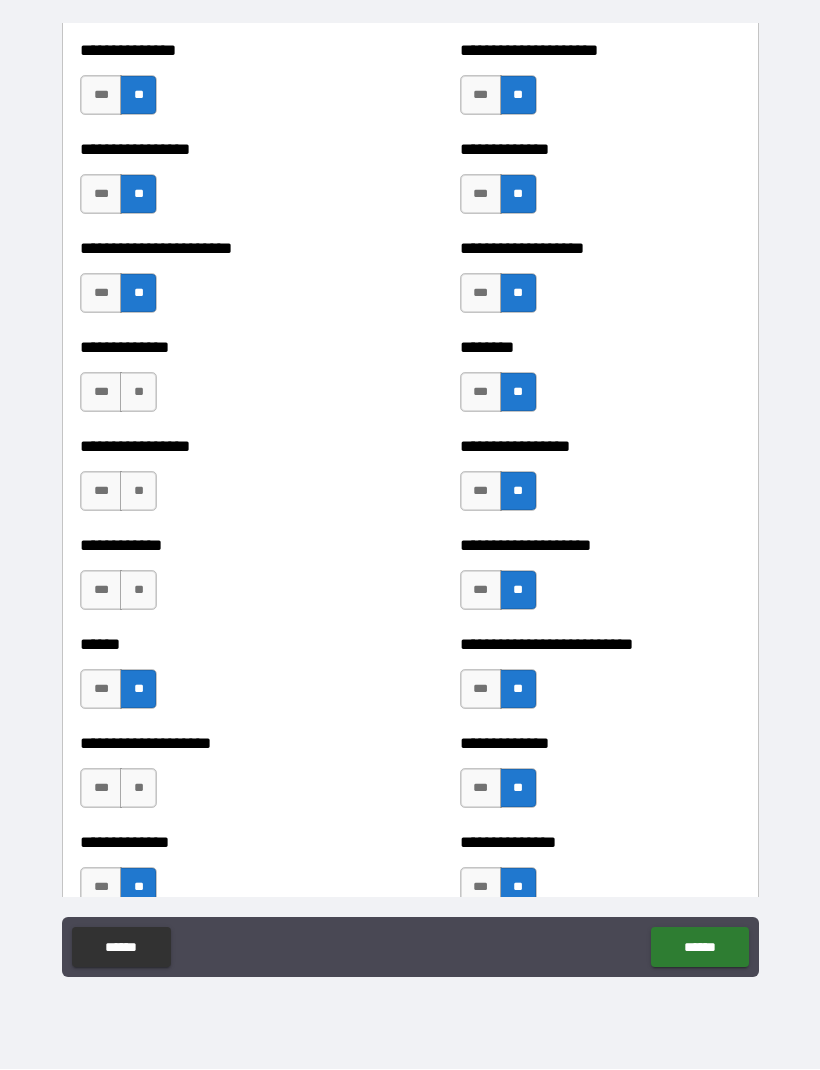 click on "**" at bounding box center [138, 591] 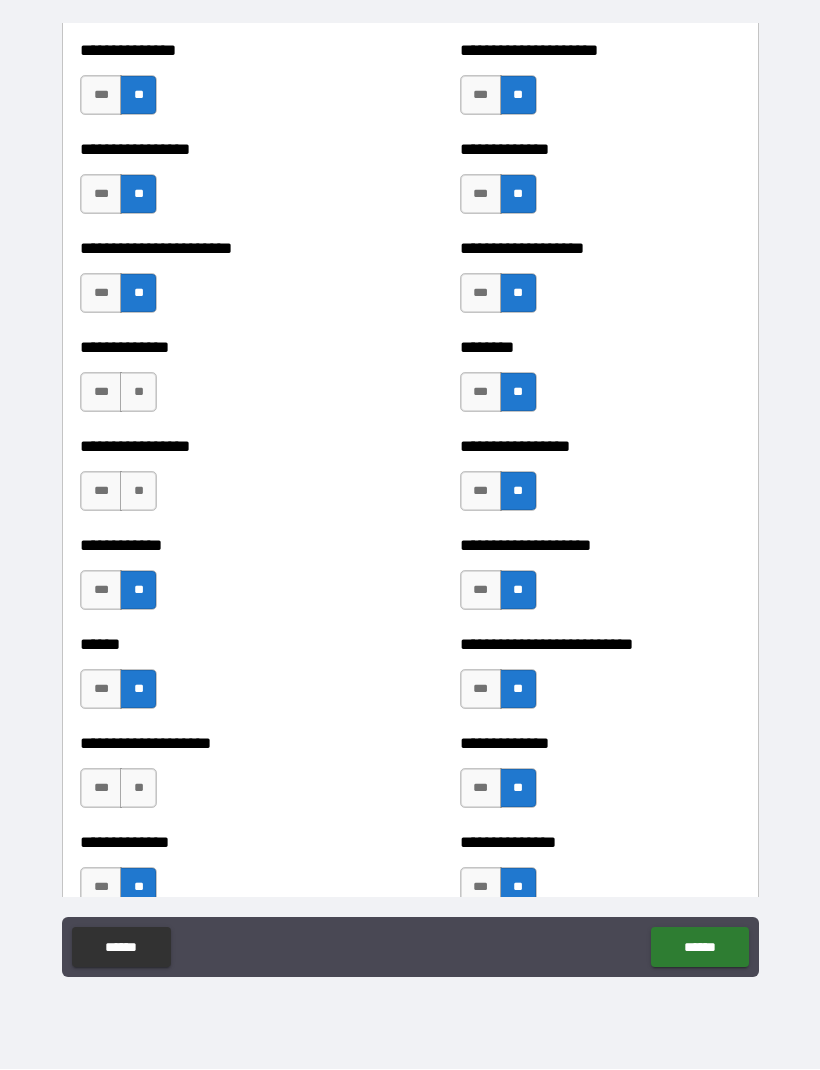 click on "**" at bounding box center [138, 492] 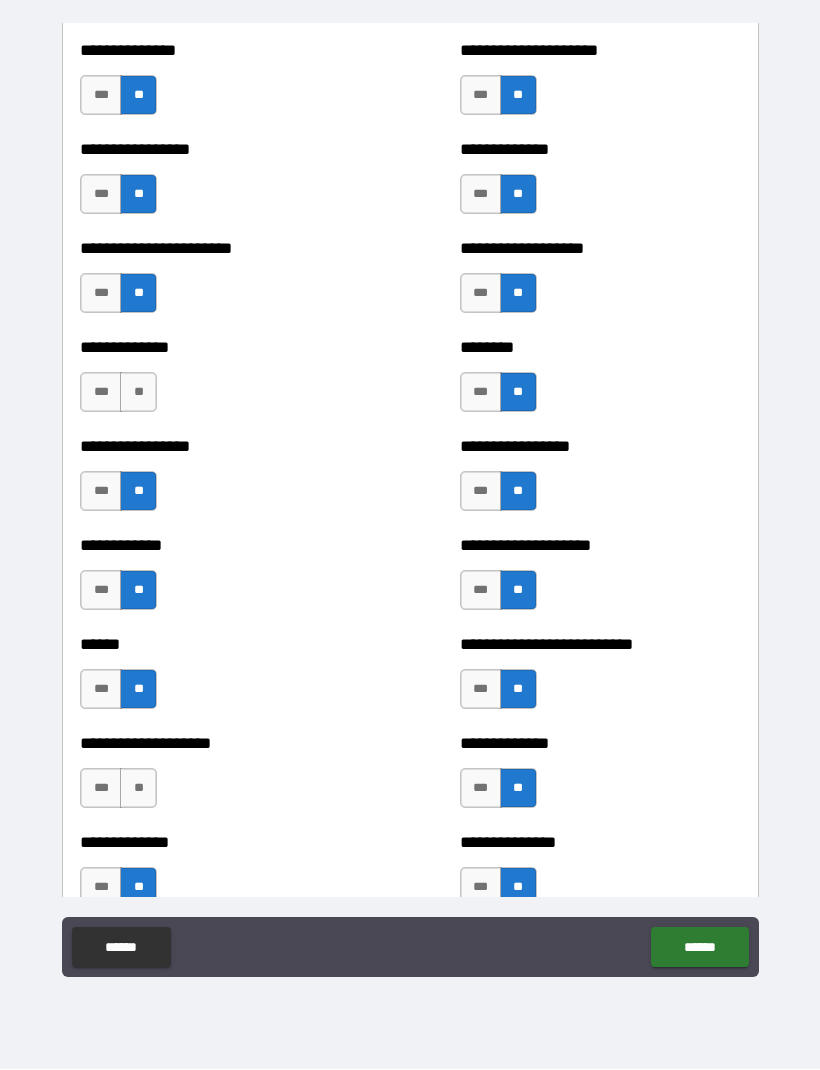 click on "**" at bounding box center [138, 393] 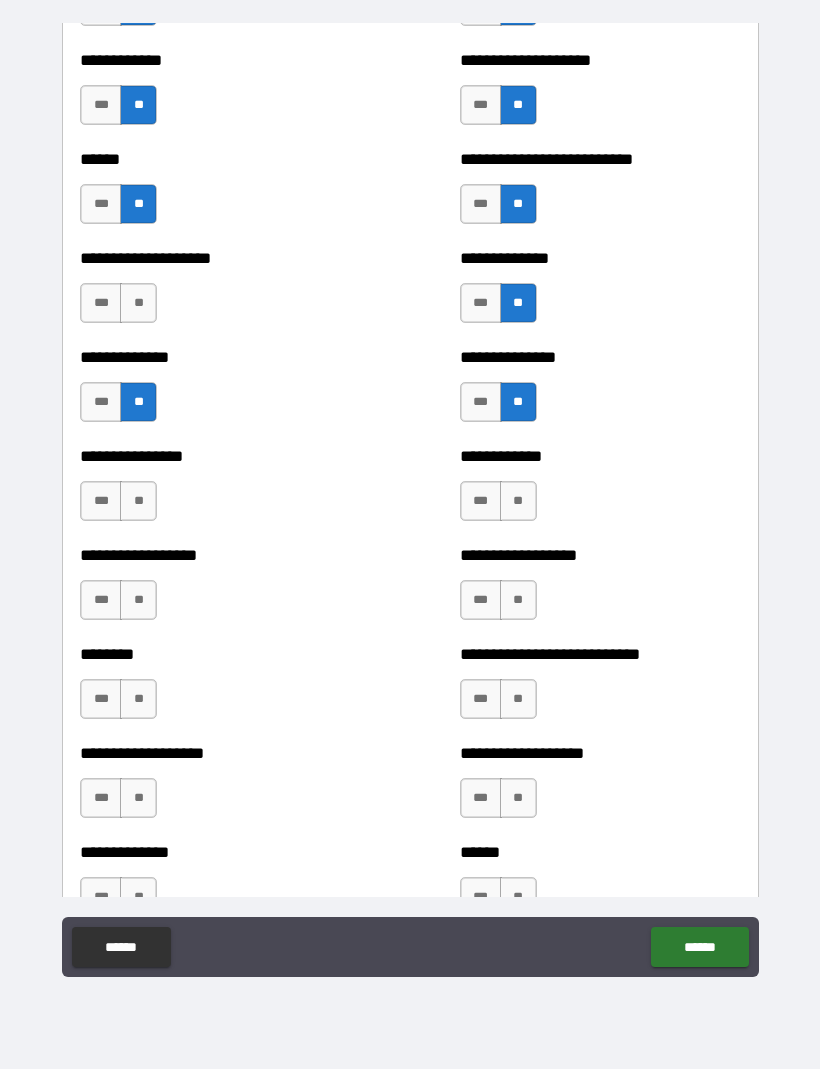 scroll, scrollTop: 4263, scrollLeft: 0, axis: vertical 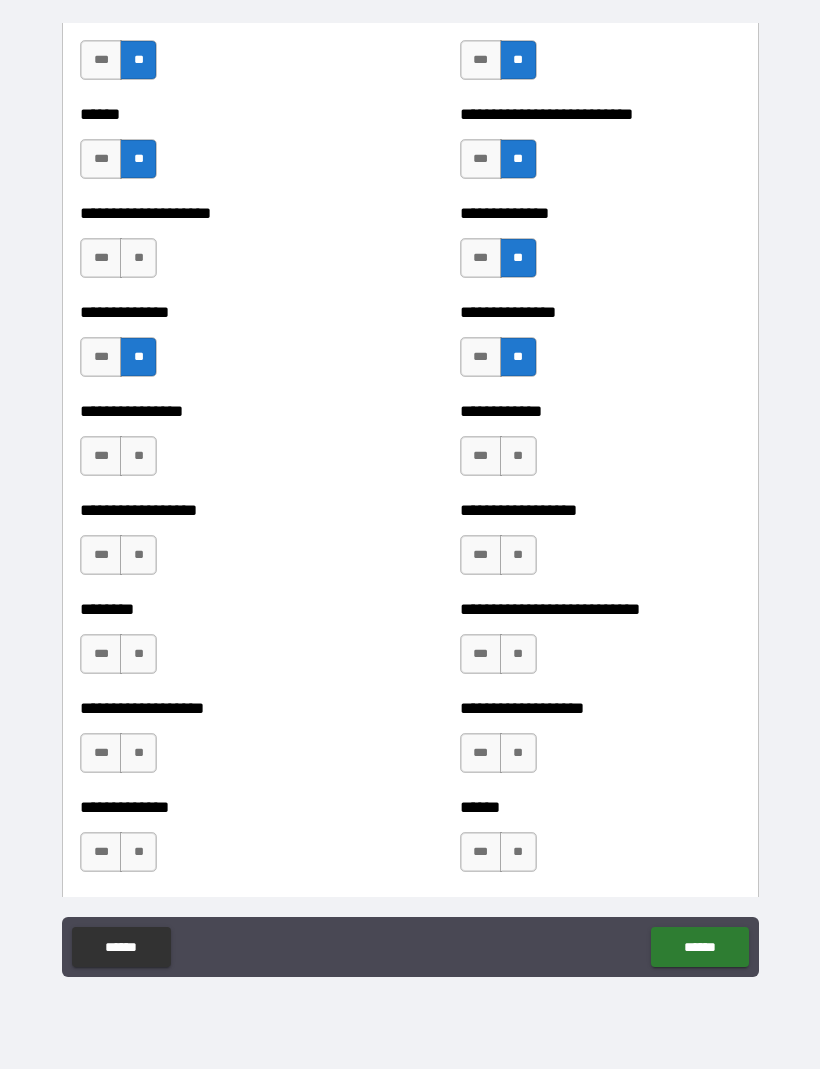 click on "**" at bounding box center [138, 259] 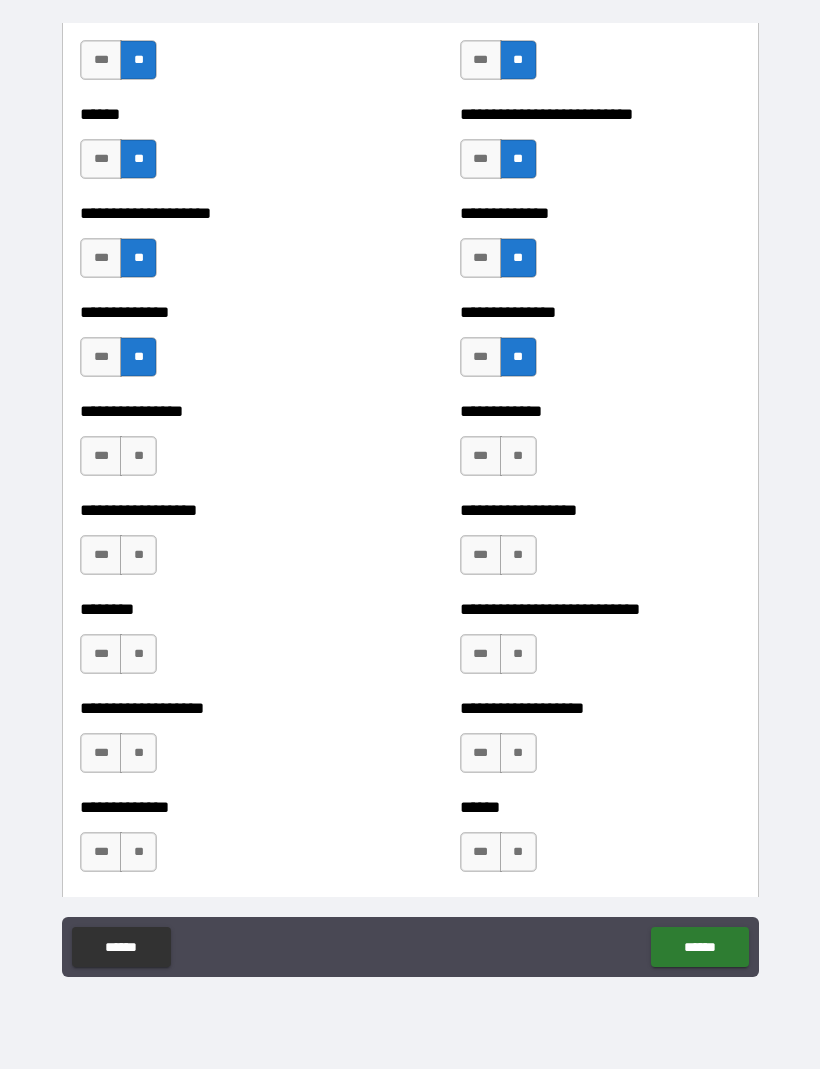 click on "**" at bounding box center (138, 457) 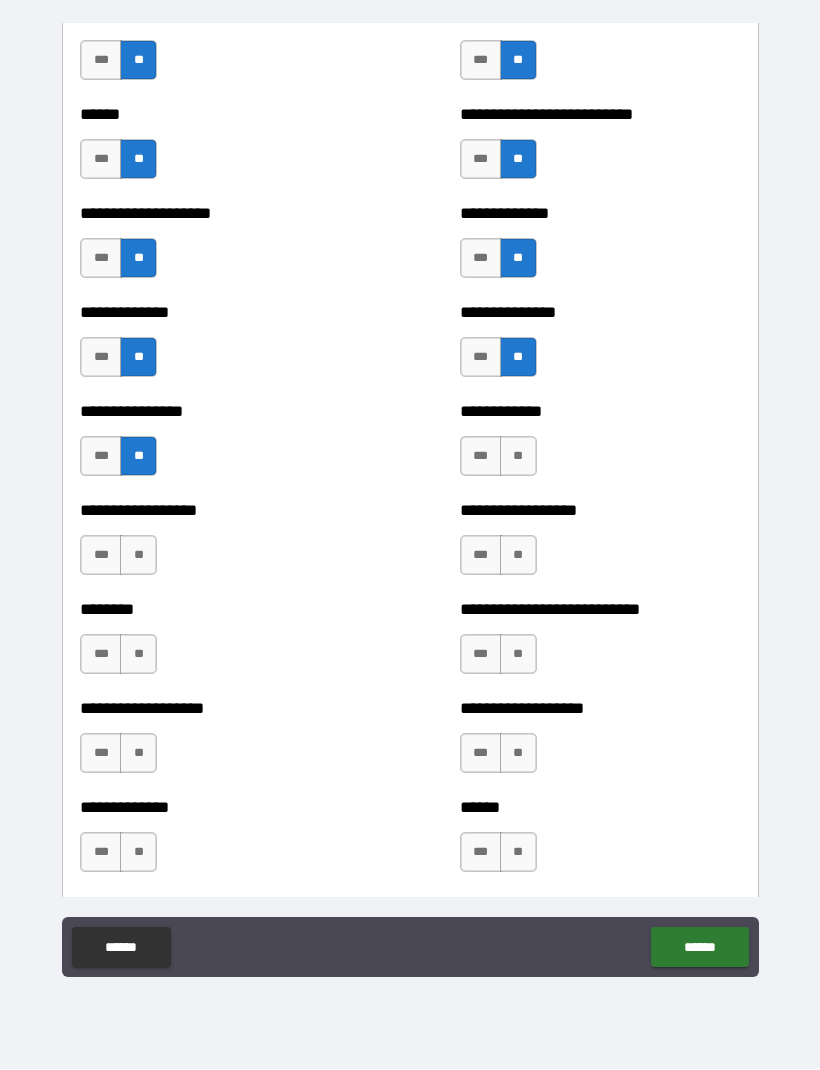 click on "**" at bounding box center (138, 556) 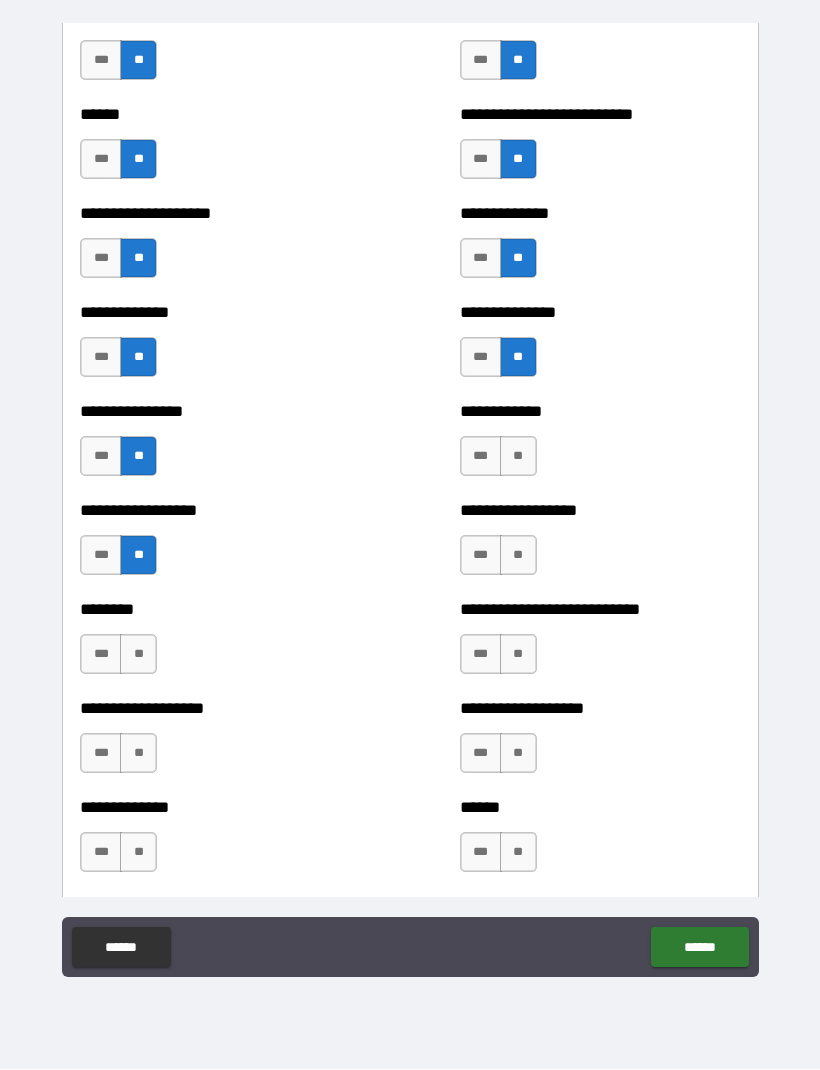 click on "**" at bounding box center (138, 655) 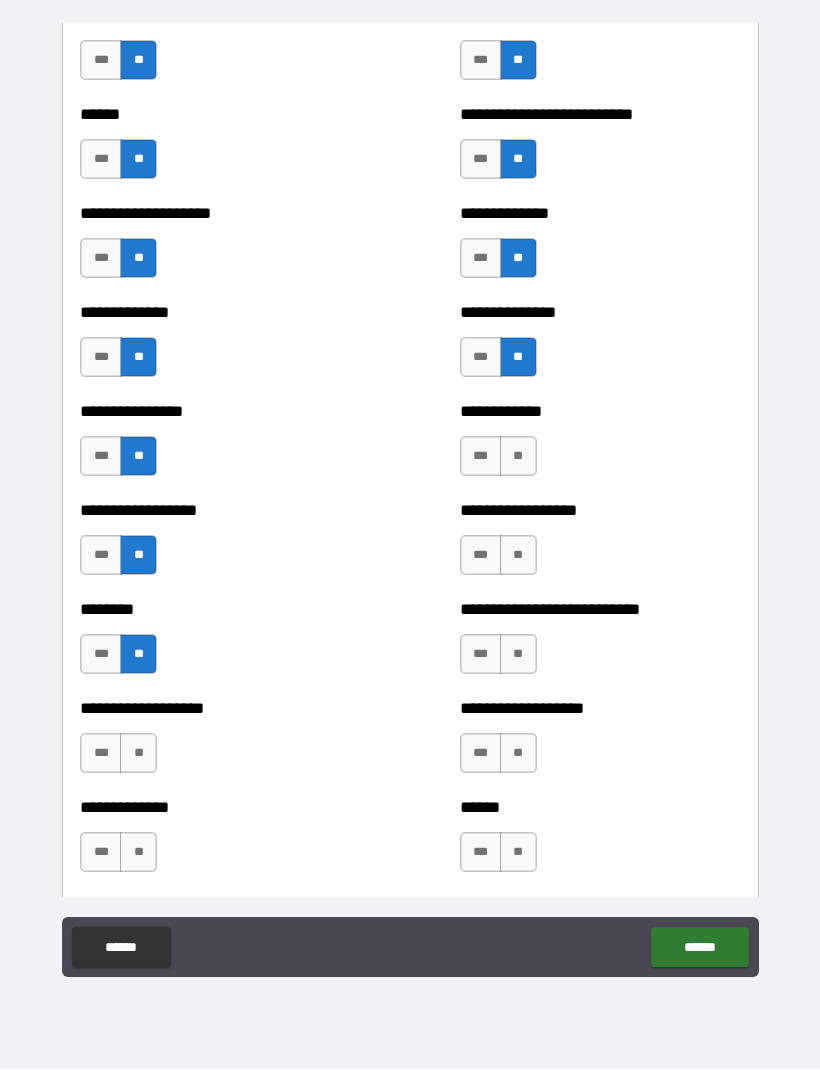 click on "**" at bounding box center (138, 754) 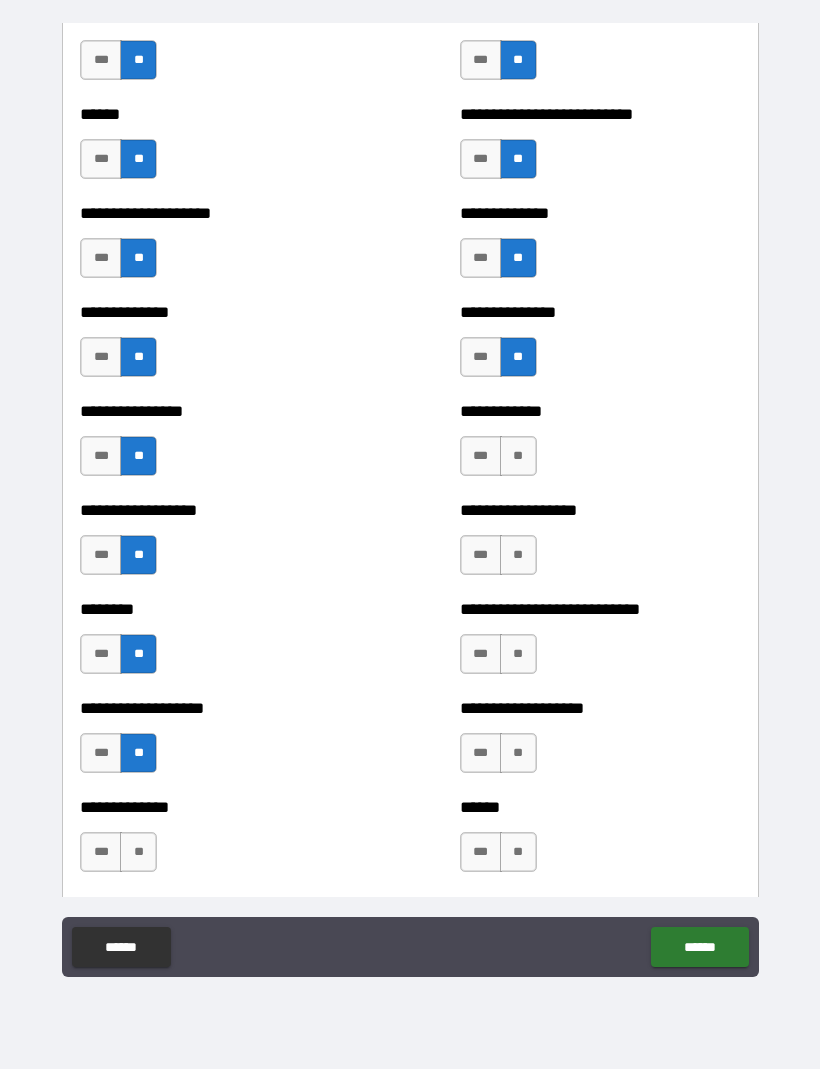 click on "**" at bounding box center [138, 853] 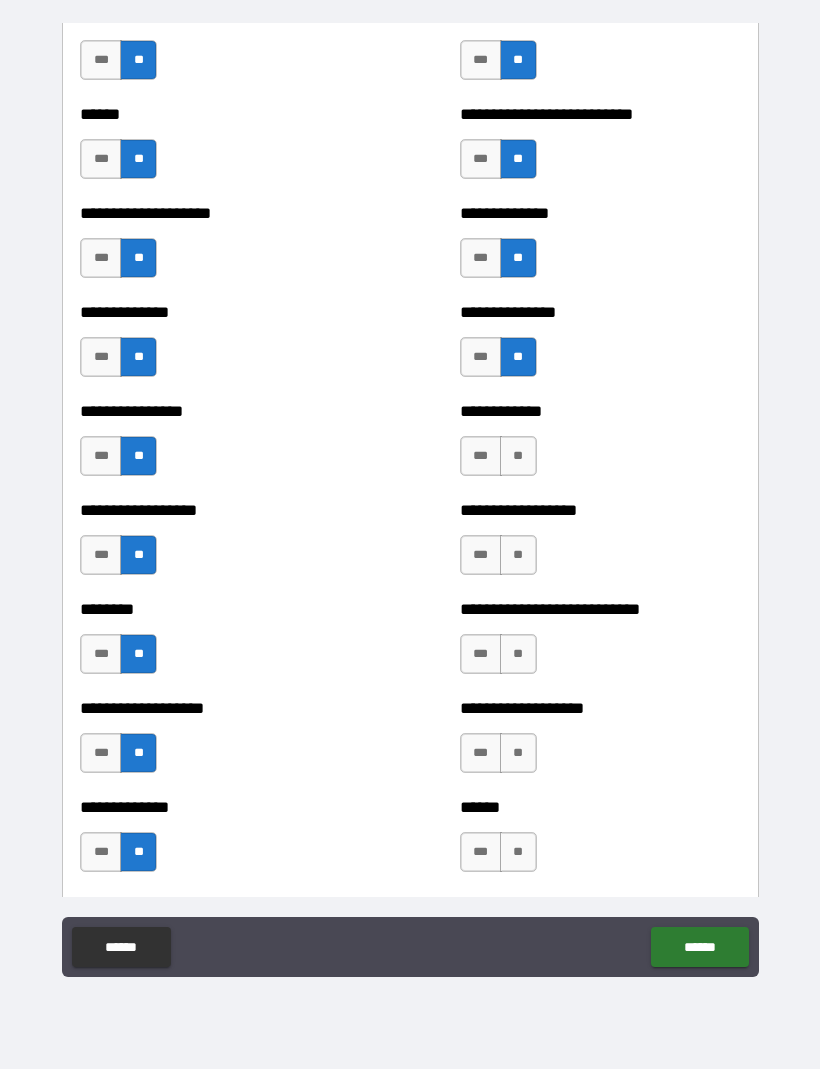 click on "**" at bounding box center (518, 853) 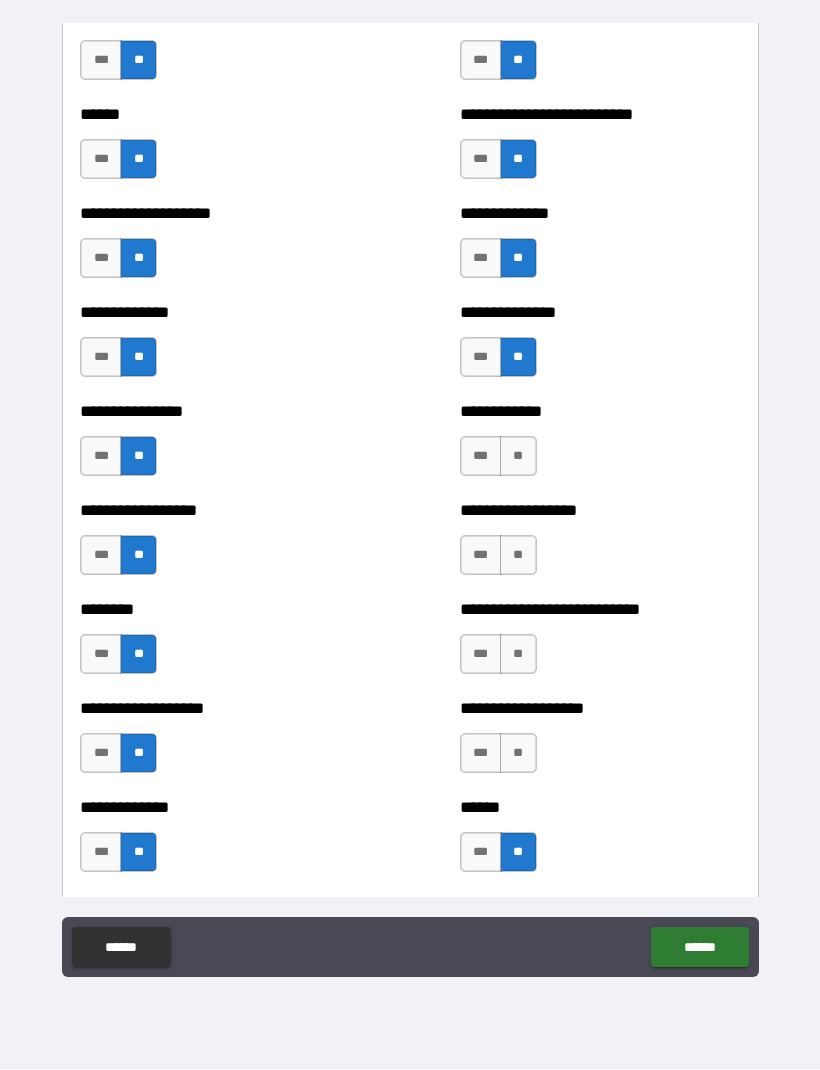 click on "**" at bounding box center [518, 754] 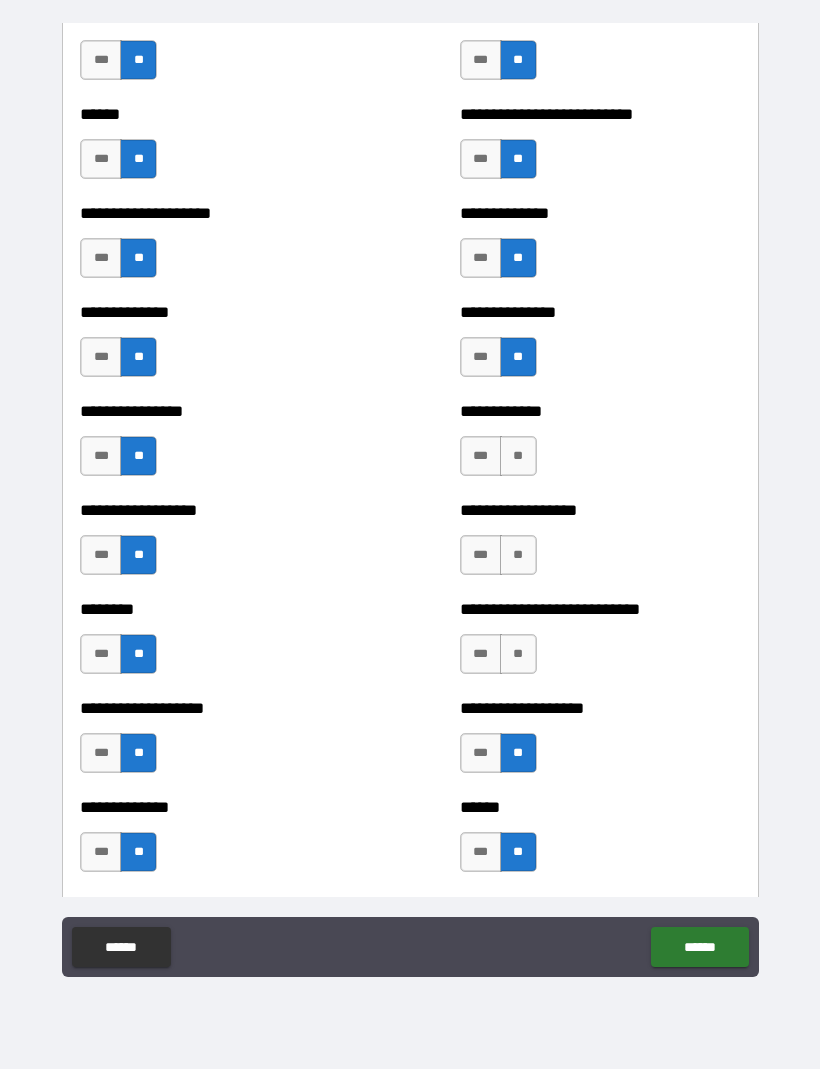 click on "**" at bounding box center (518, 655) 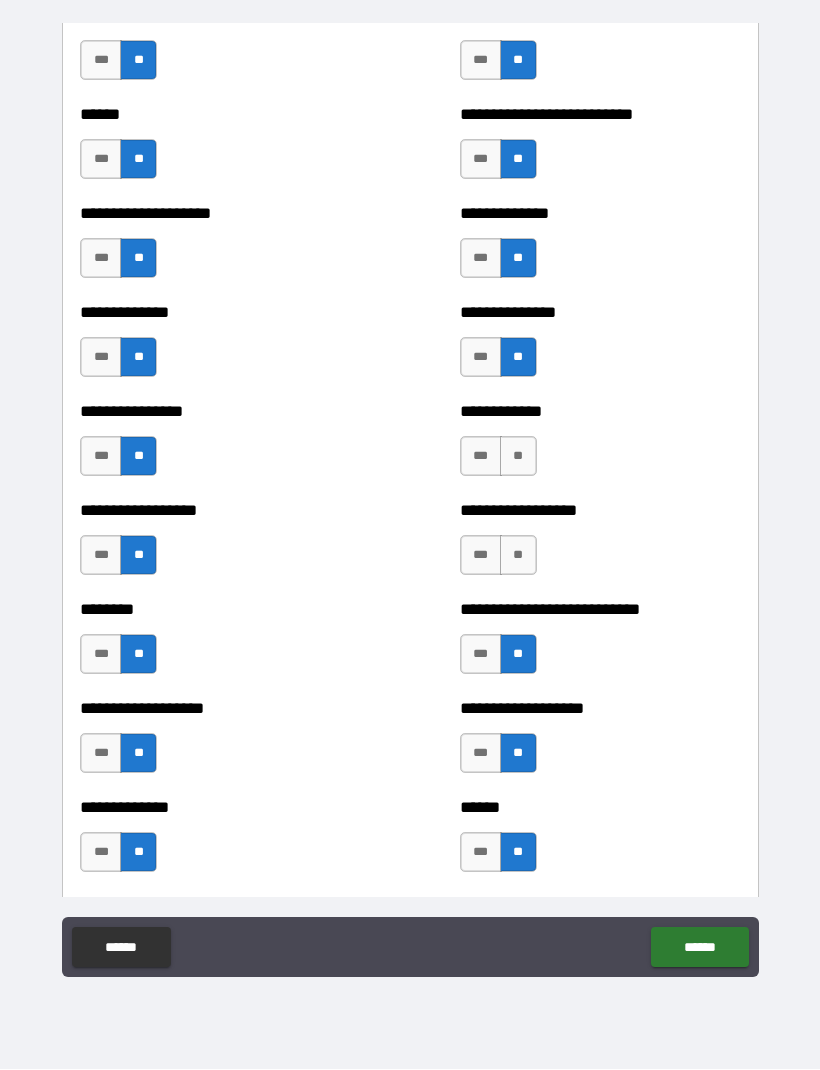 click on "**" at bounding box center (518, 556) 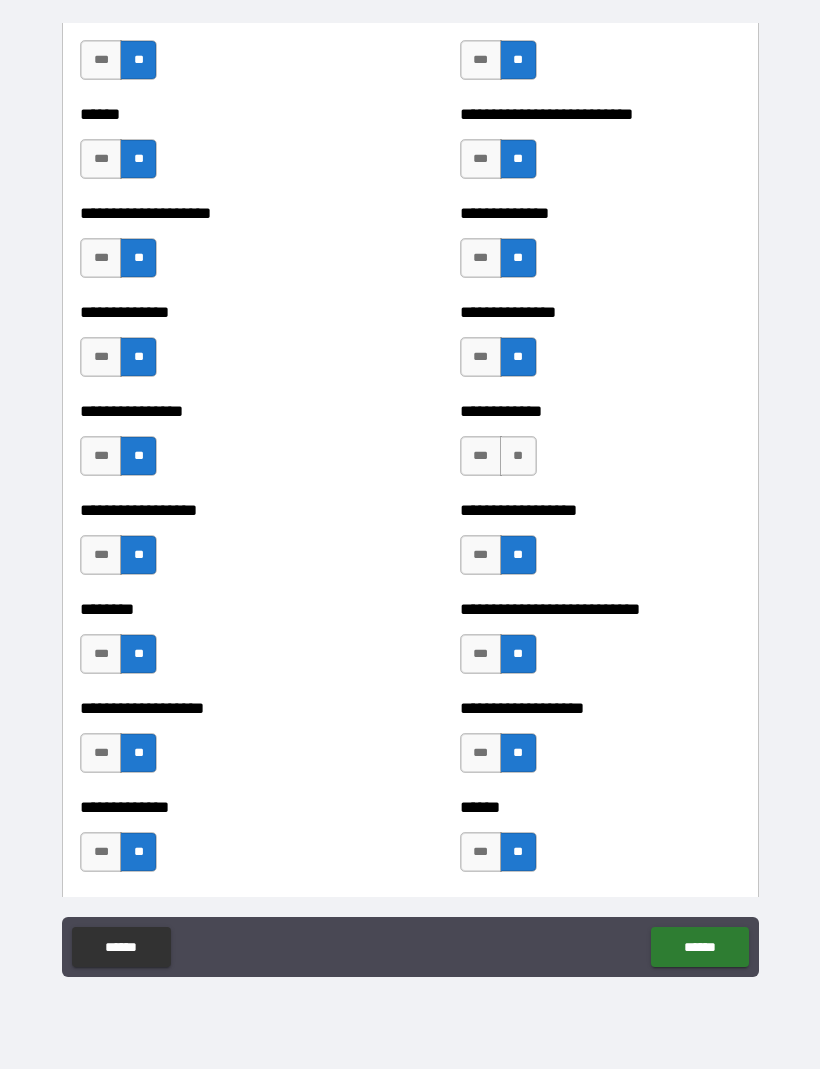 click on "**" at bounding box center [518, 457] 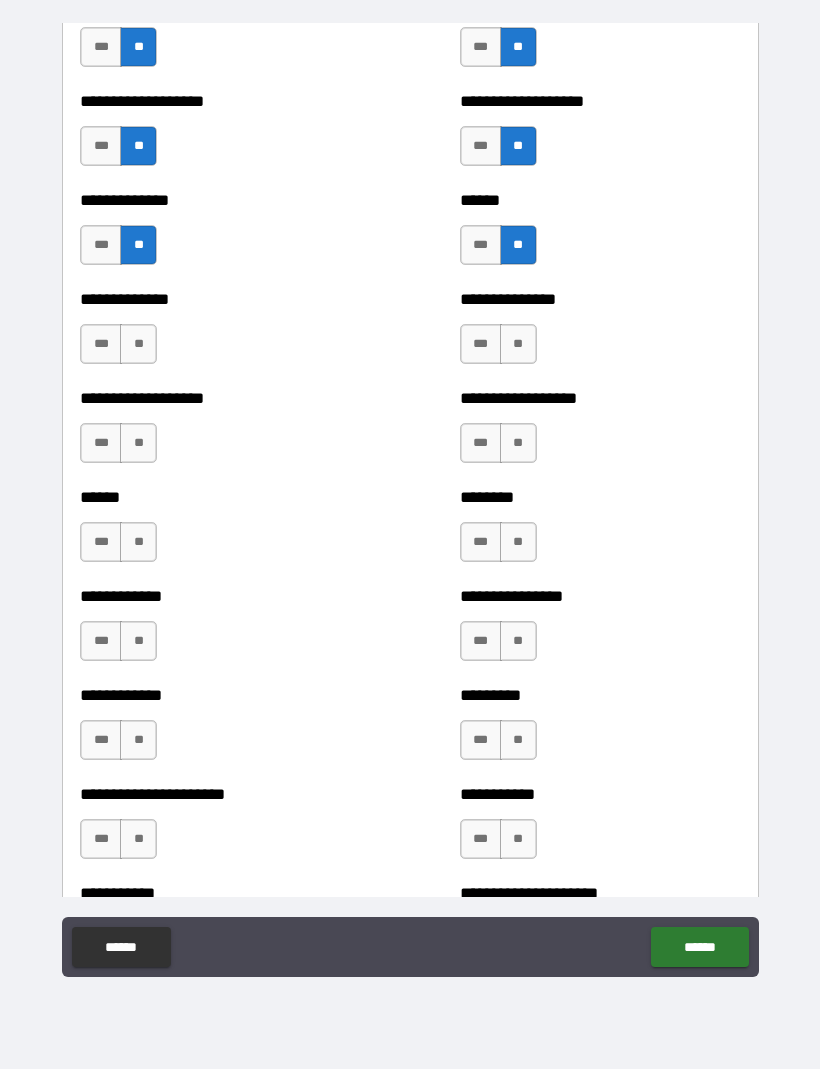 scroll, scrollTop: 4872, scrollLeft: 0, axis: vertical 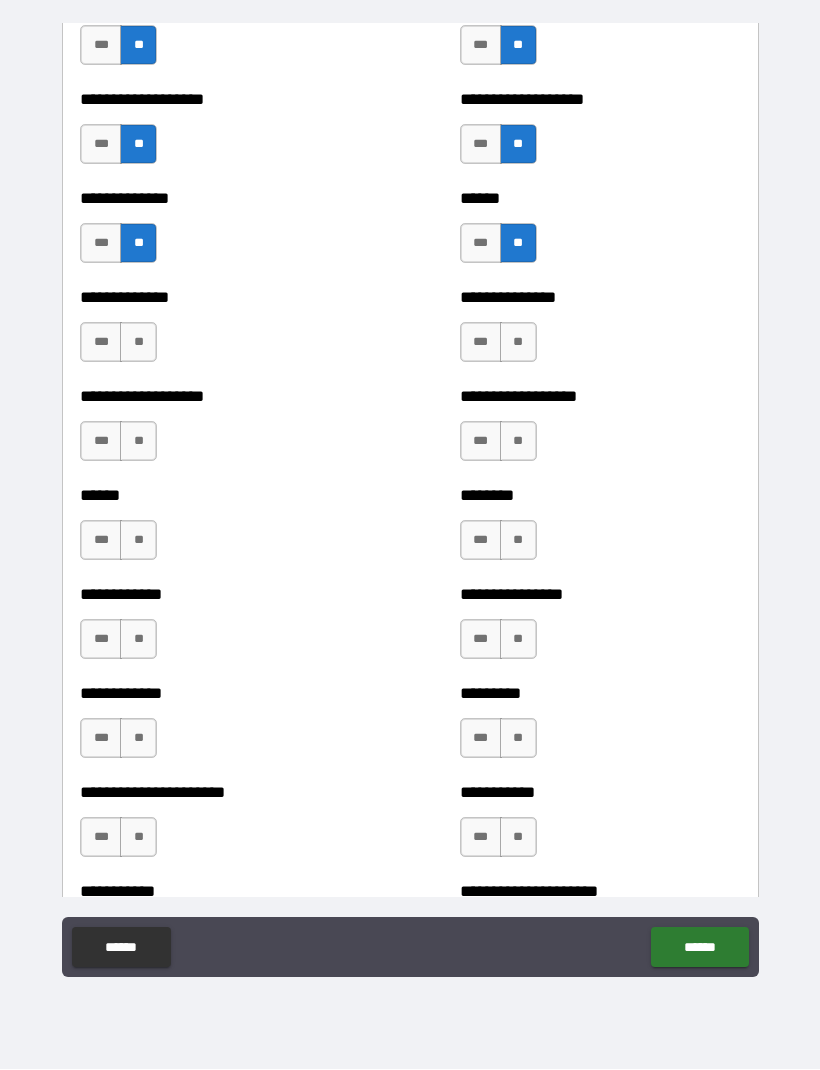 click on "**" at bounding box center (518, 343) 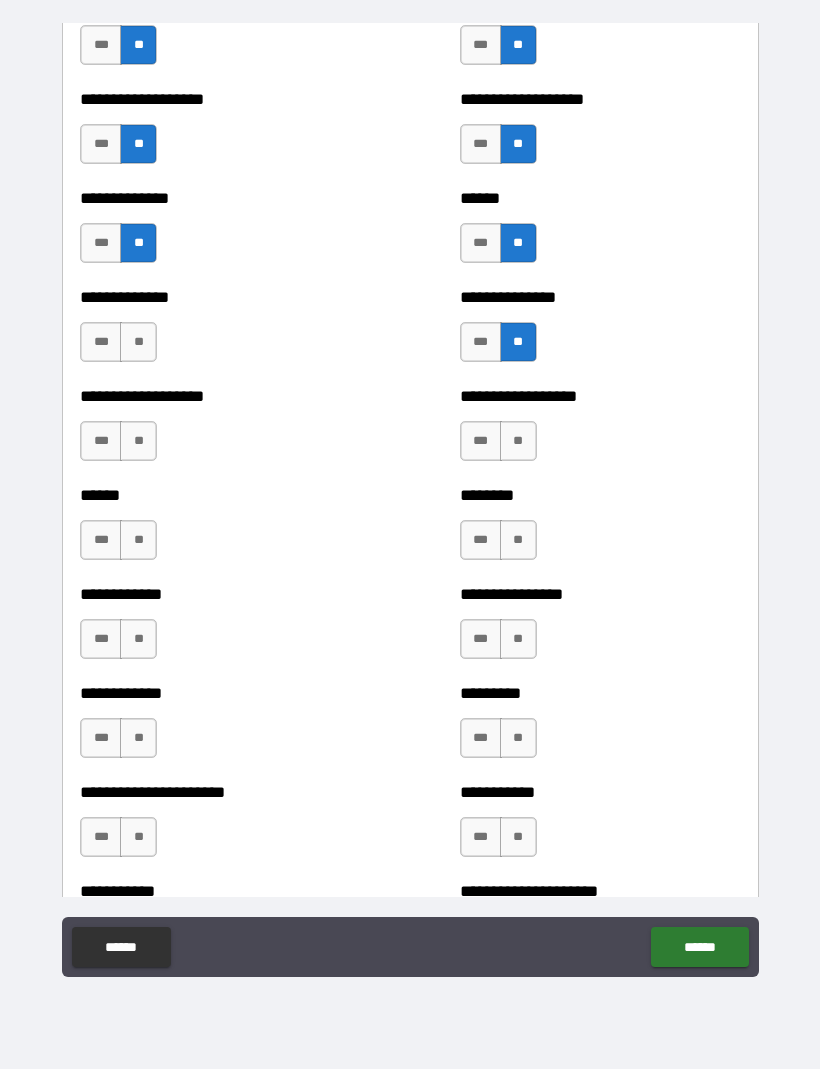 click on "**" at bounding box center (518, 442) 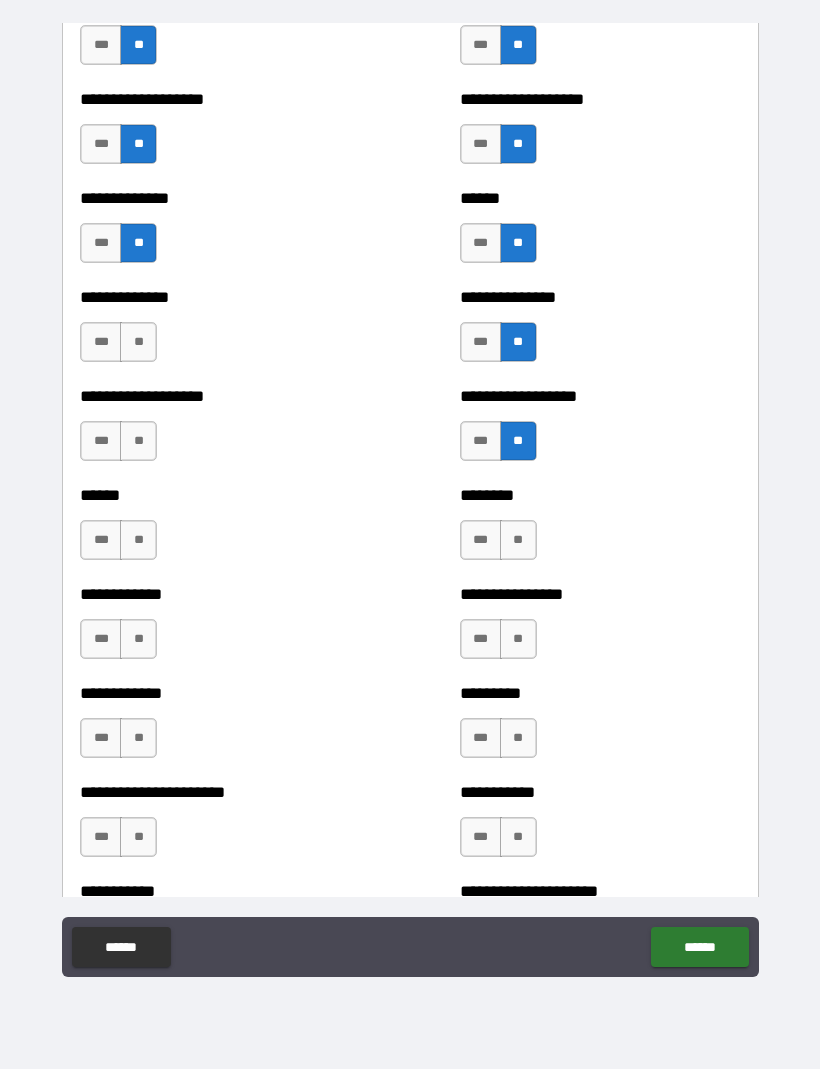 click on "**" at bounding box center (518, 541) 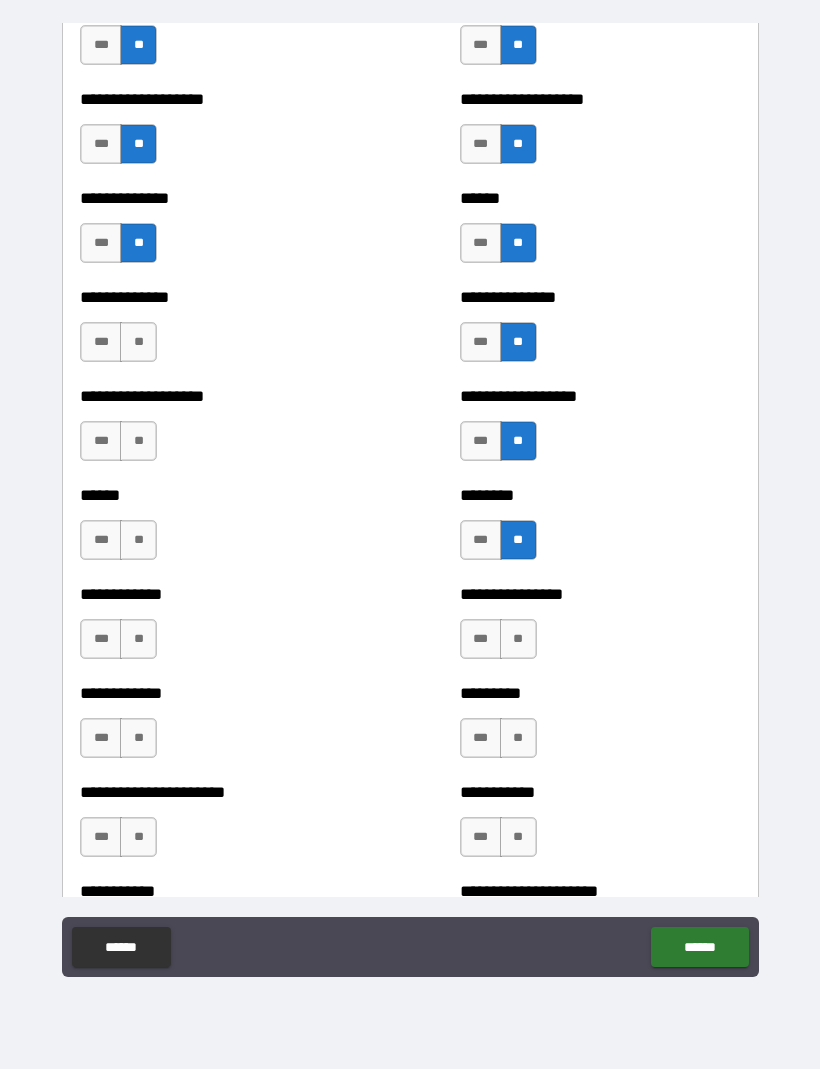 click on "**" at bounding box center [518, 640] 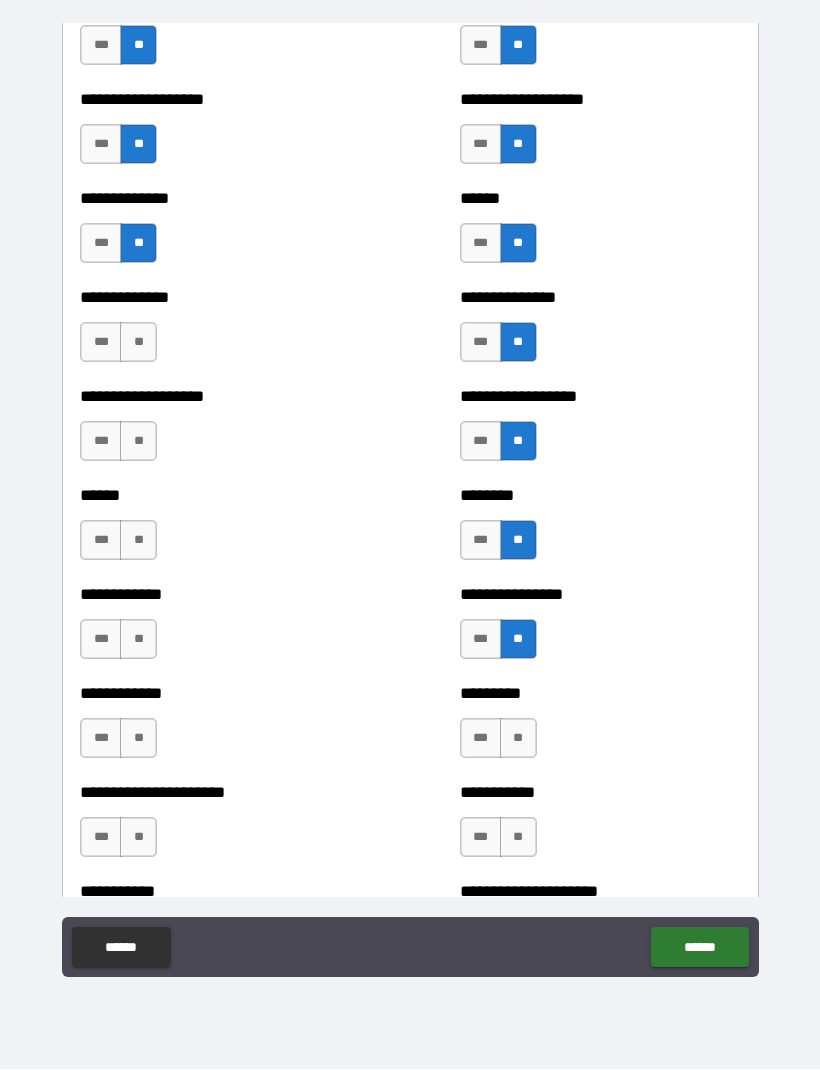 click on "**" at bounding box center (518, 739) 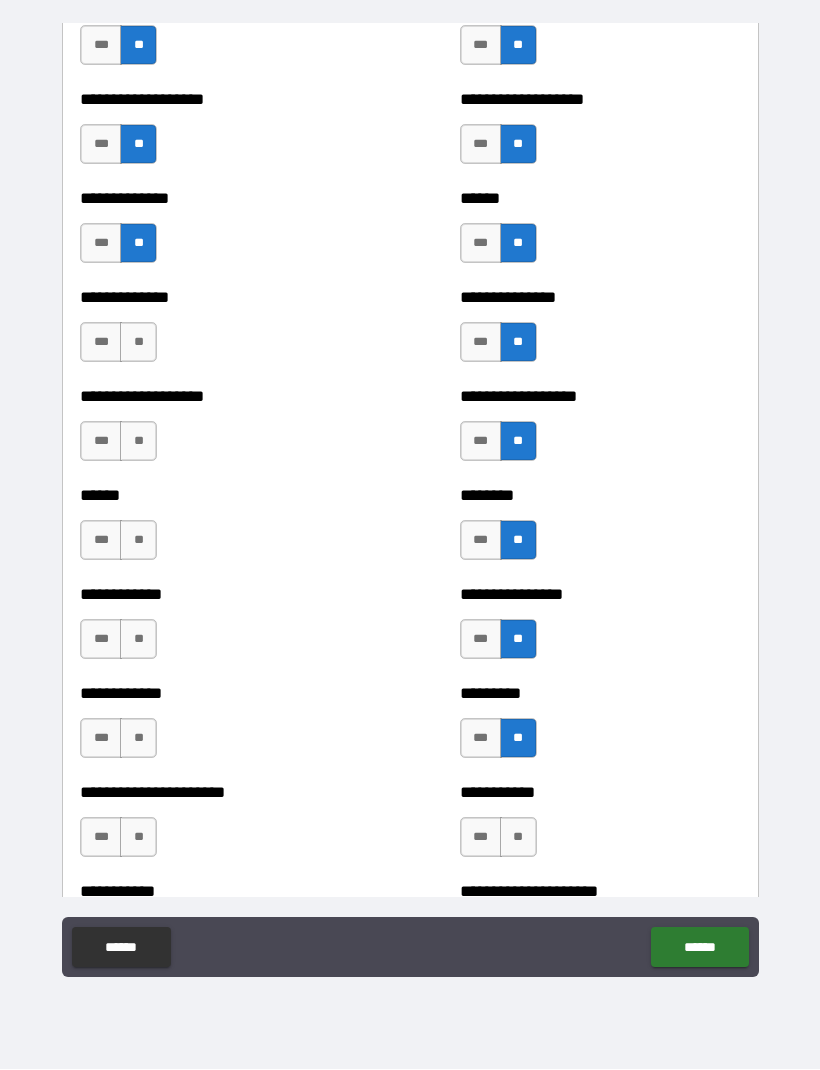 click on "**" at bounding box center [518, 838] 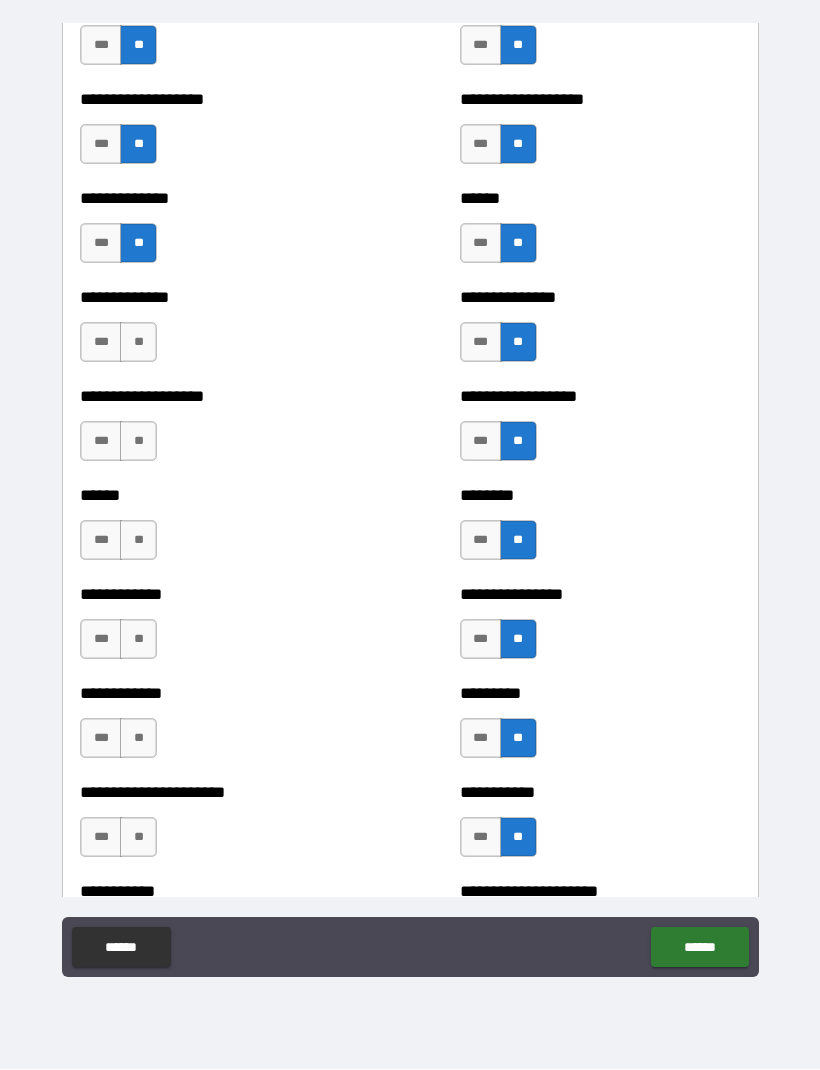 click on "**" at bounding box center [138, 838] 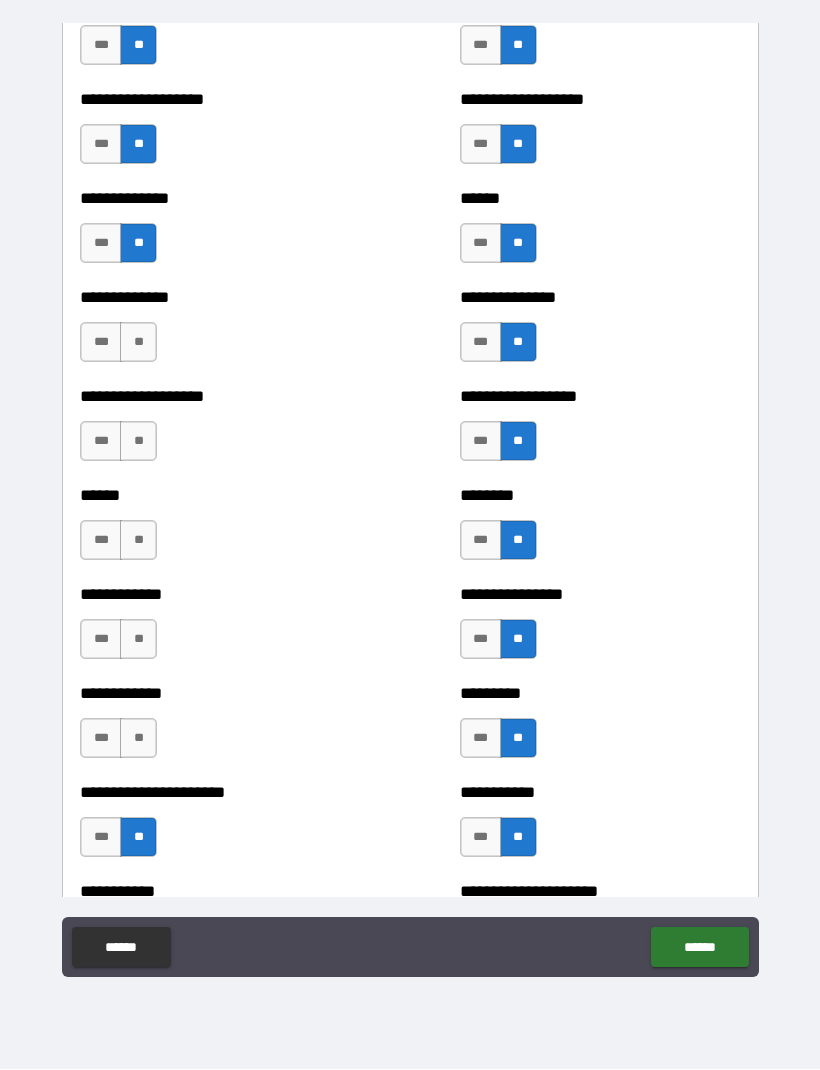 click on "**********" at bounding box center (220, 729) 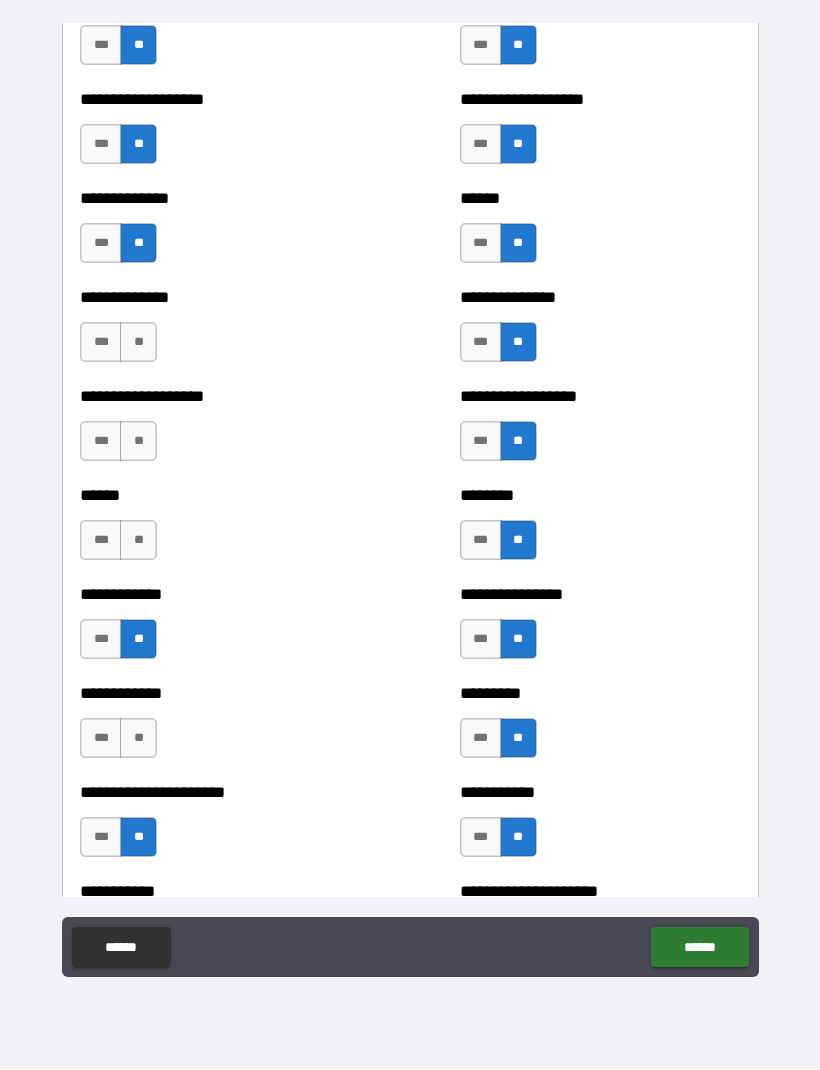 click on "**" at bounding box center (138, 541) 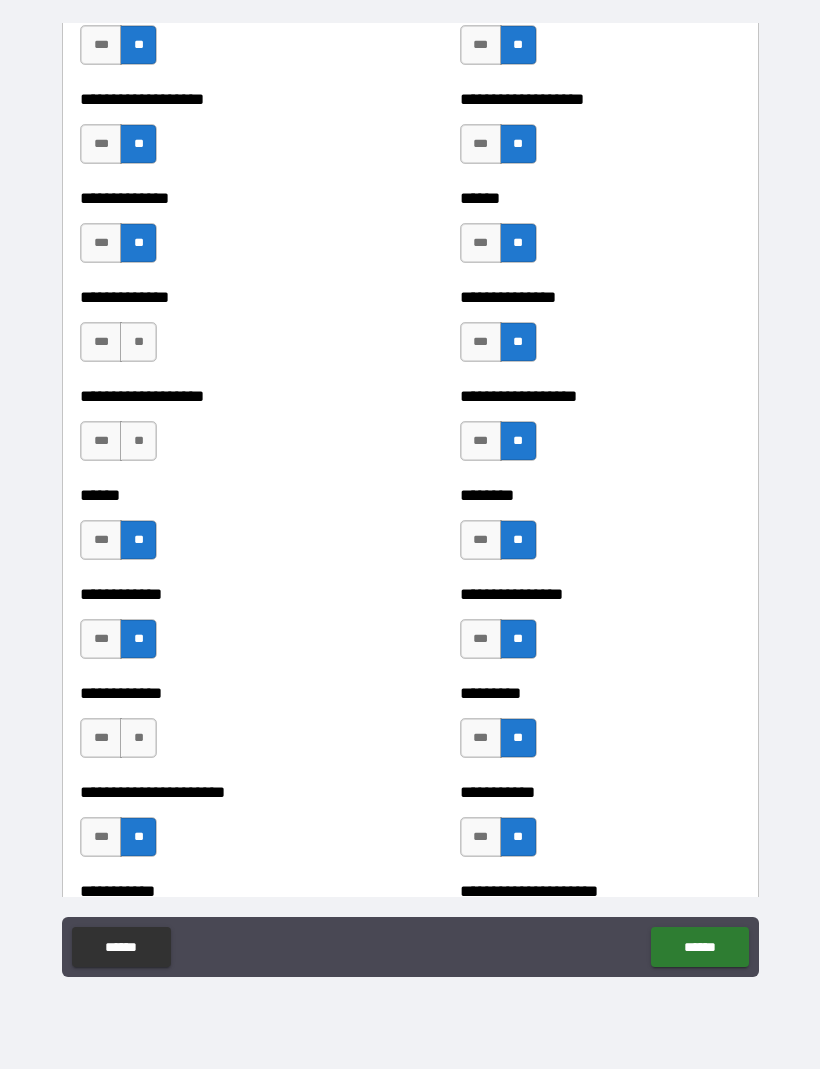 click on "**" at bounding box center (138, 442) 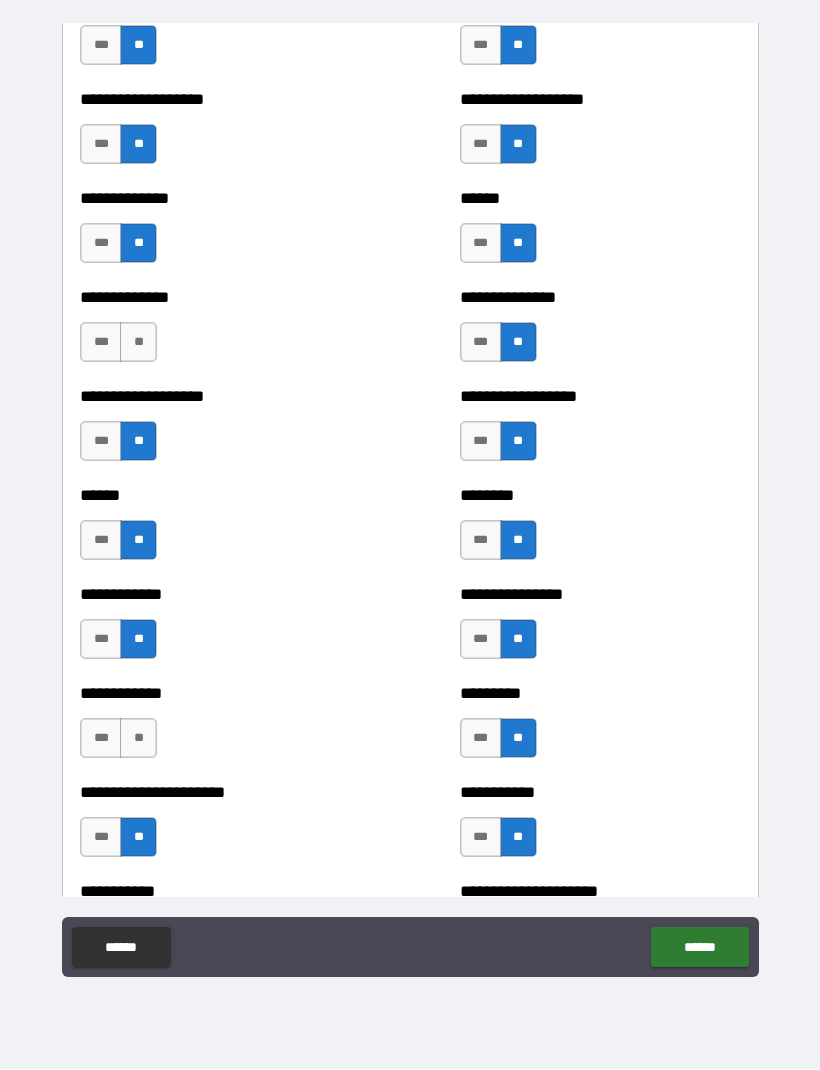 click on "**" at bounding box center (138, 343) 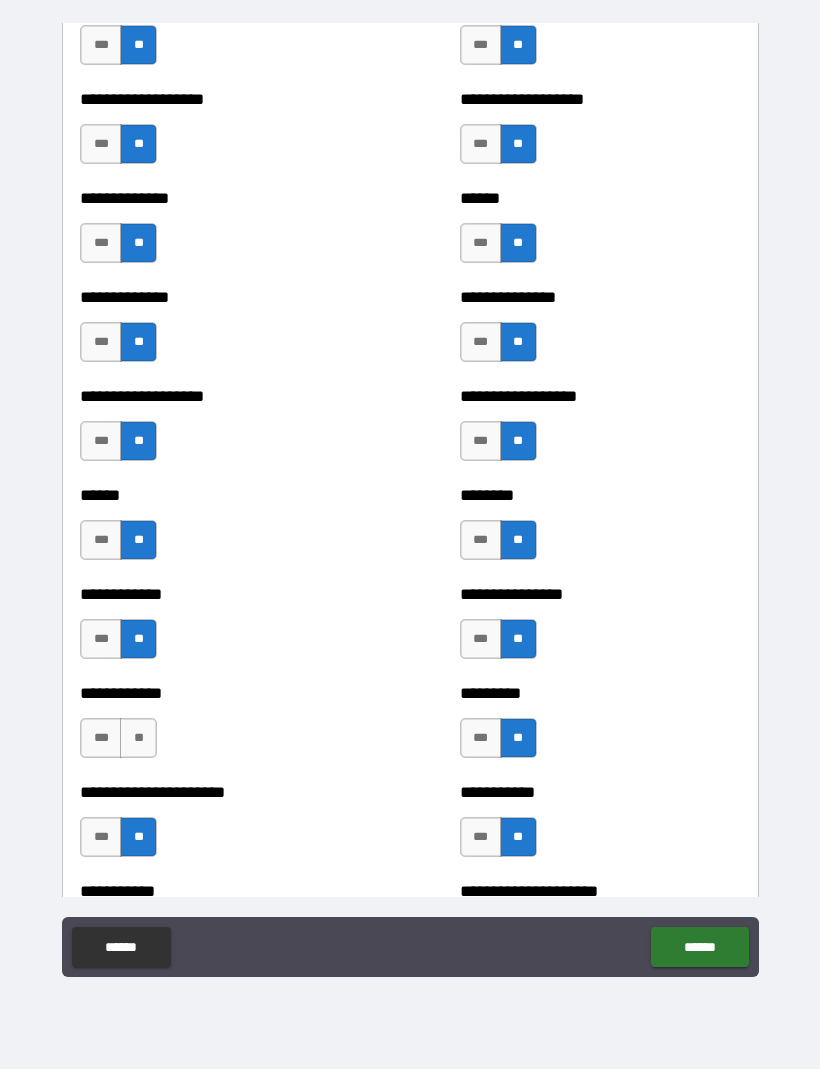 click on "**" at bounding box center [138, 739] 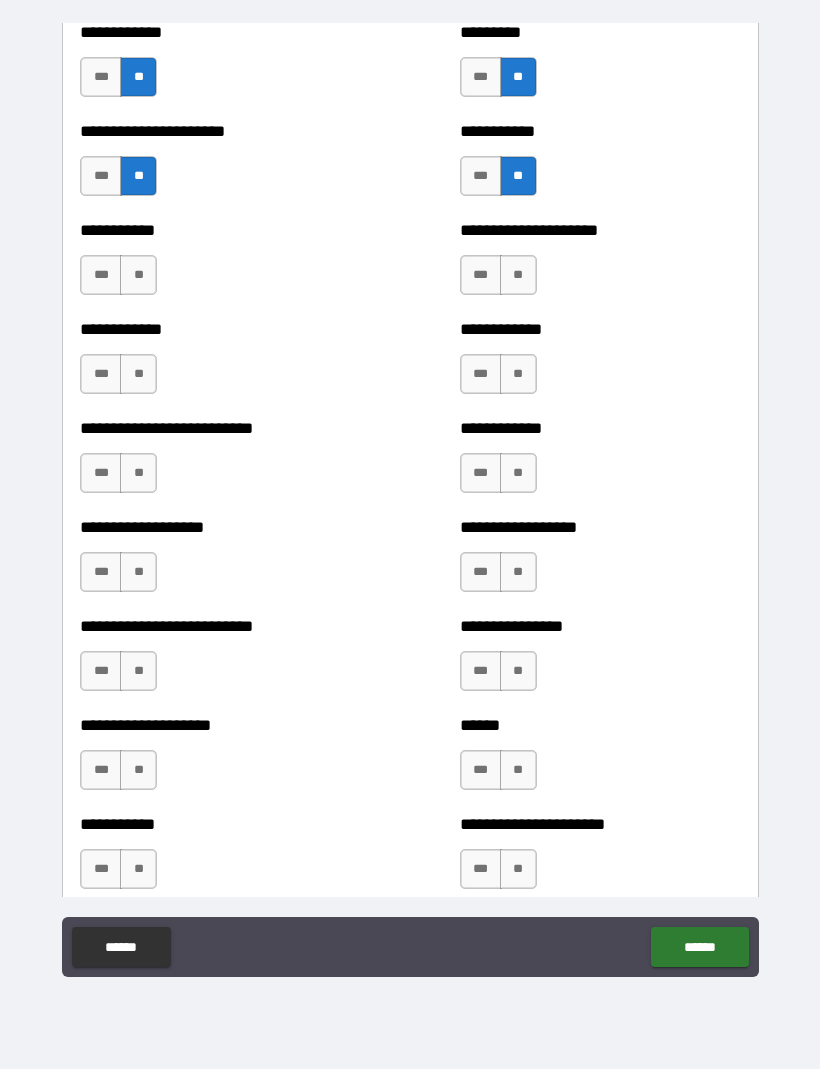 scroll, scrollTop: 5540, scrollLeft: 0, axis: vertical 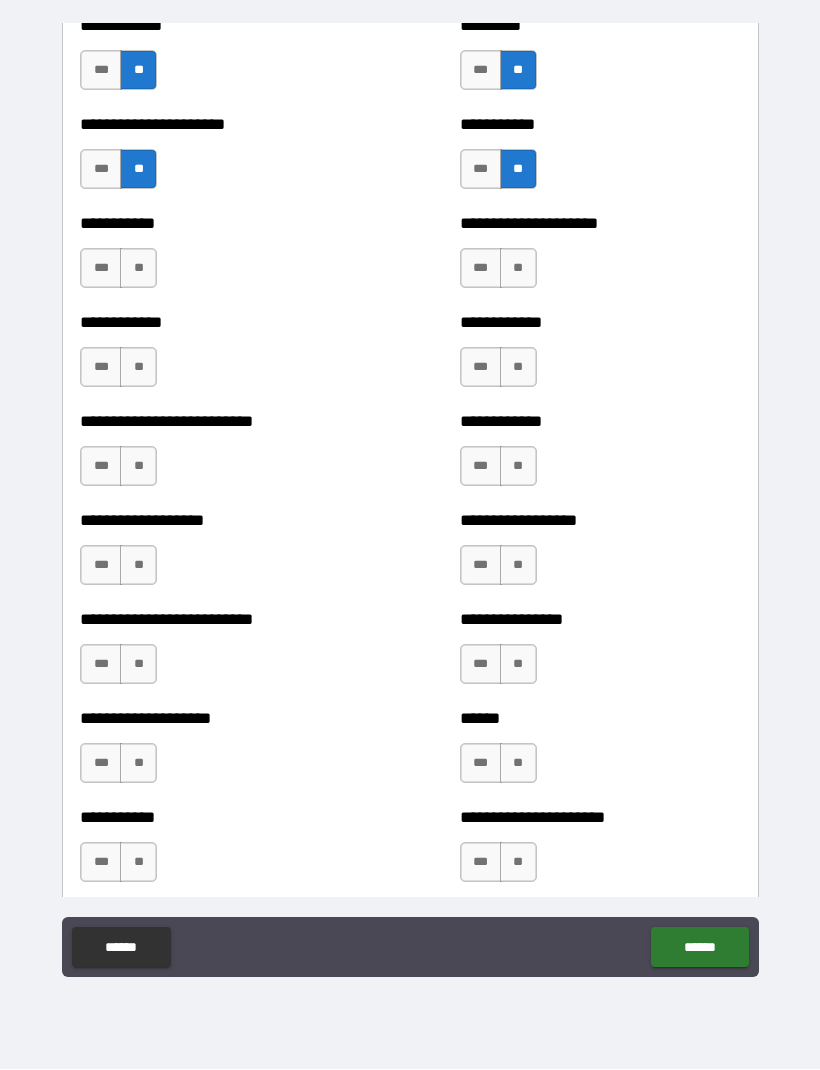 click on "**" at bounding box center (138, 269) 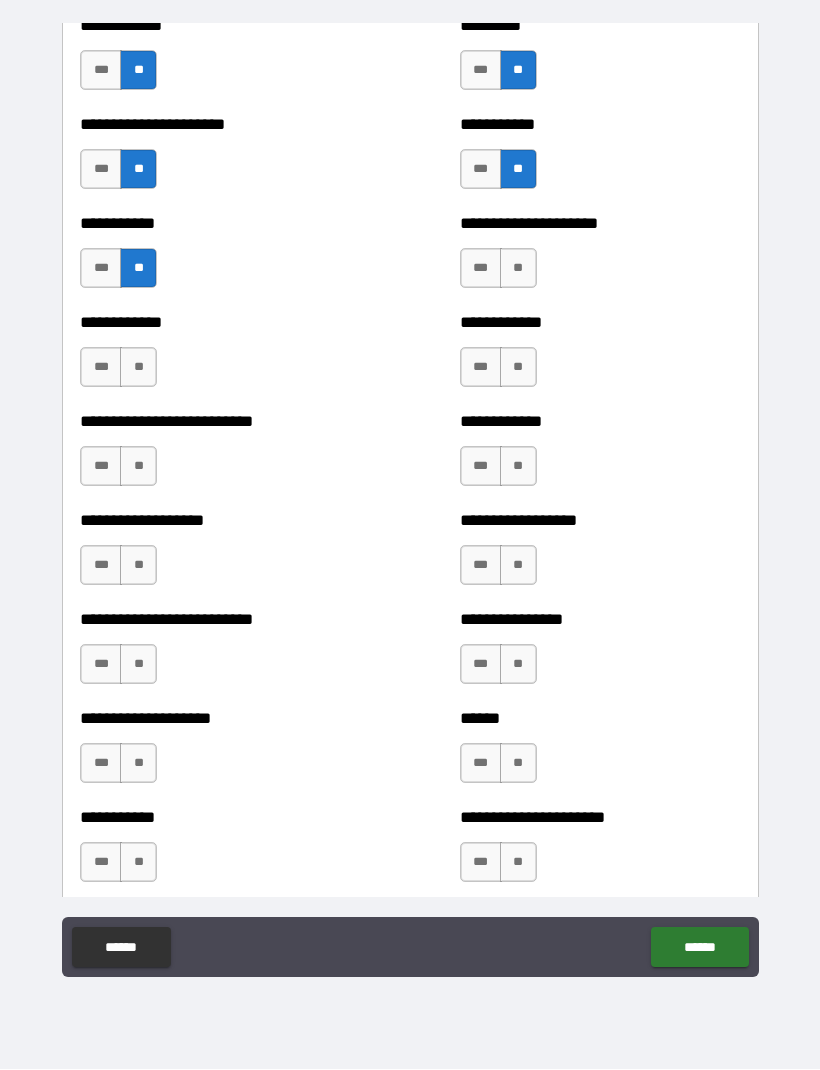 click on "**" at bounding box center [138, 368] 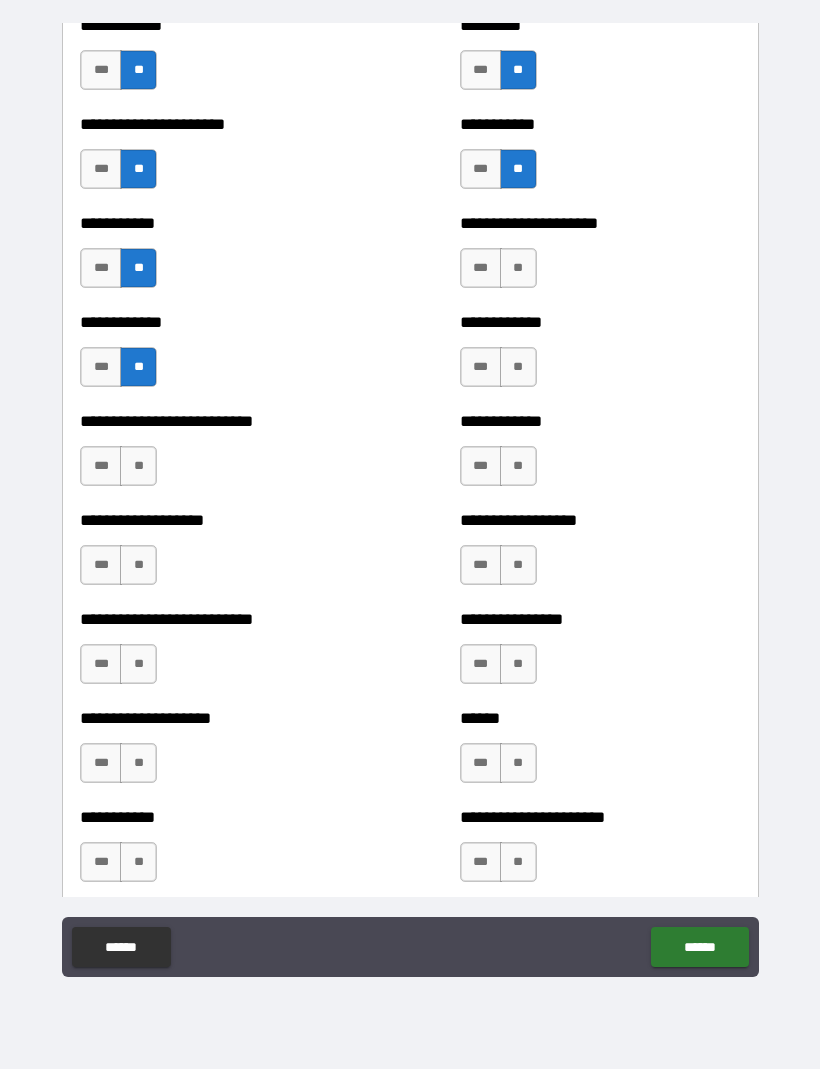 click on "**" at bounding box center (138, 467) 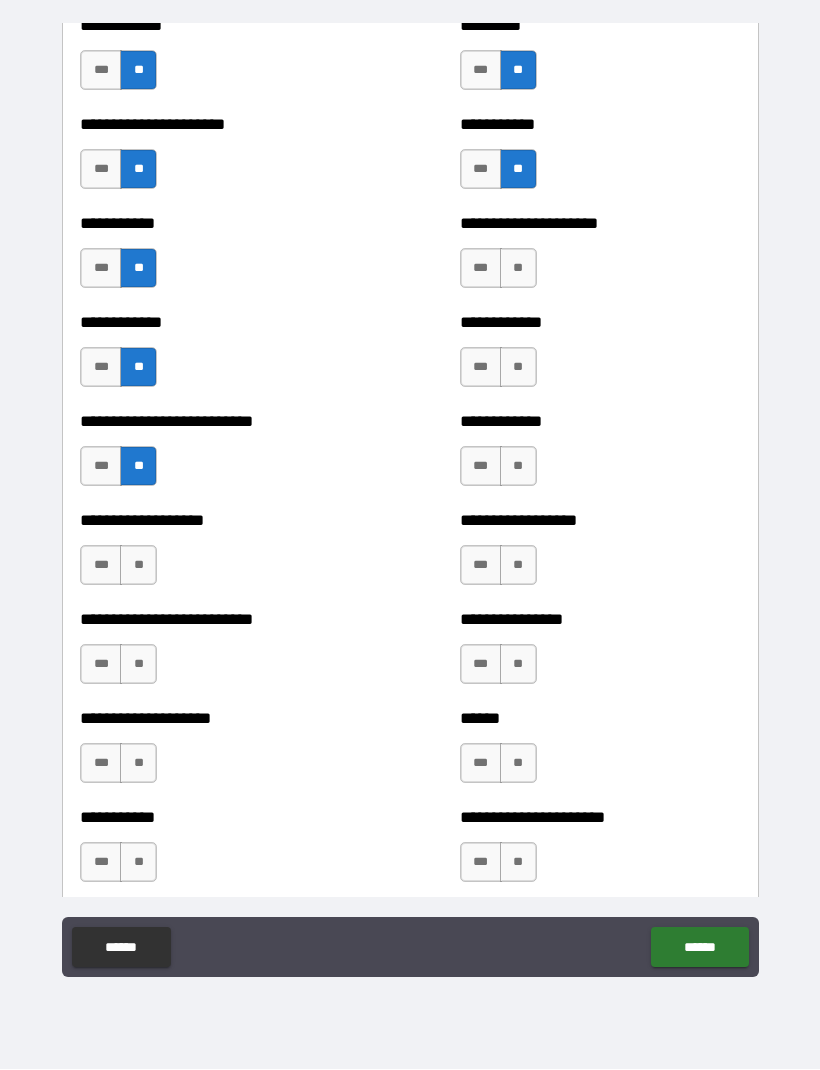 click on "**" at bounding box center (138, 566) 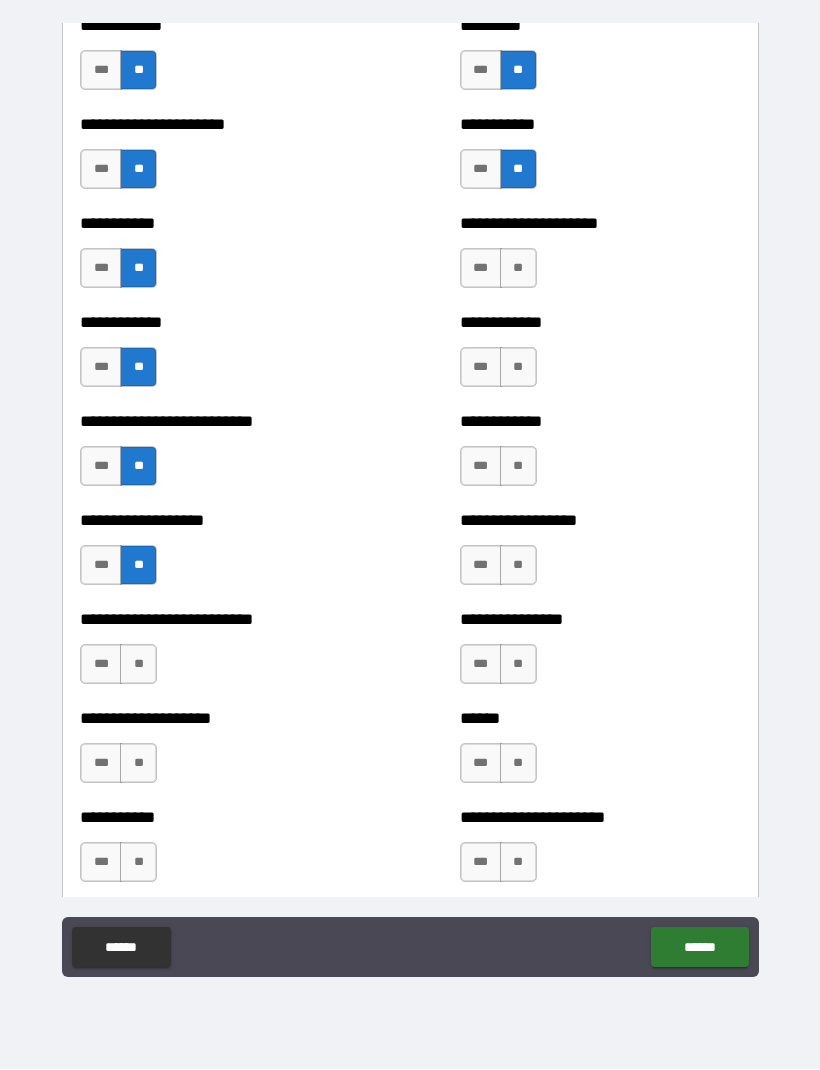 click on "**" at bounding box center [138, 665] 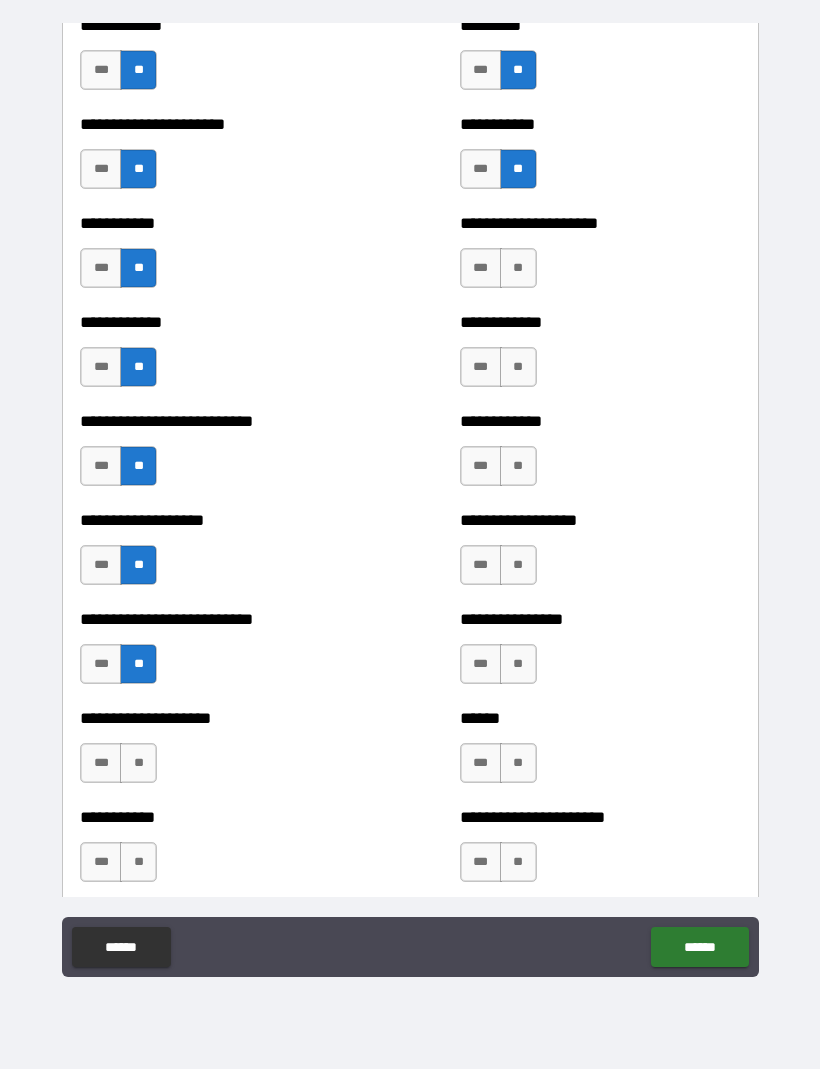 click on "**" at bounding box center (138, 764) 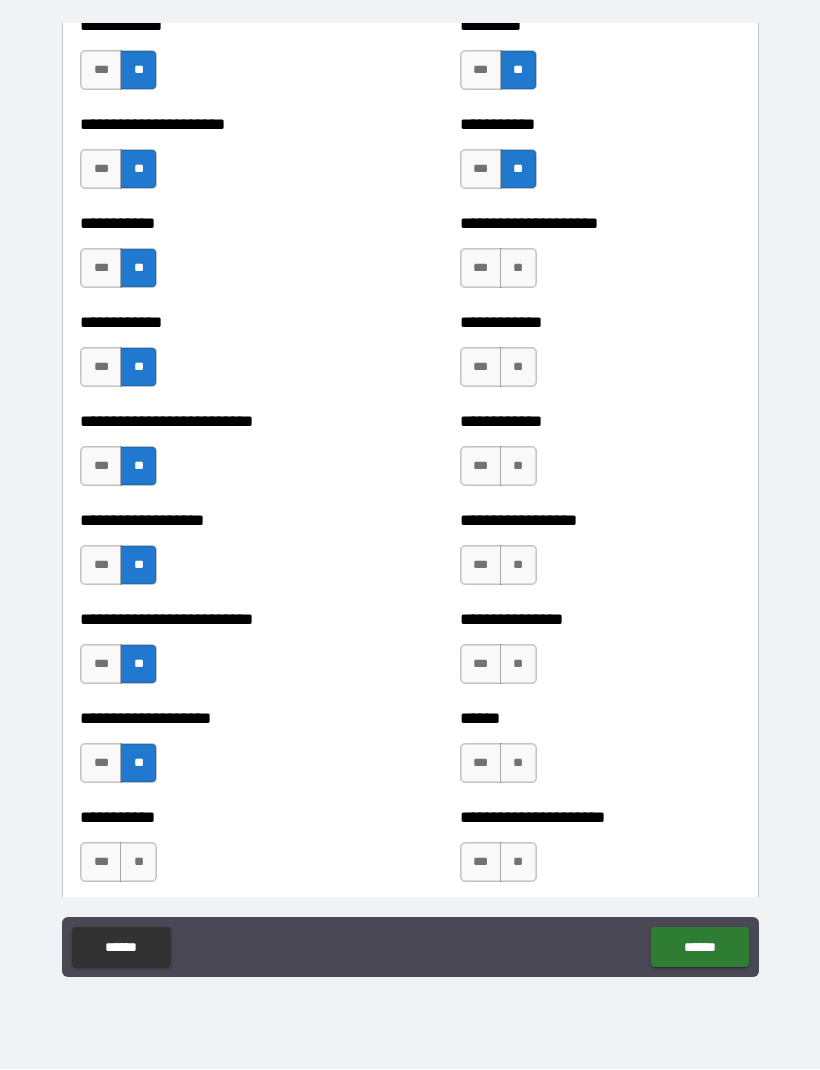 click on "**" at bounding box center (138, 863) 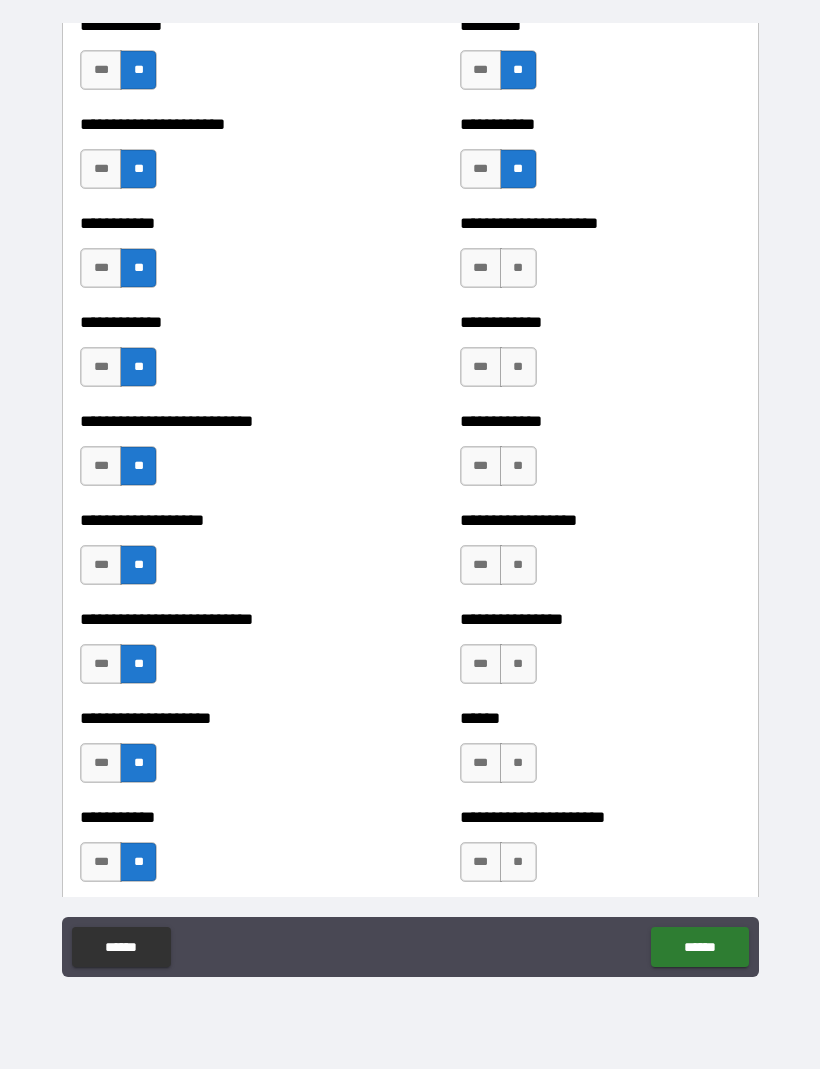 click on "**" at bounding box center [518, 863] 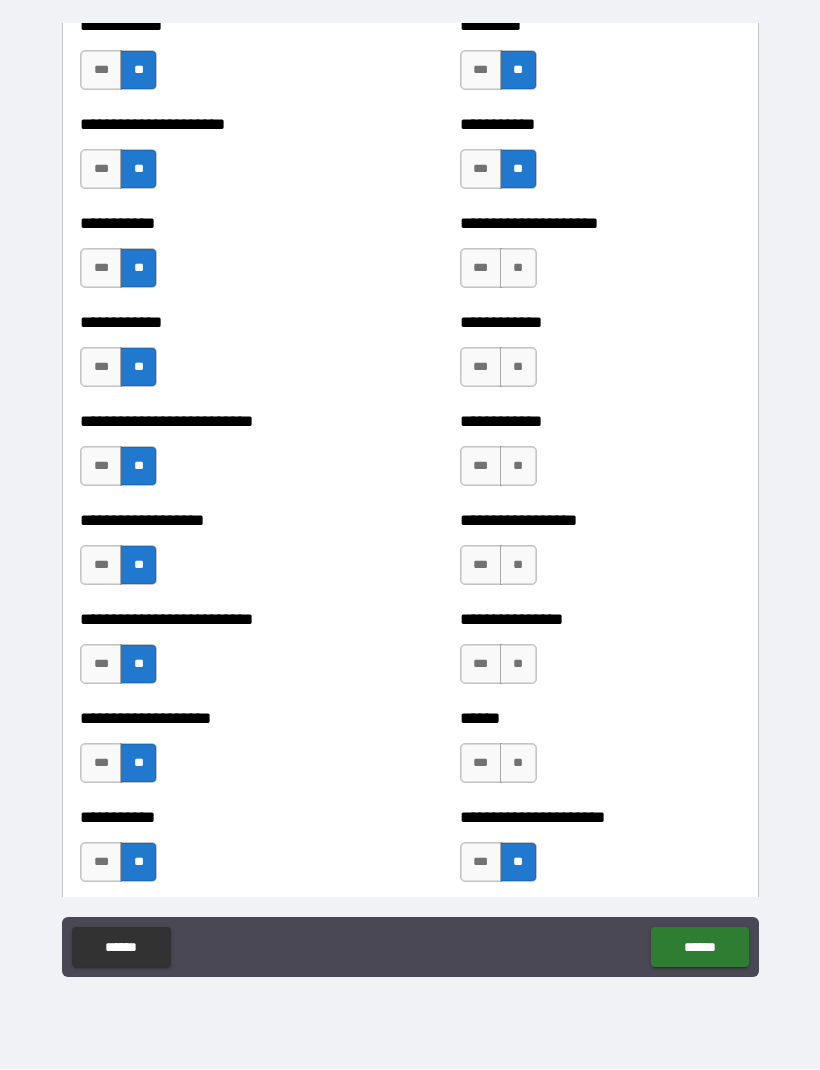 click on "**" at bounding box center [518, 764] 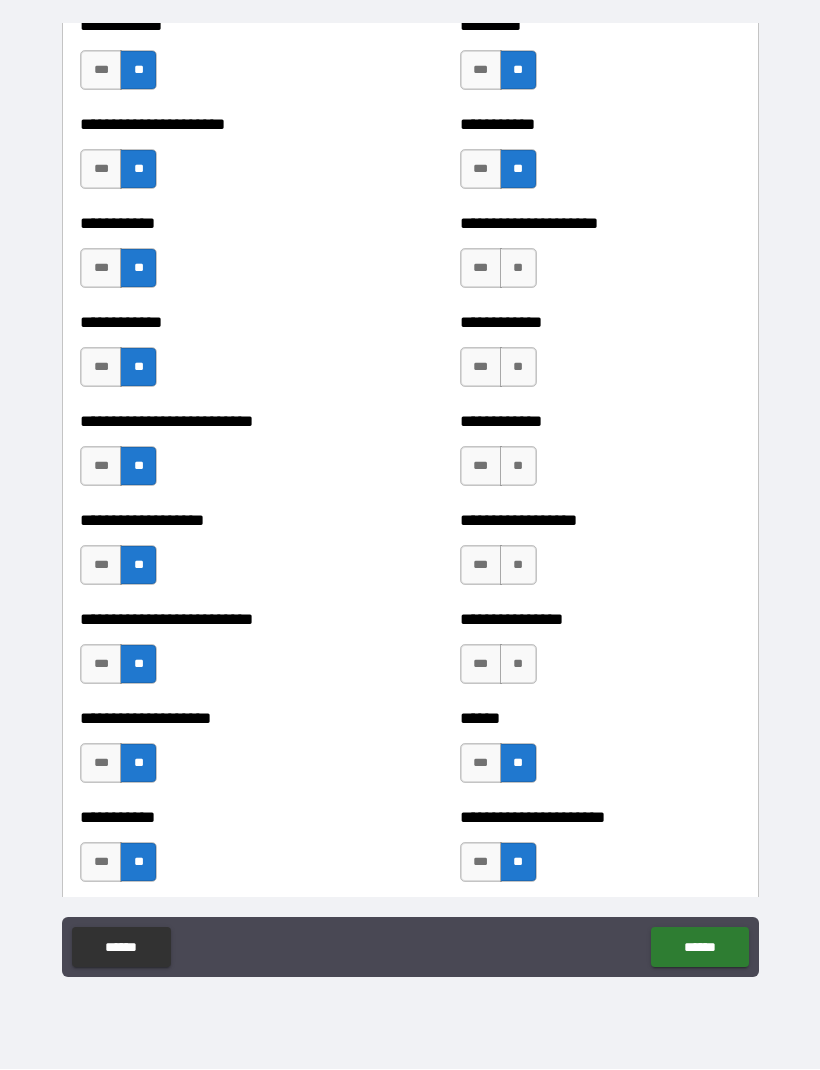 click on "**" at bounding box center [518, 665] 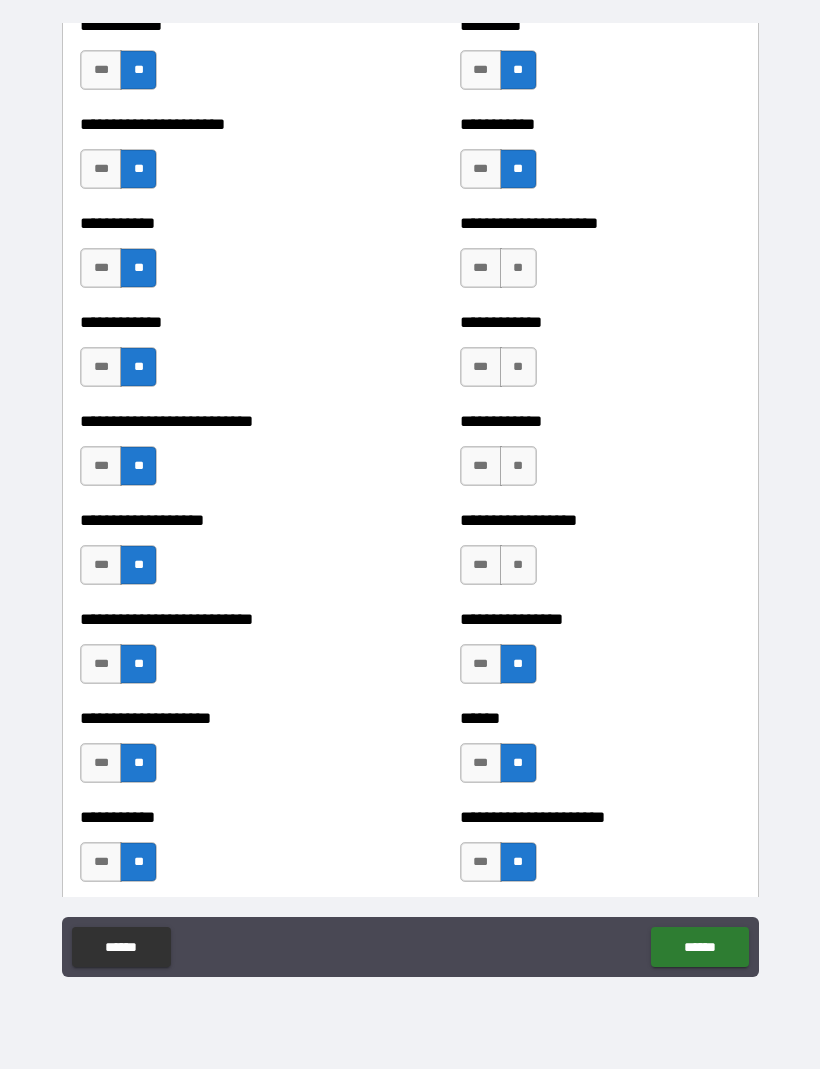 click on "**" at bounding box center (518, 566) 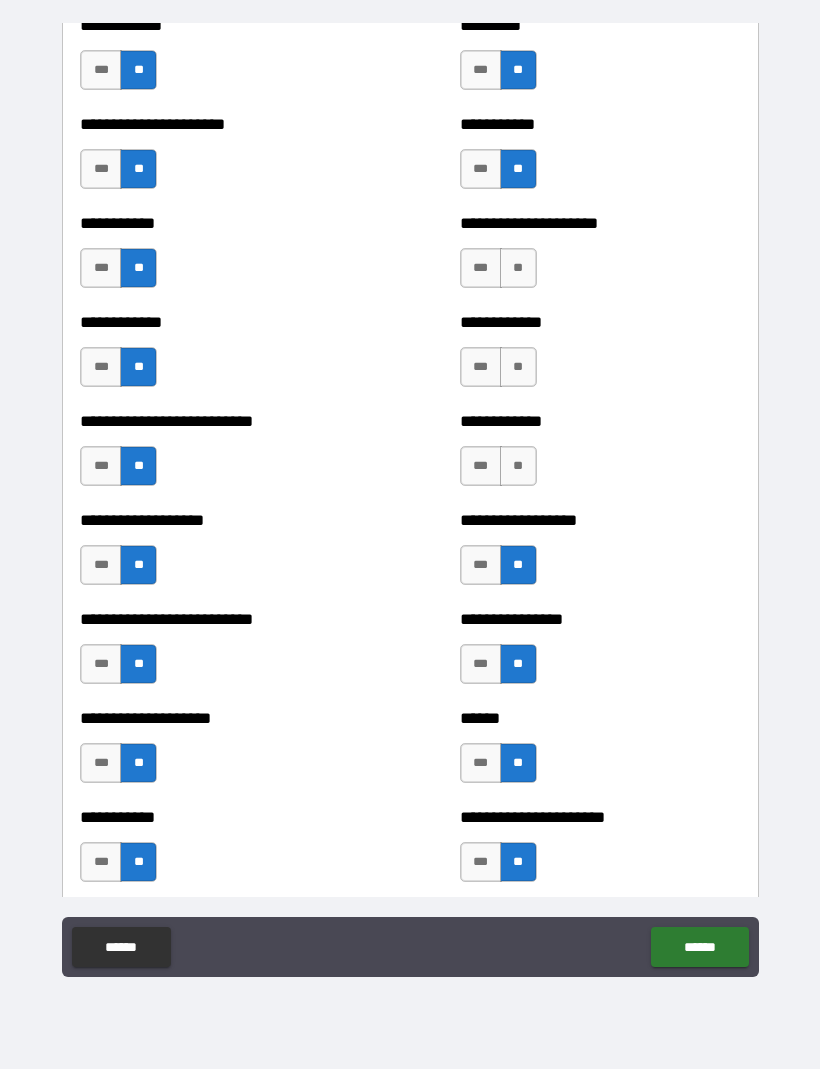 click on "**" at bounding box center [518, 467] 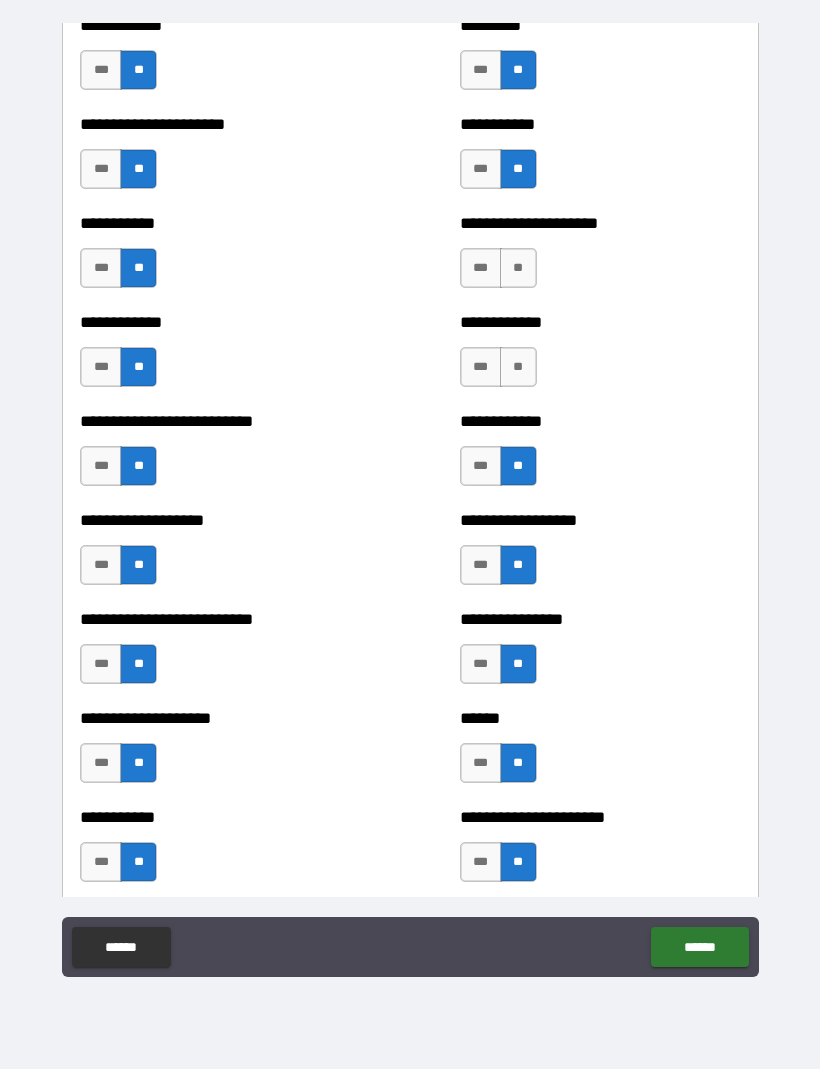 click on "**" at bounding box center [518, 368] 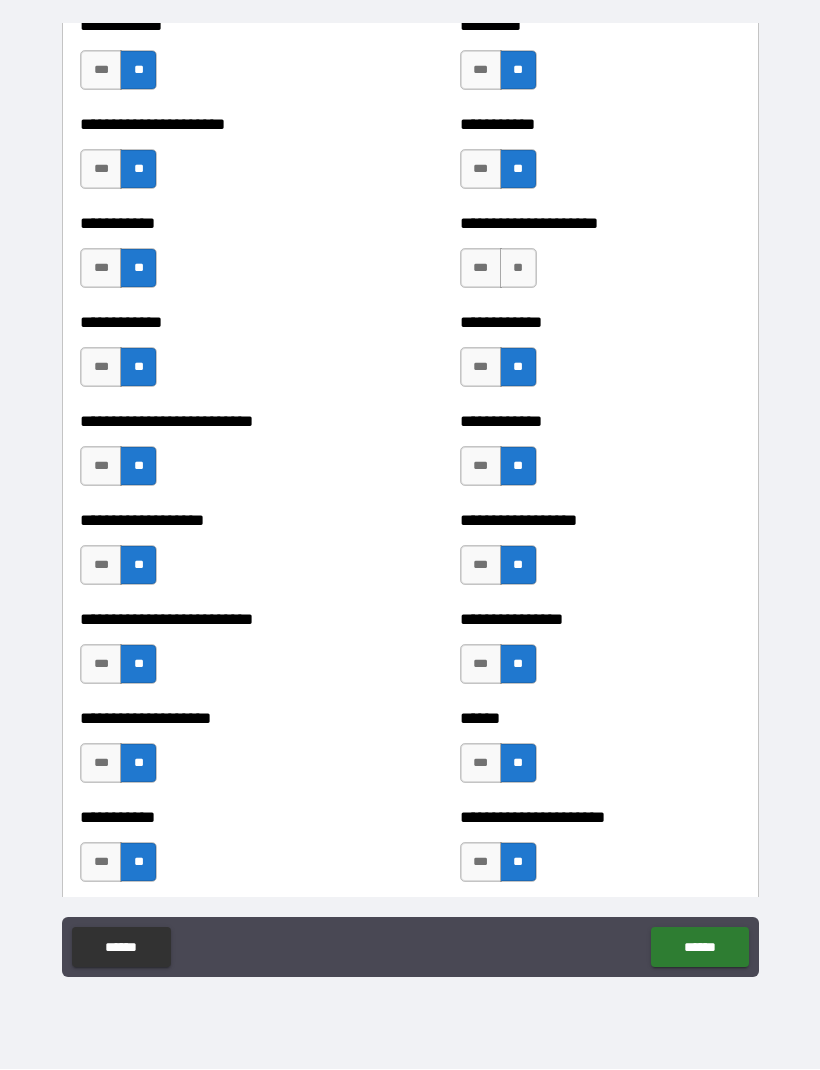 click on "**" at bounding box center [518, 269] 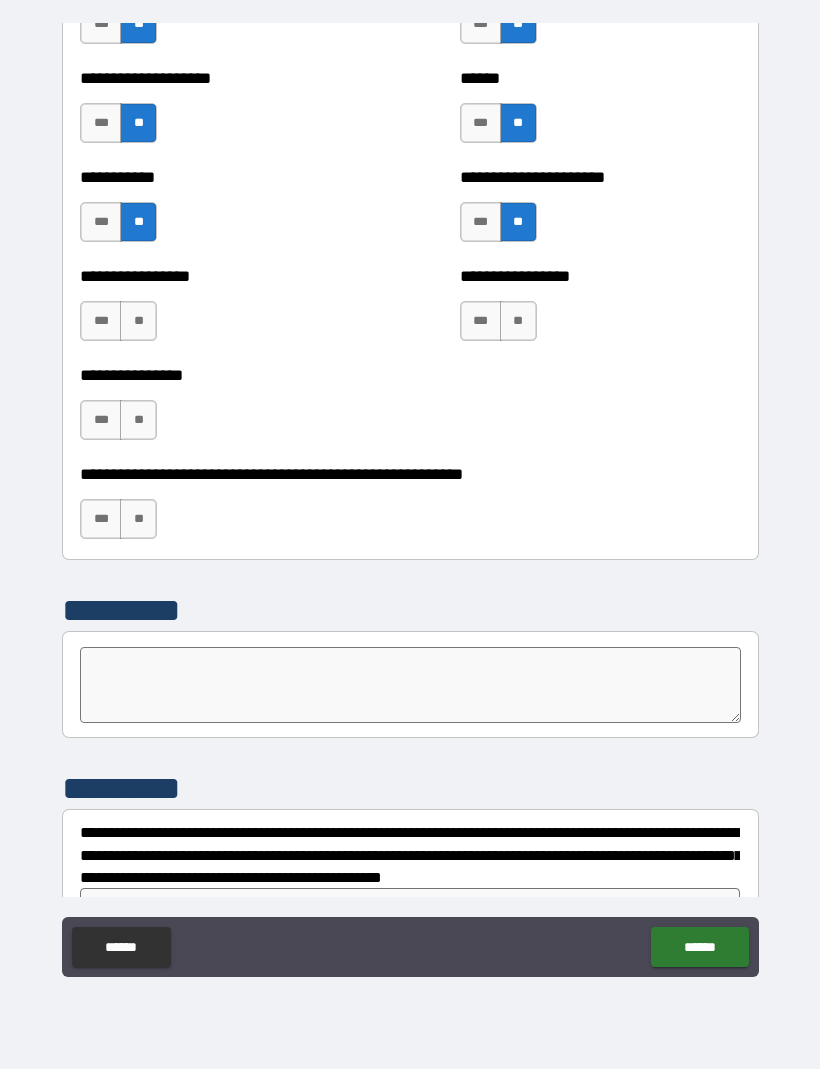 scroll, scrollTop: 6181, scrollLeft: 0, axis: vertical 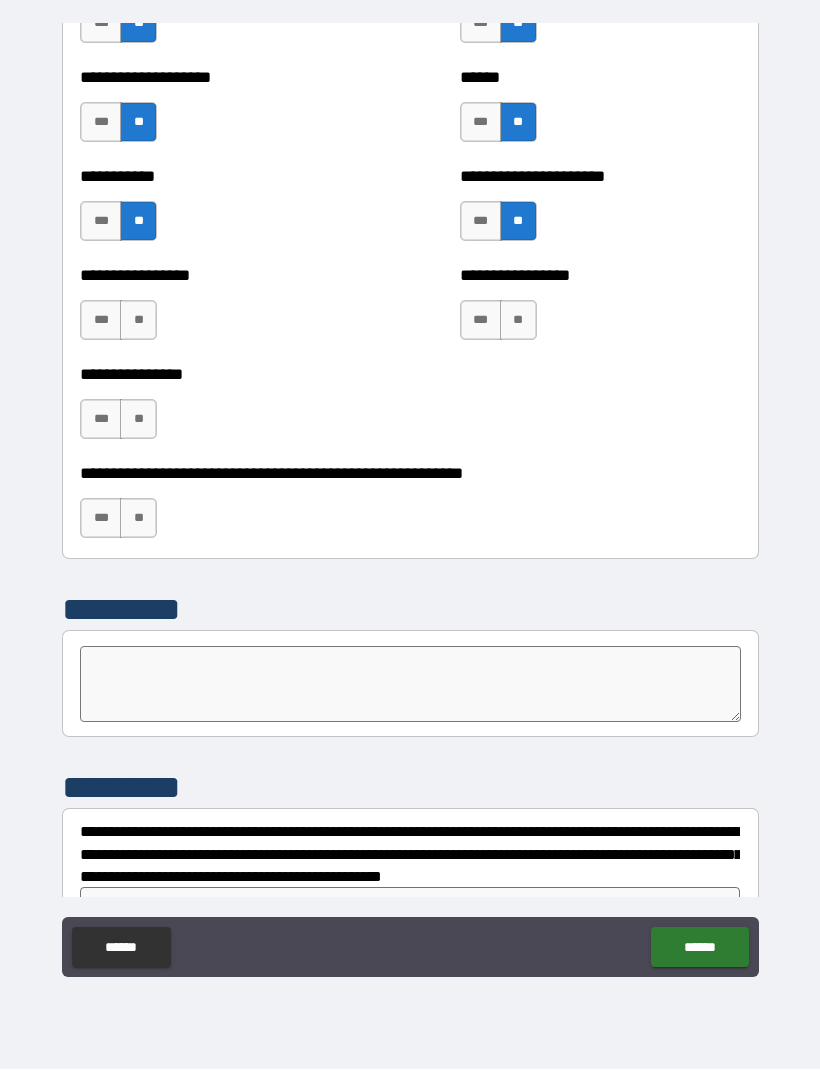 click on "**" at bounding box center [518, 321] 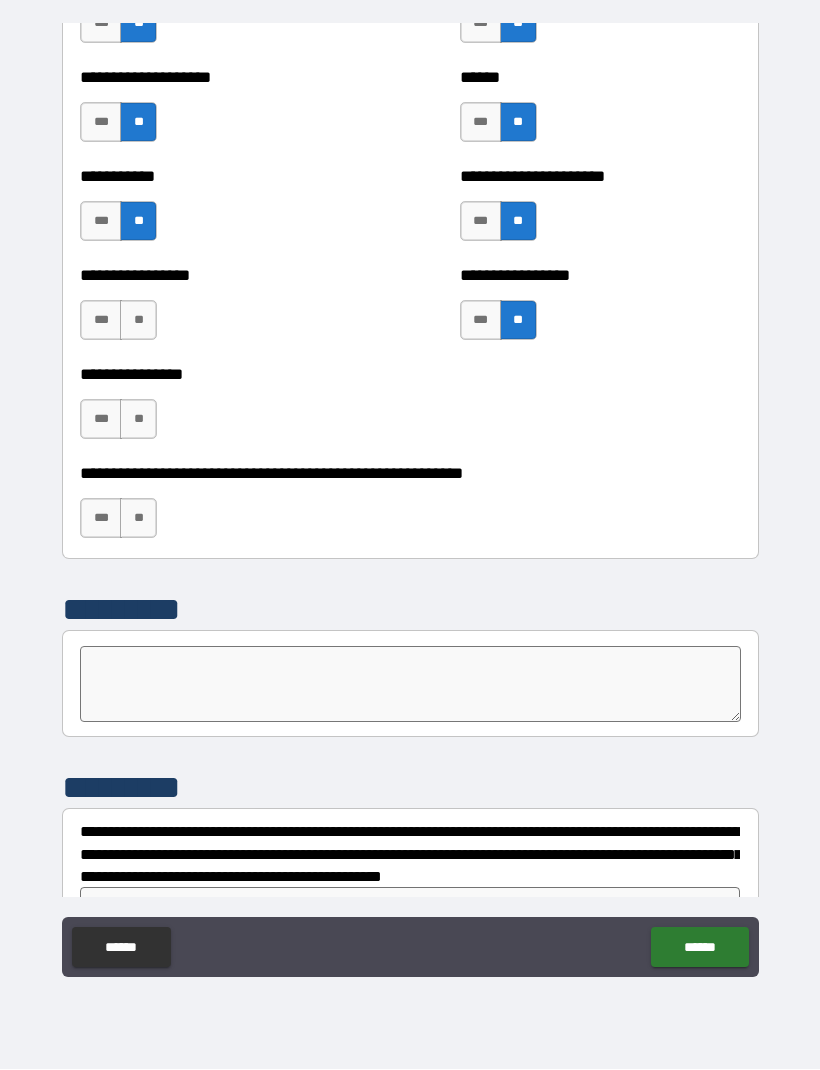 click on "**" at bounding box center (138, 321) 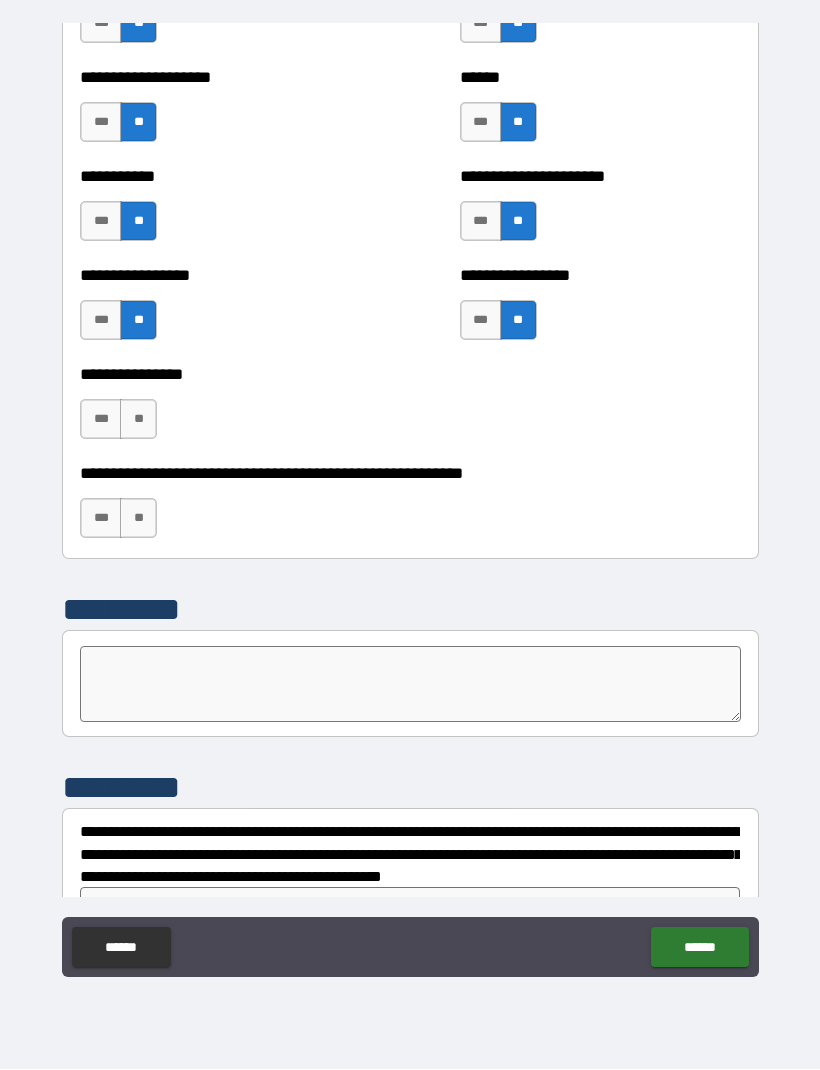 click on "**" at bounding box center [138, 420] 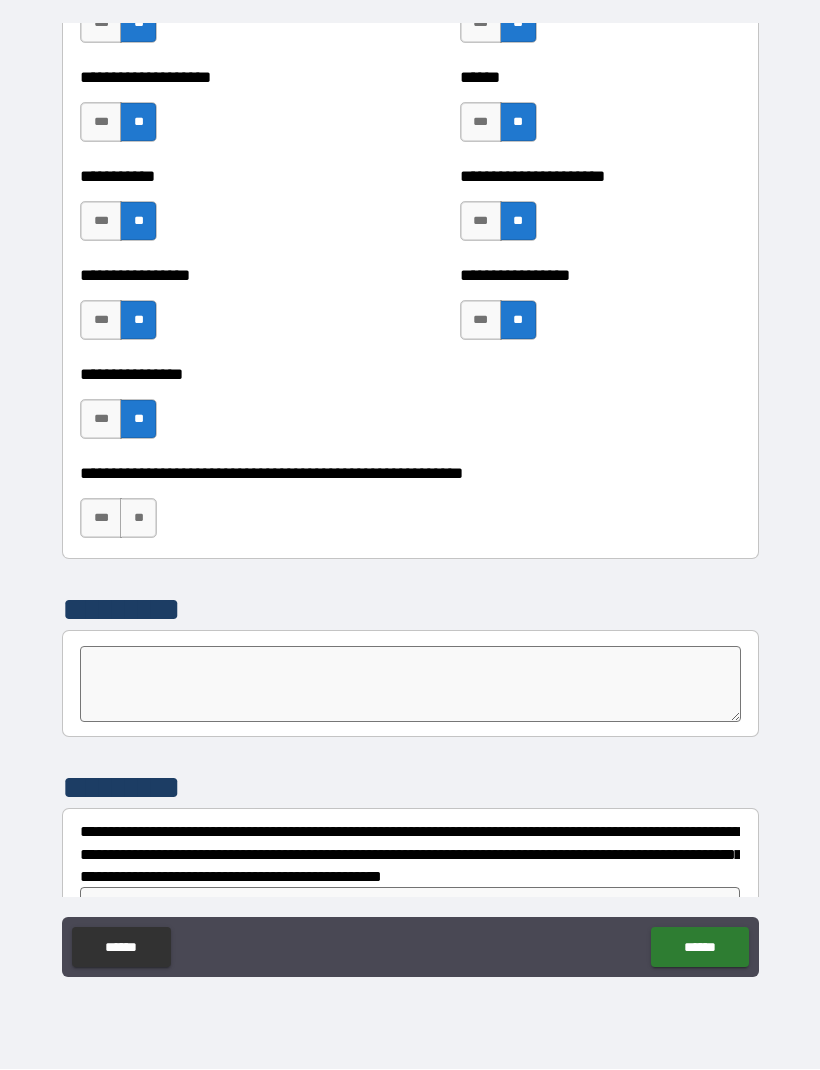 click on "**" at bounding box center (138, 519) 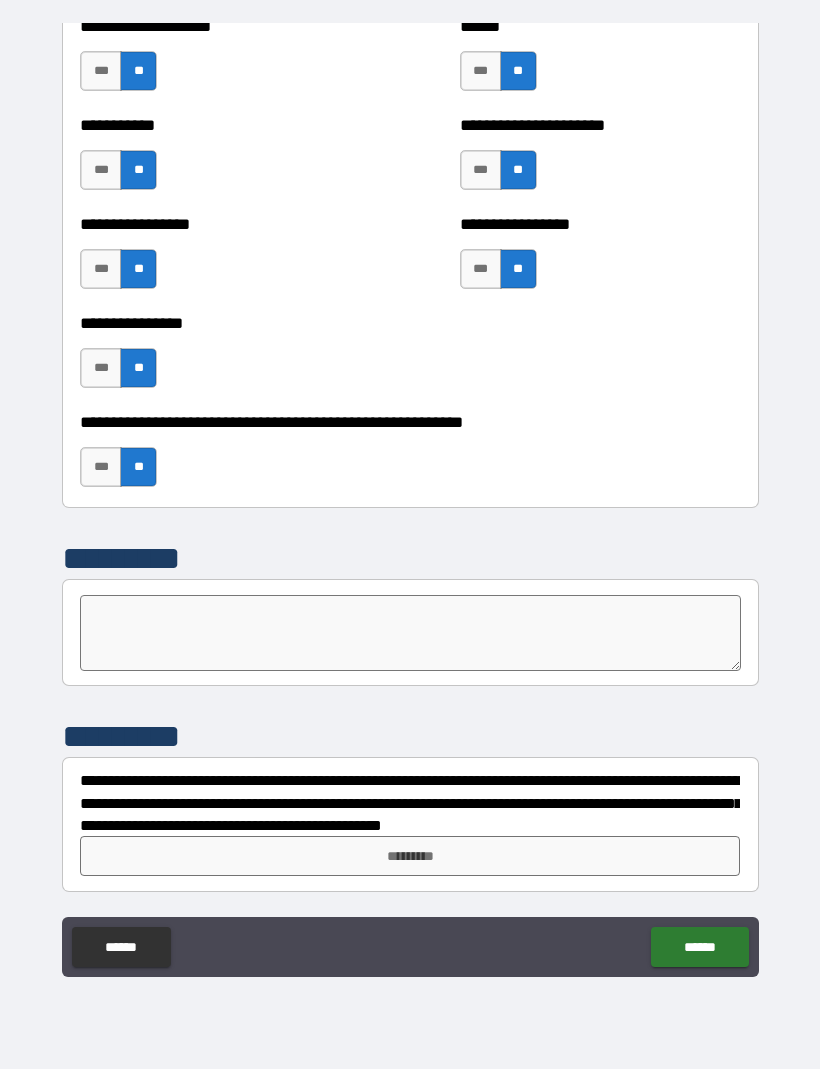 scroll, scrollTop: 6232, scrollLeft: 0, axis: vertical 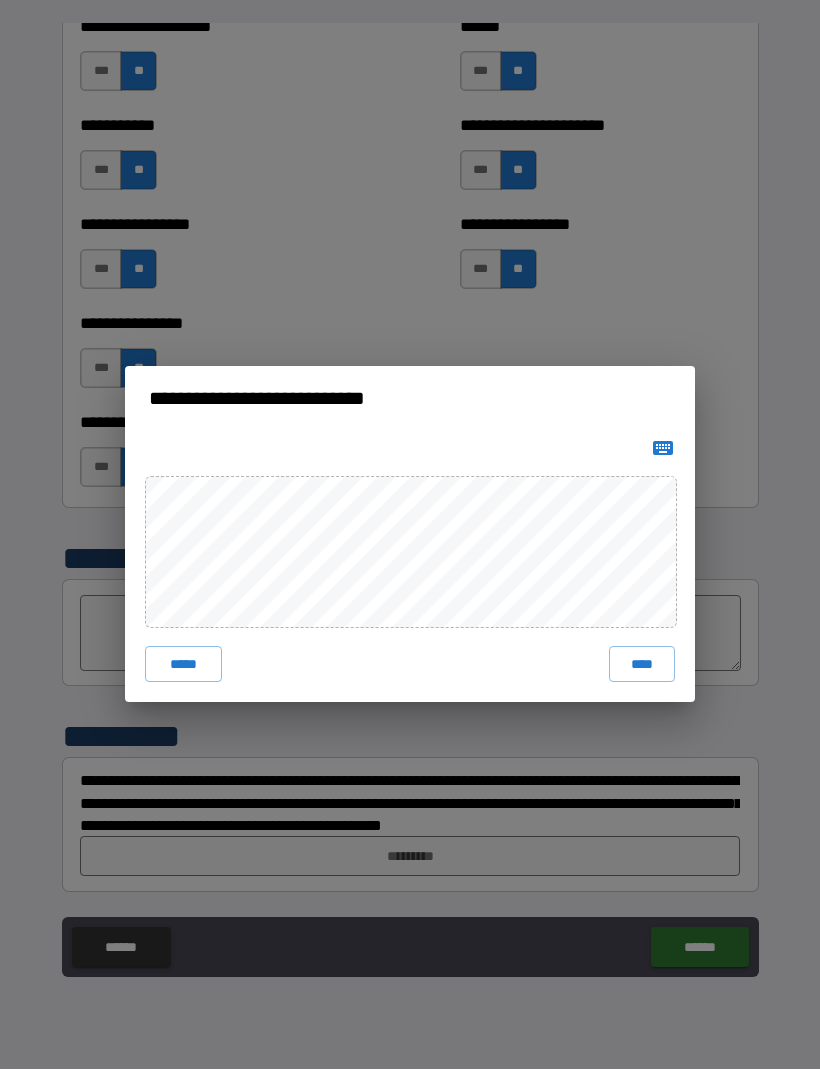 click on "****" at bounding box center [642, 665] 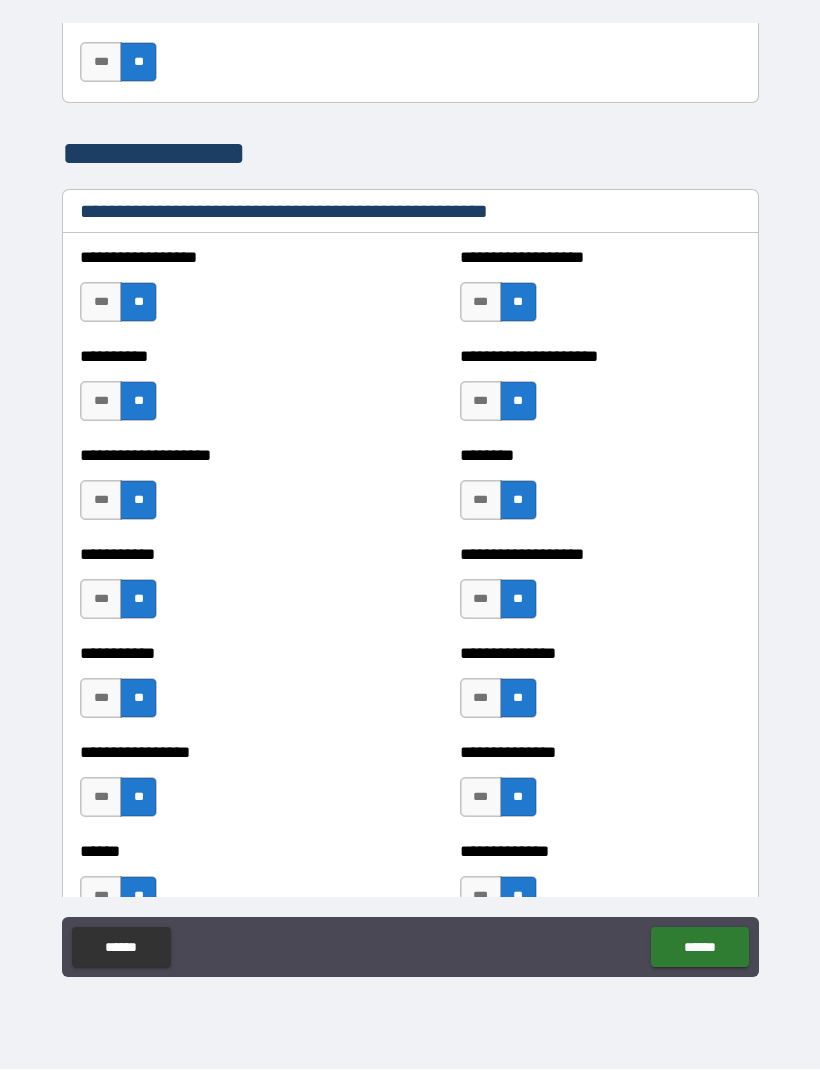scroll, scrollTop: 2531, scrollLeft: 0, axis: vertical 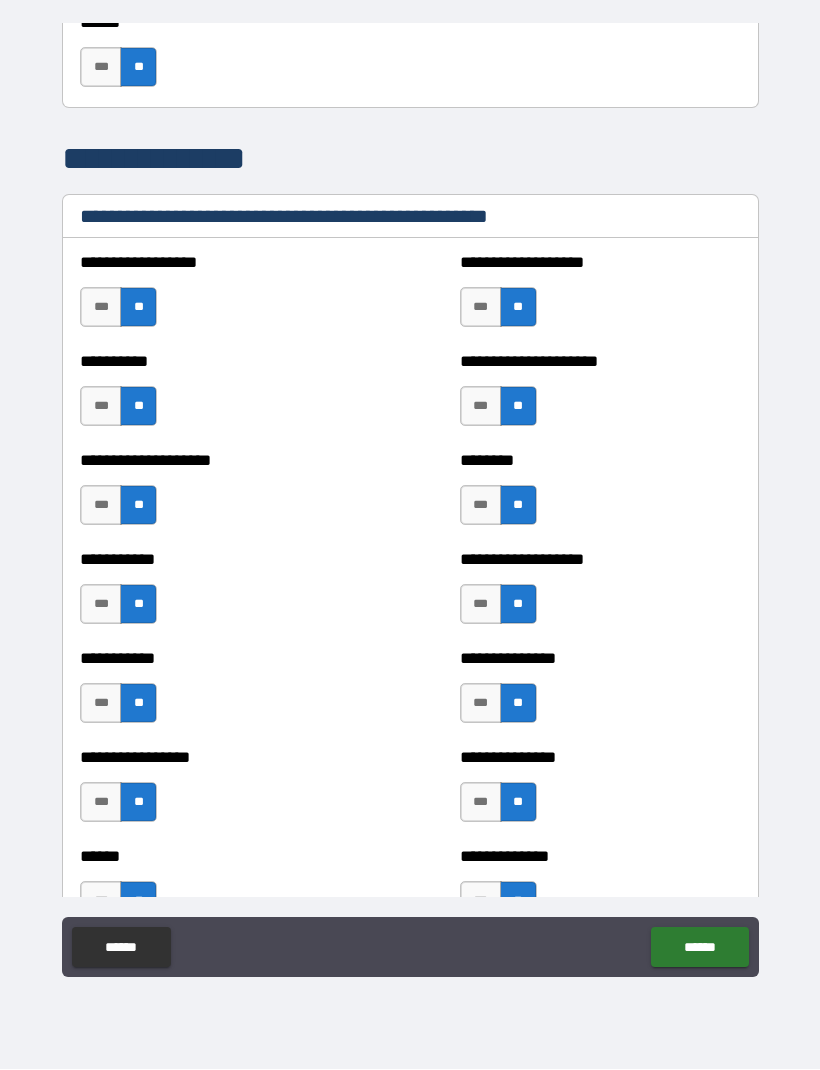 click on "******" at bounding box center [699, 948] 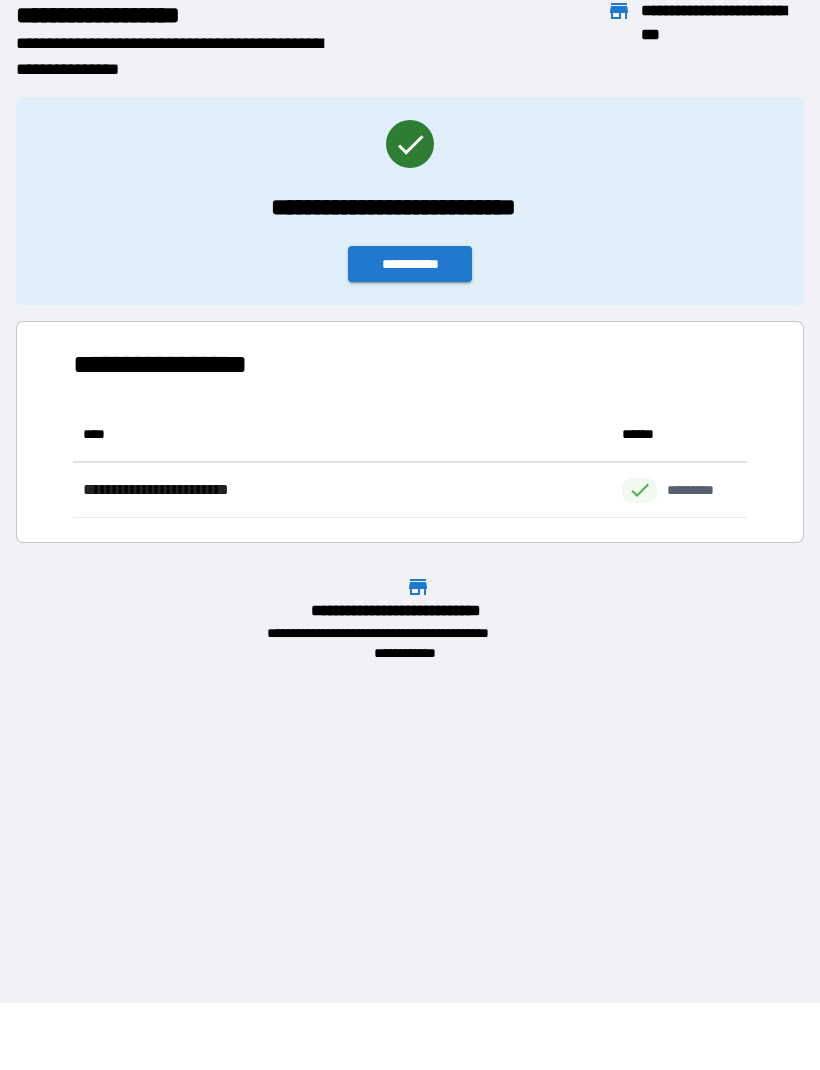 scroll, scrollTop: 1, scrollLeft: 1, axis: both 